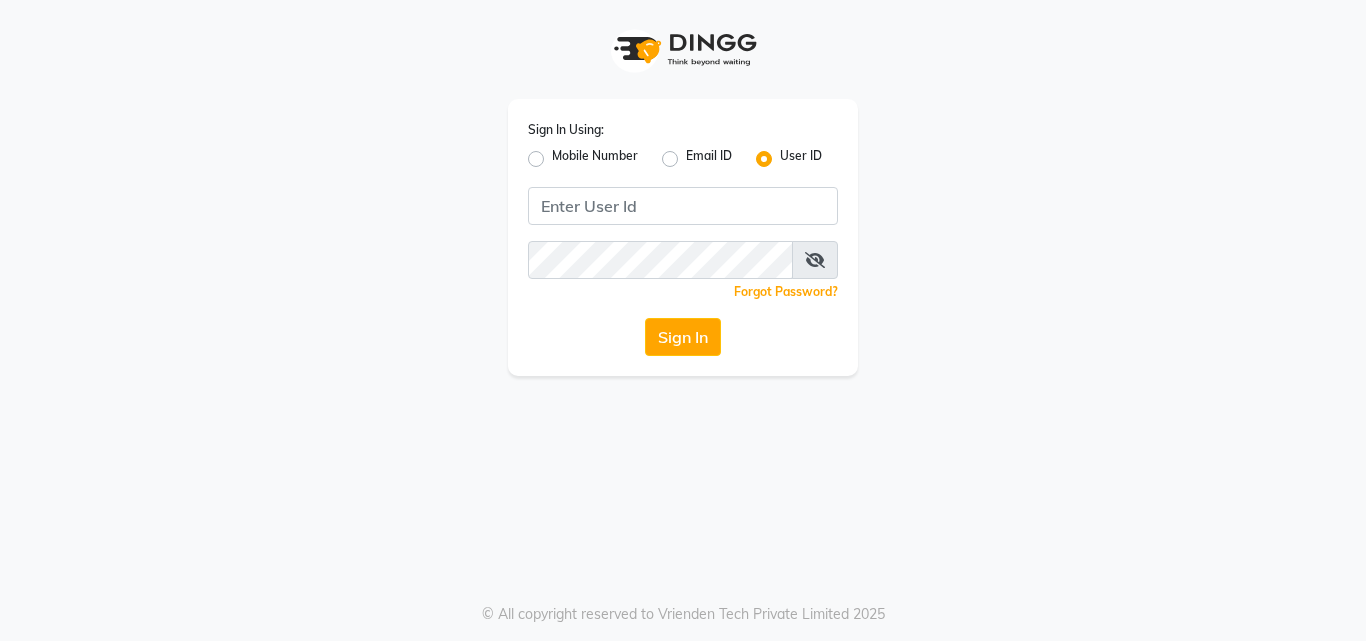 scroll, scrollTop: 0, scrollLeft: 0, axis: both 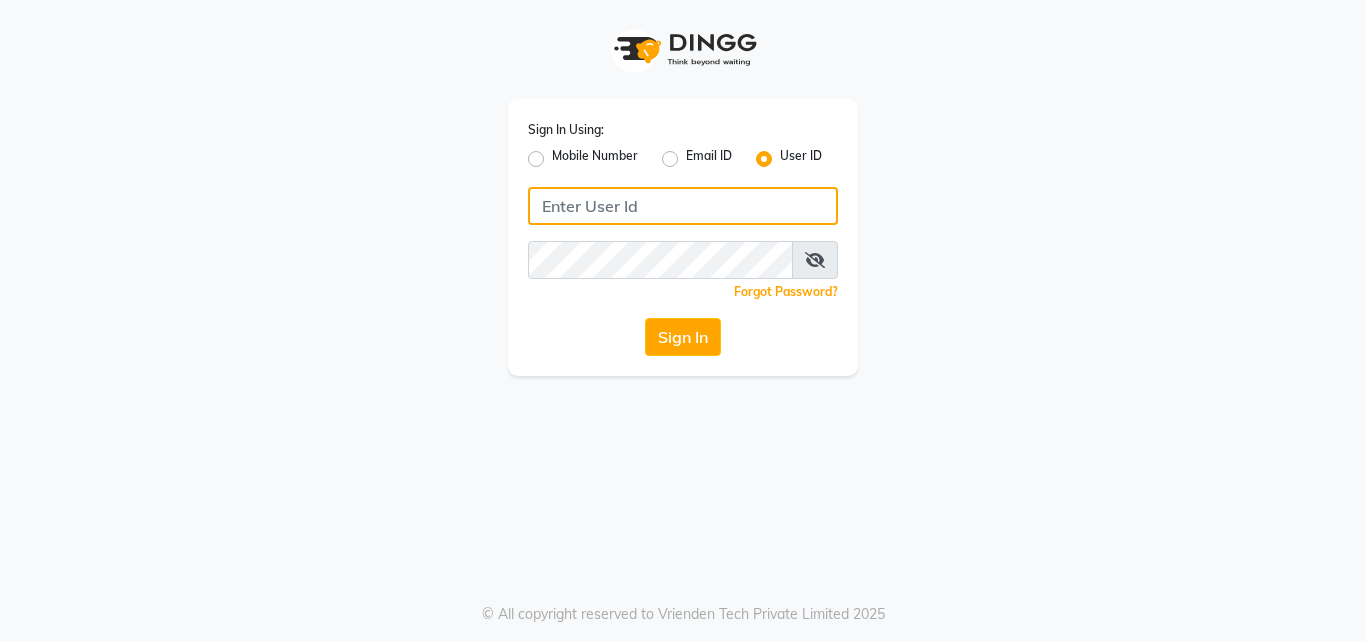 type on "8105474348" 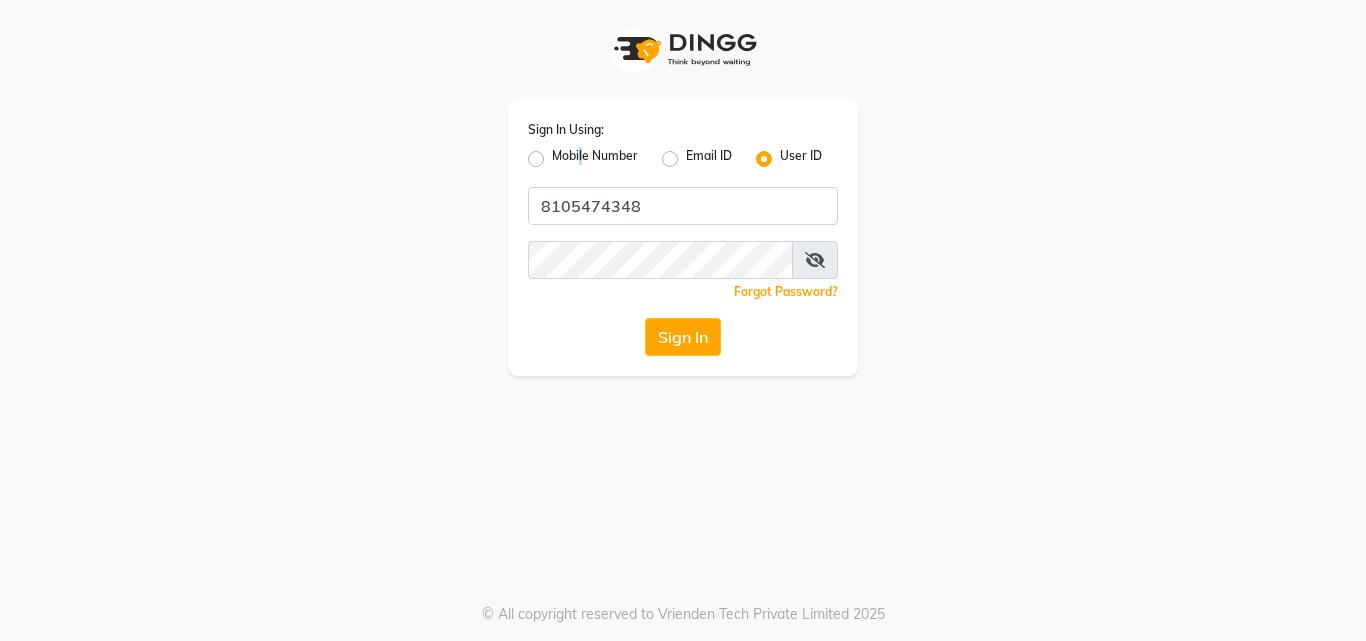 click on "Mobile Number" 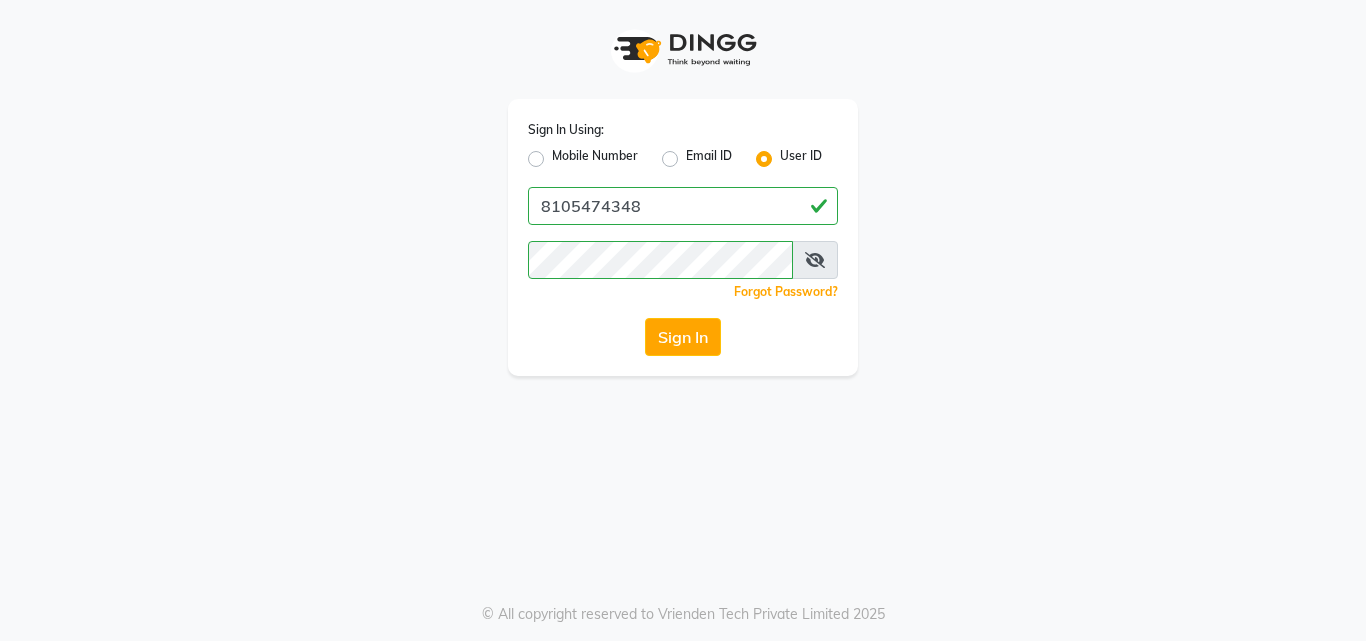 click on "Mobile Number" 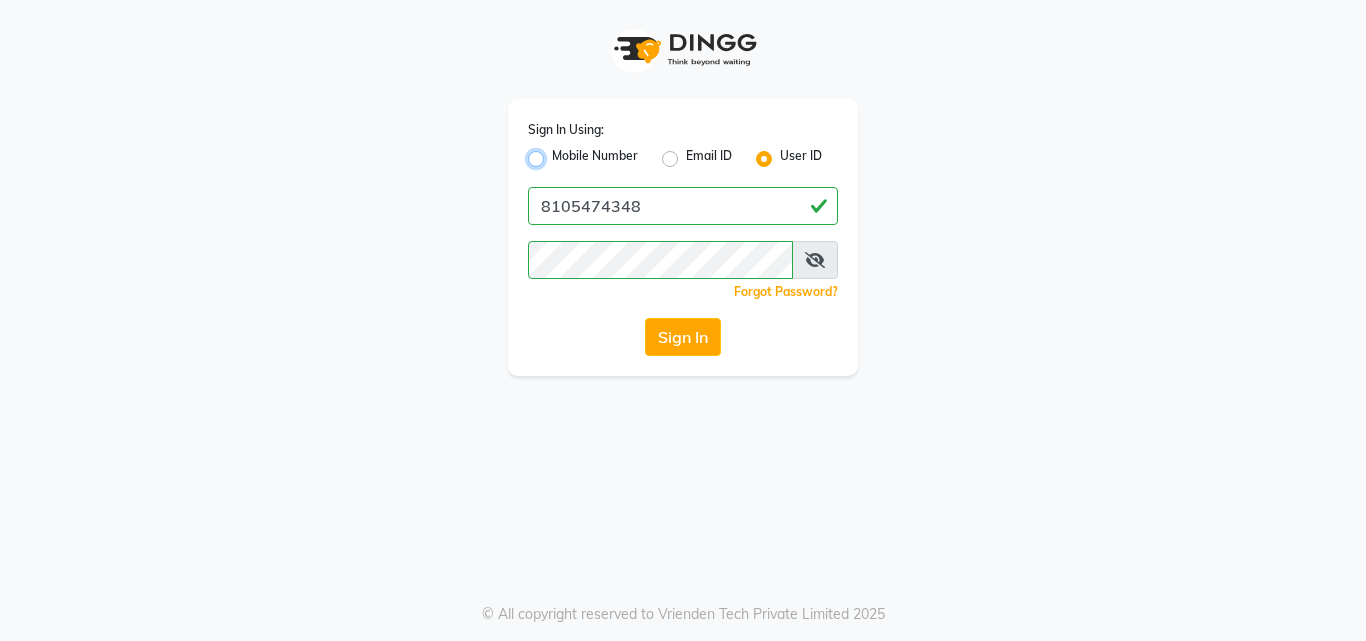 click on "Mobile Number" at bounding box center (558, 153) 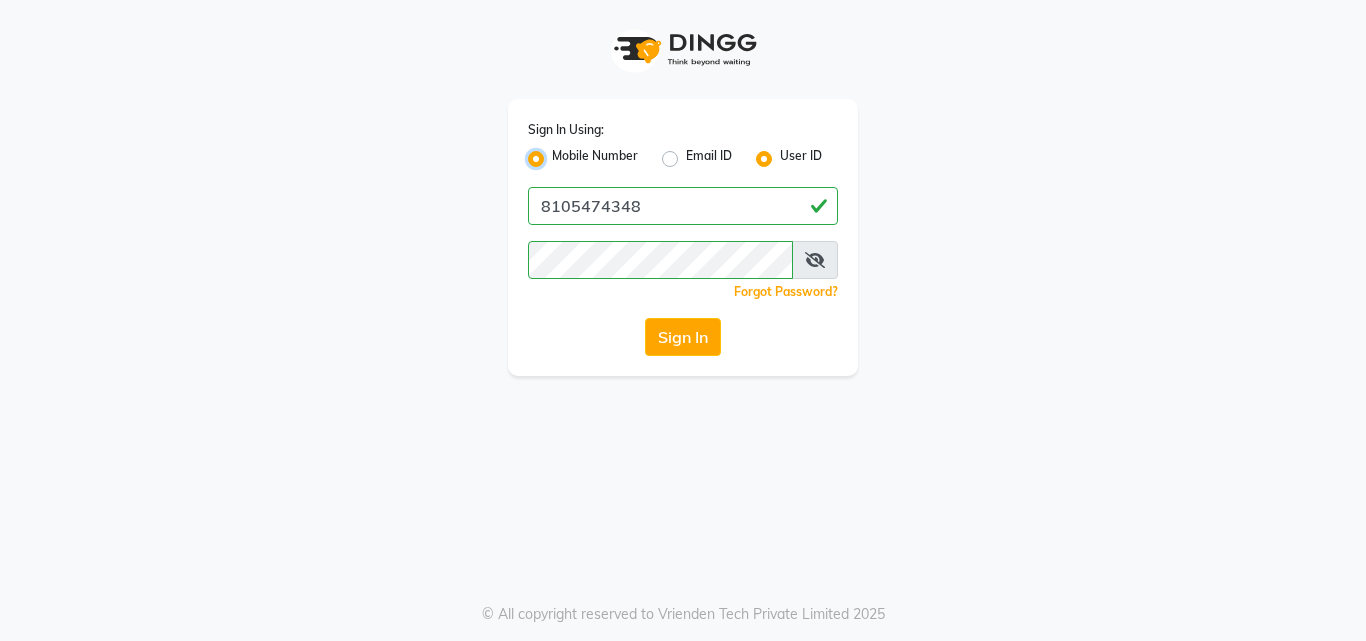 radio on "false" 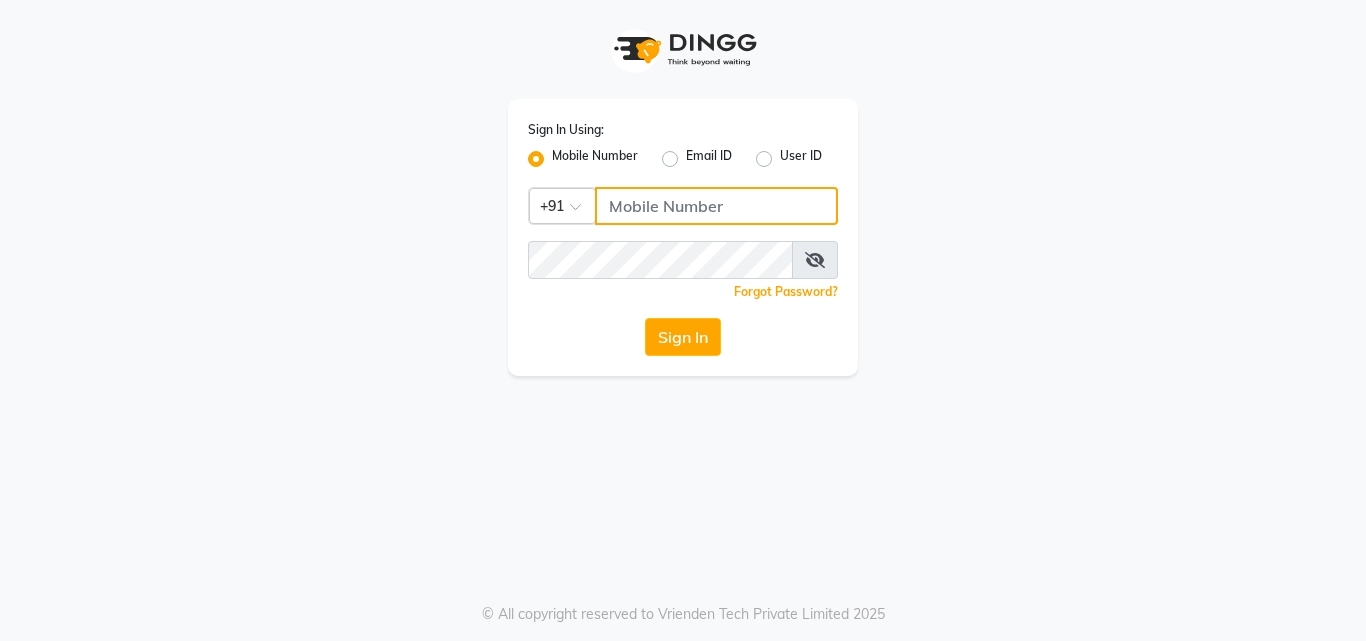 click 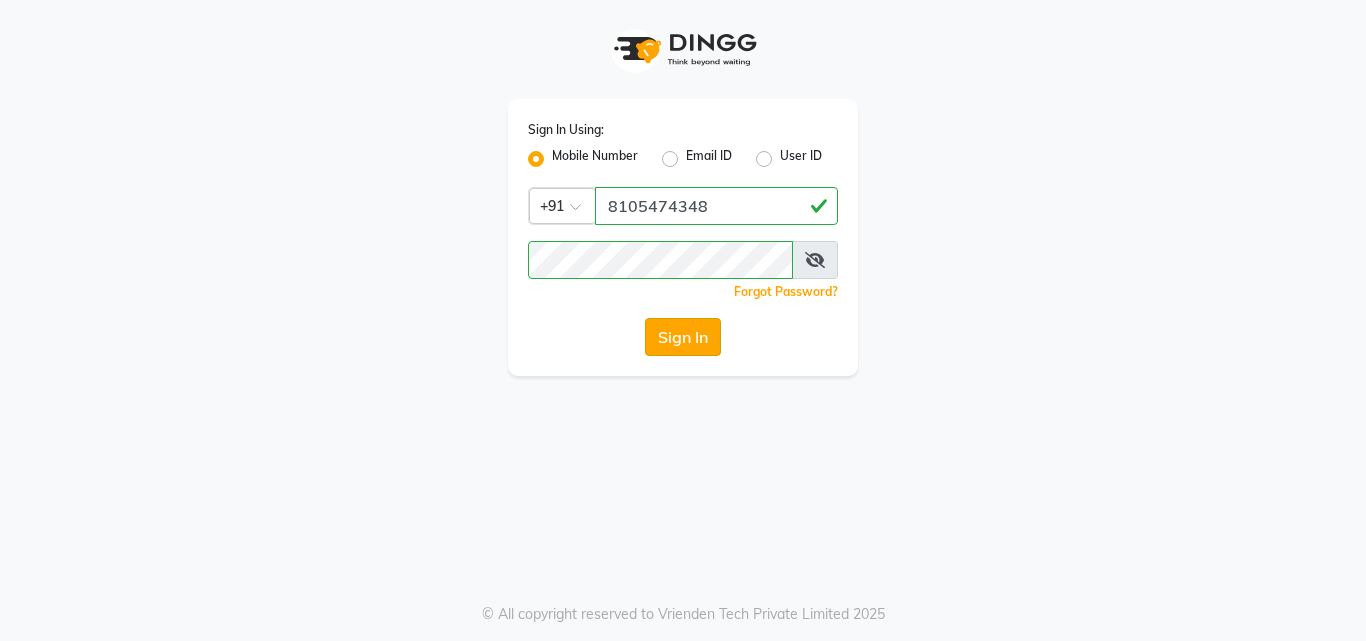 click on "Sign In" 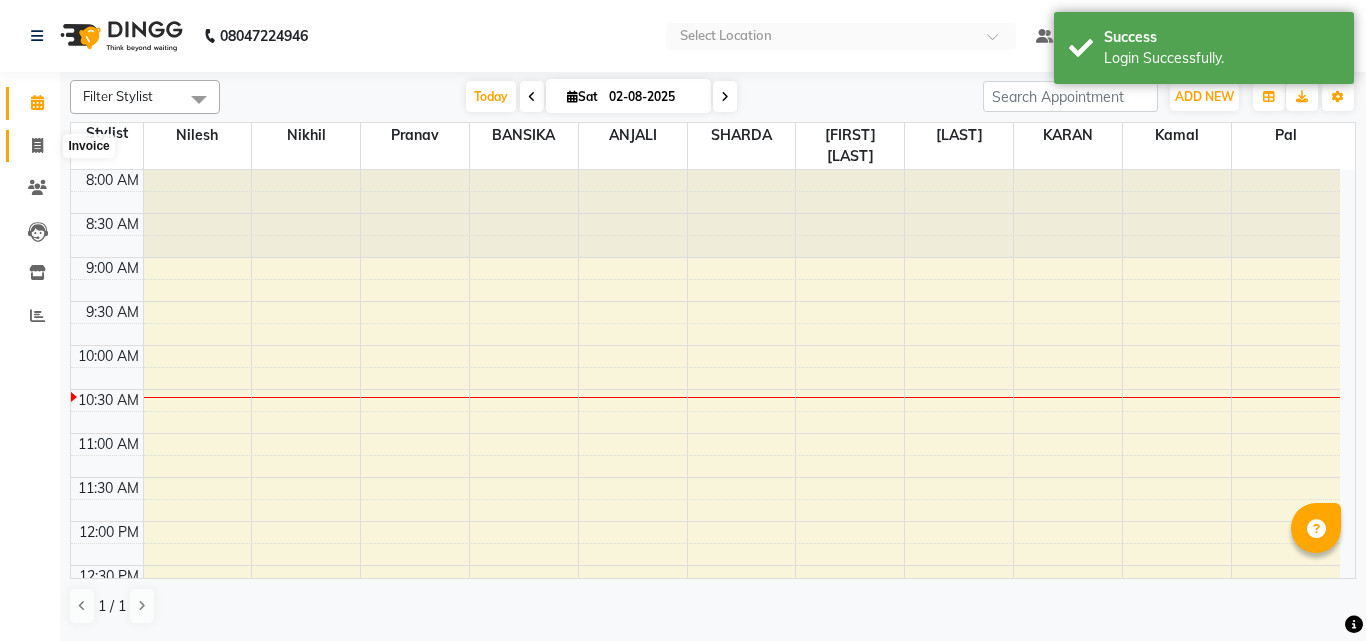 click 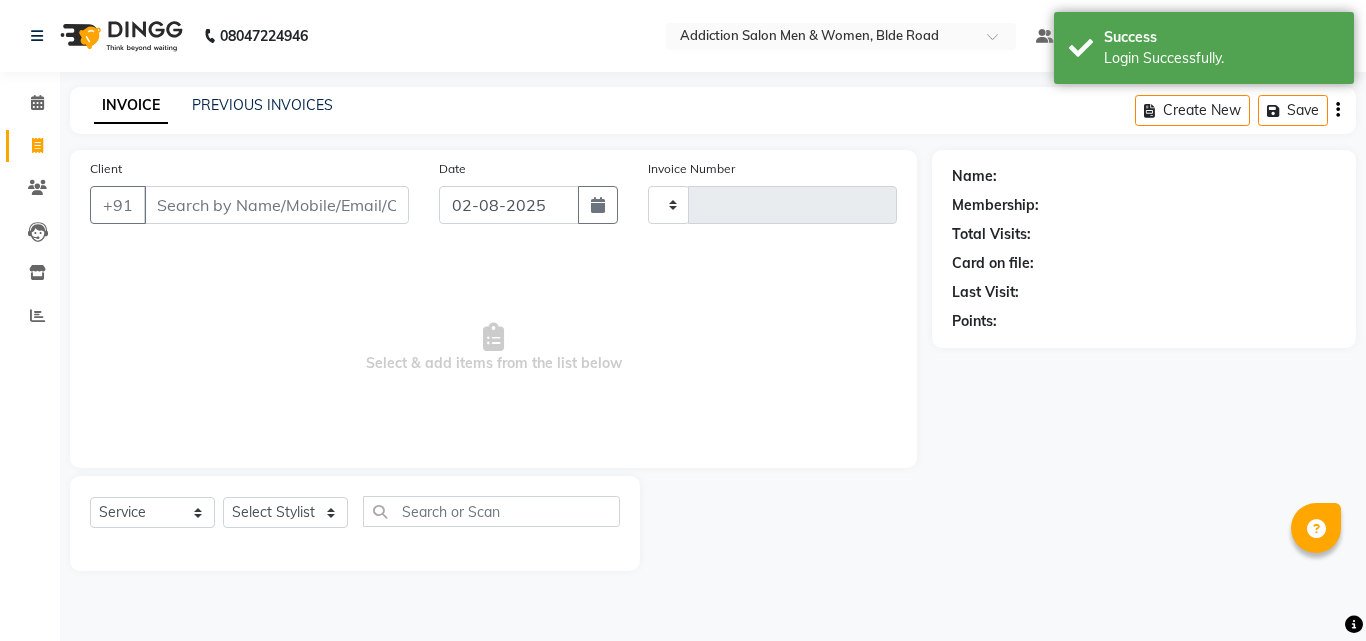 type on "3106" 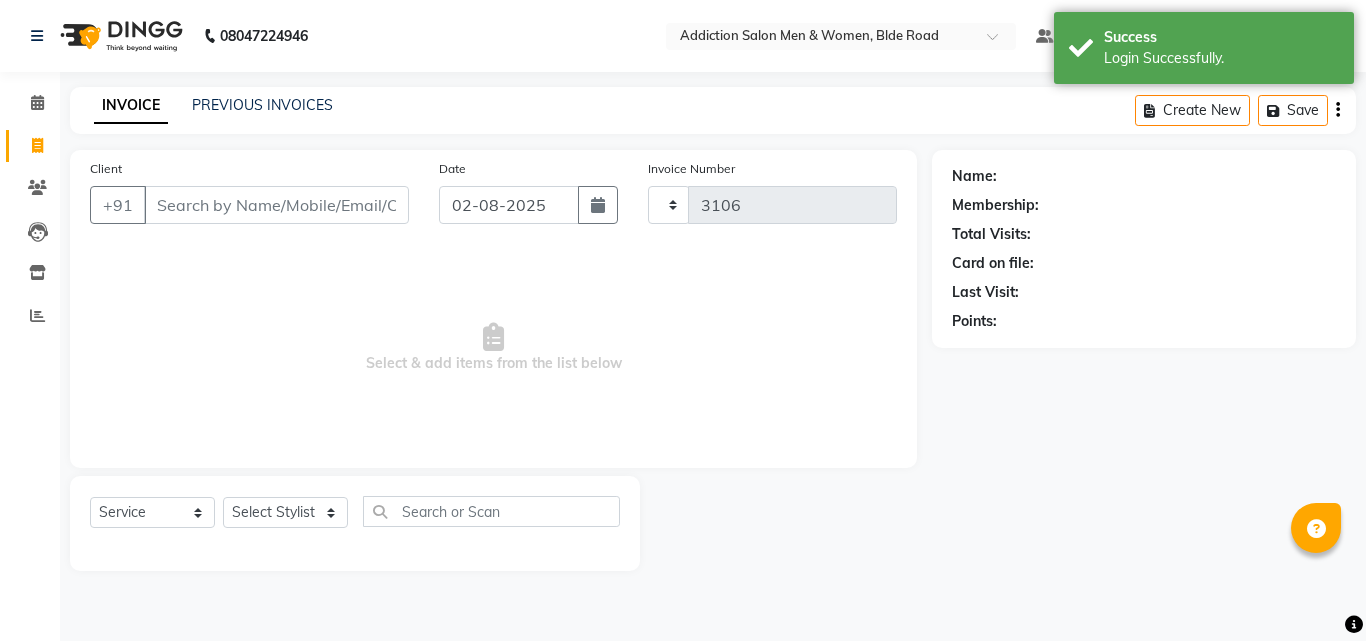 select on "6595" 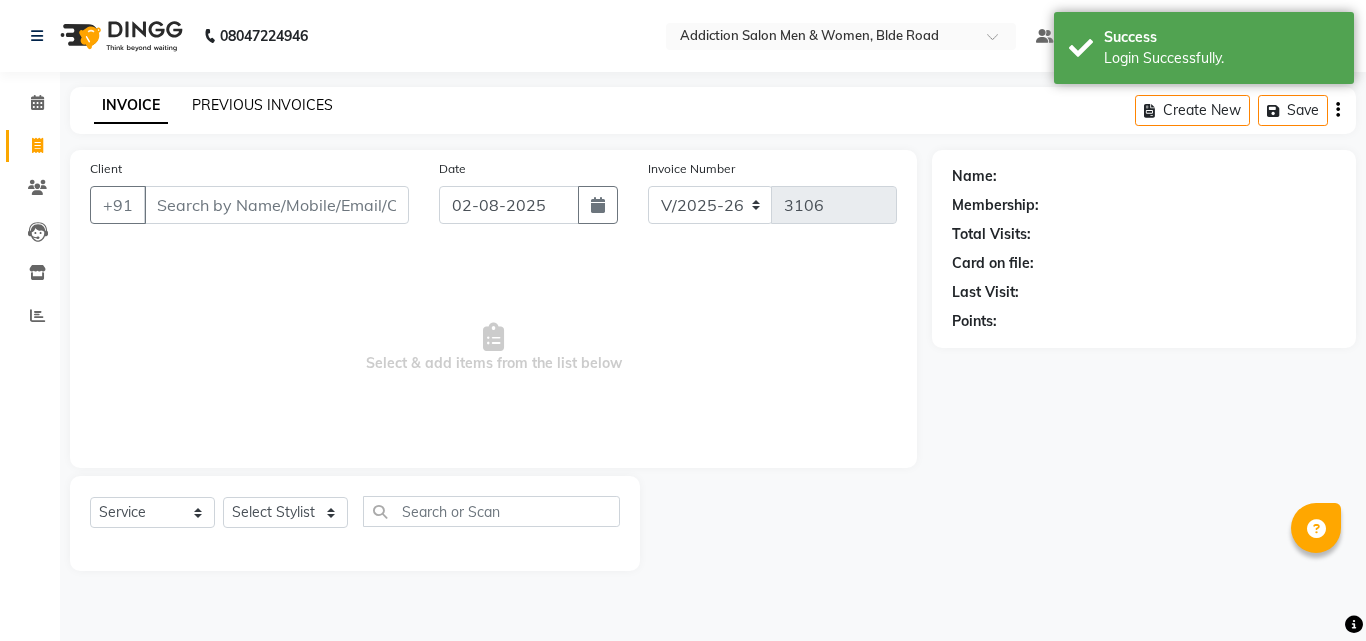 click on "PREVIOUS INVOICES" 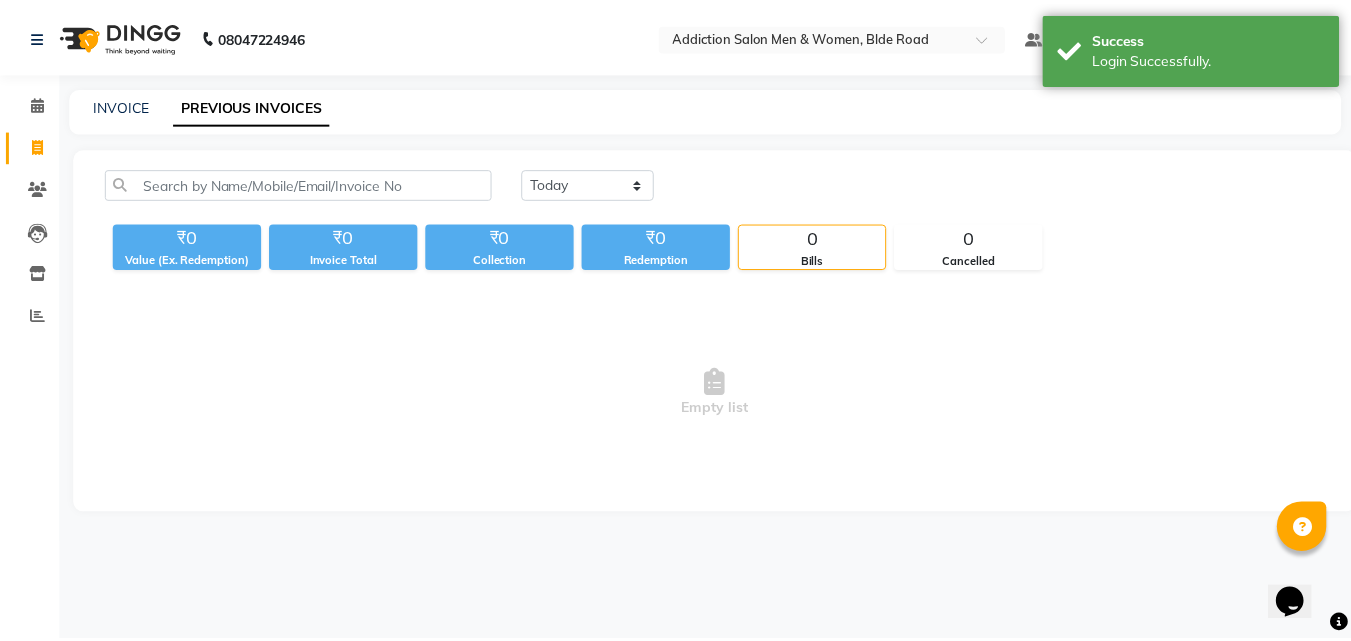 scroll, scrollTop: 0, scrollLeft: 0, axis: both 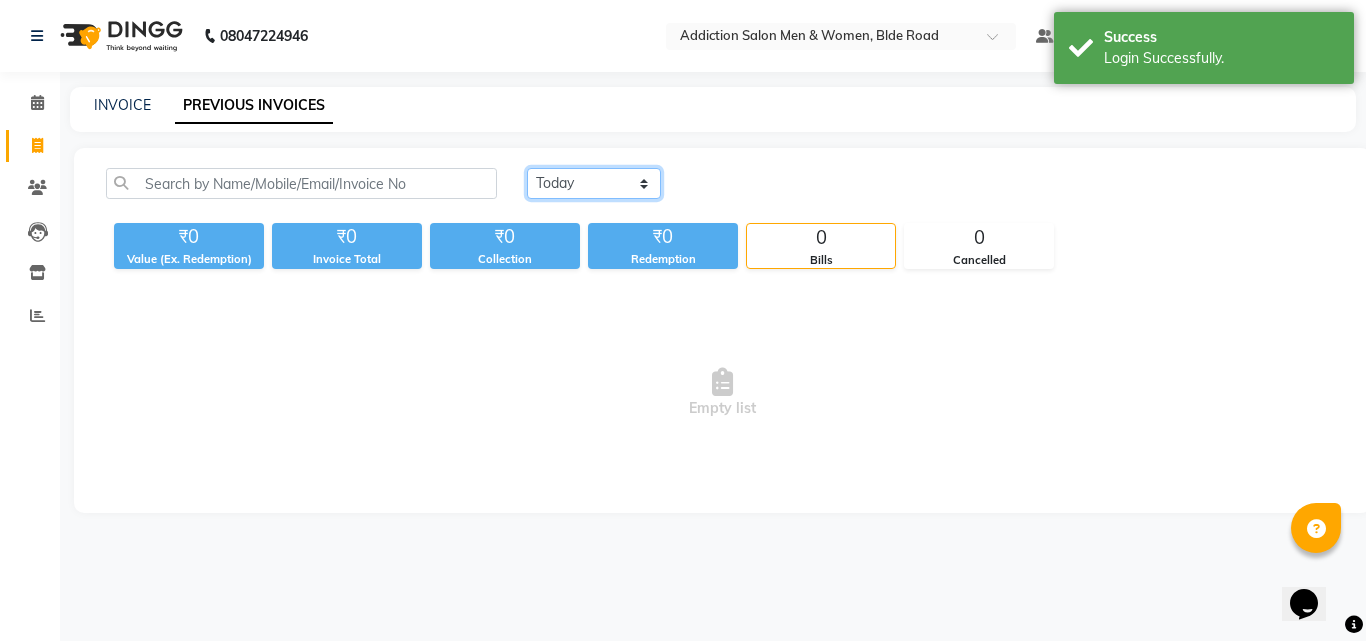 click on "Today Yesterday Custom Range" 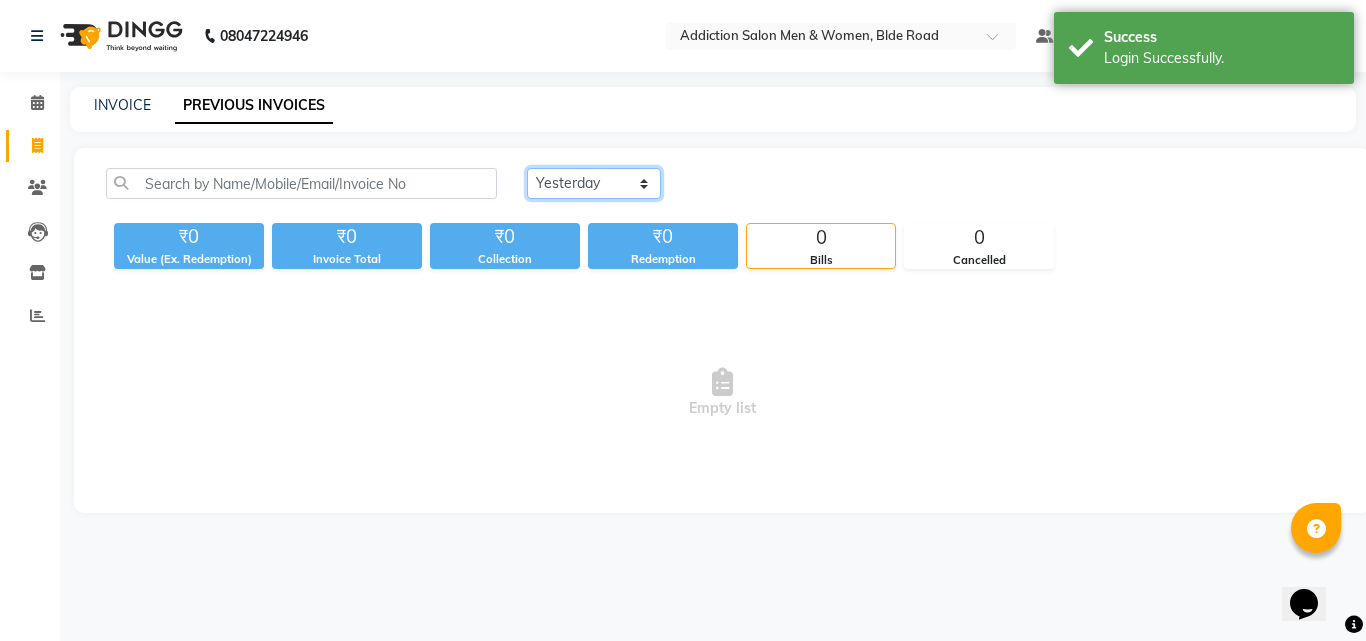 click on "Today Yesterday Custom Range" 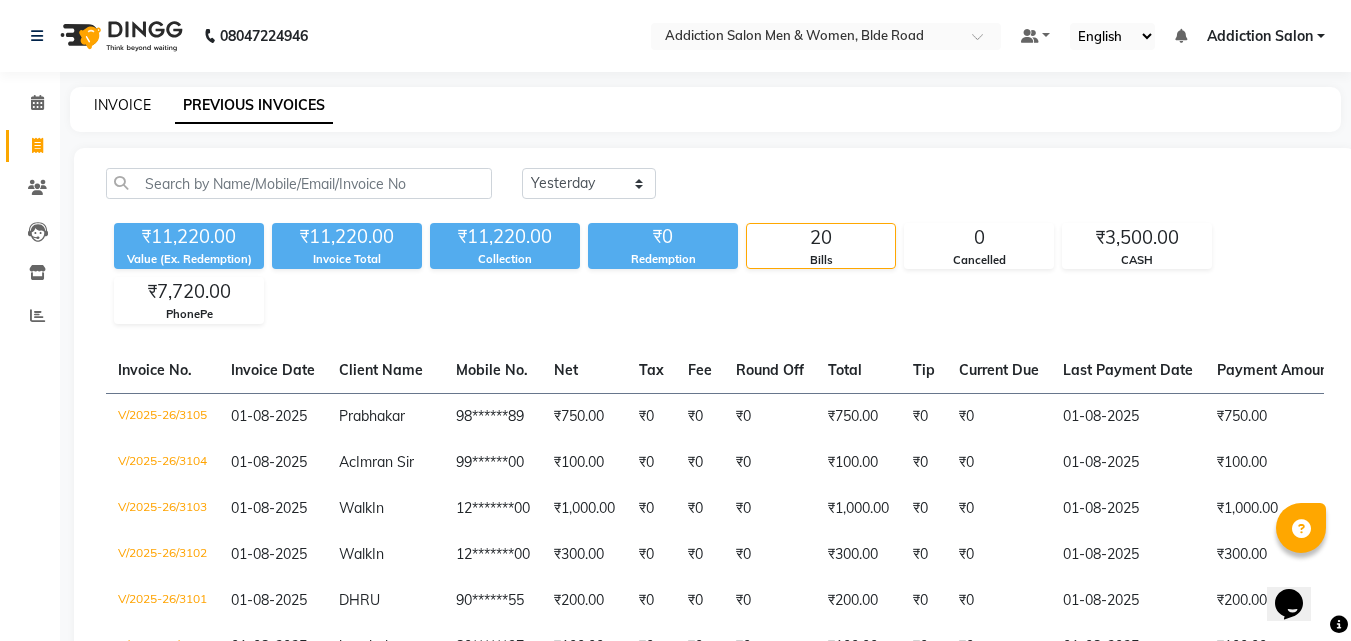click on "INVOICE" 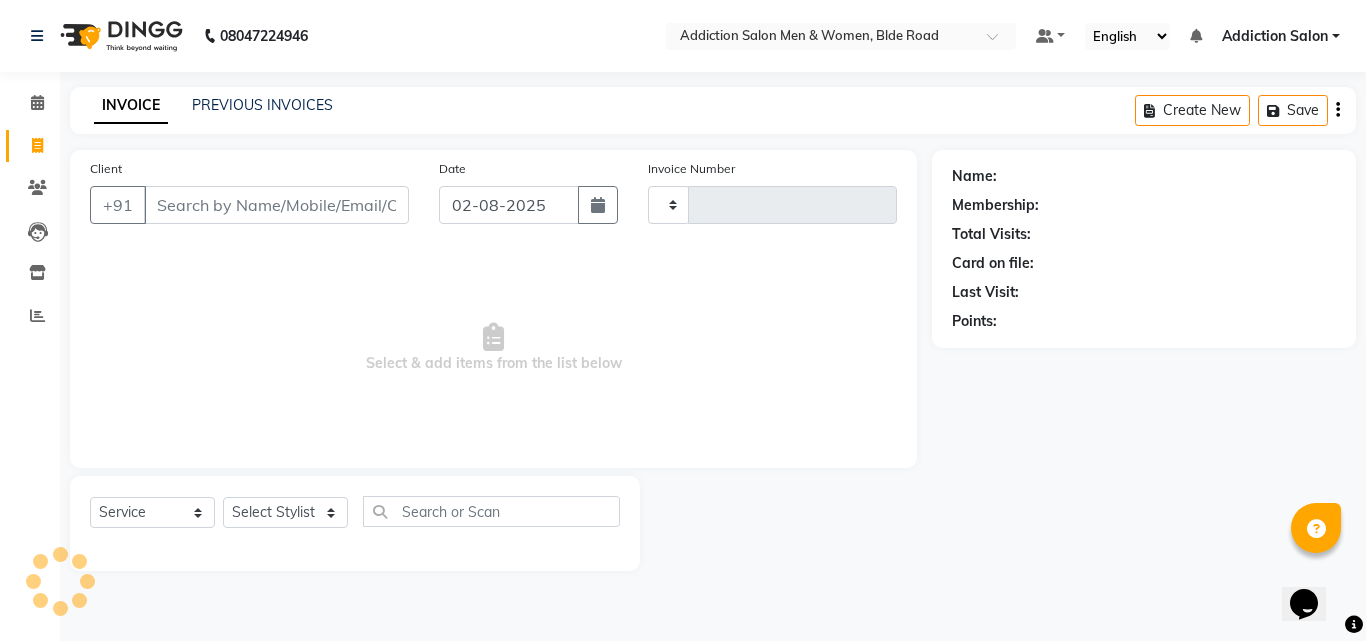 type on "3106" 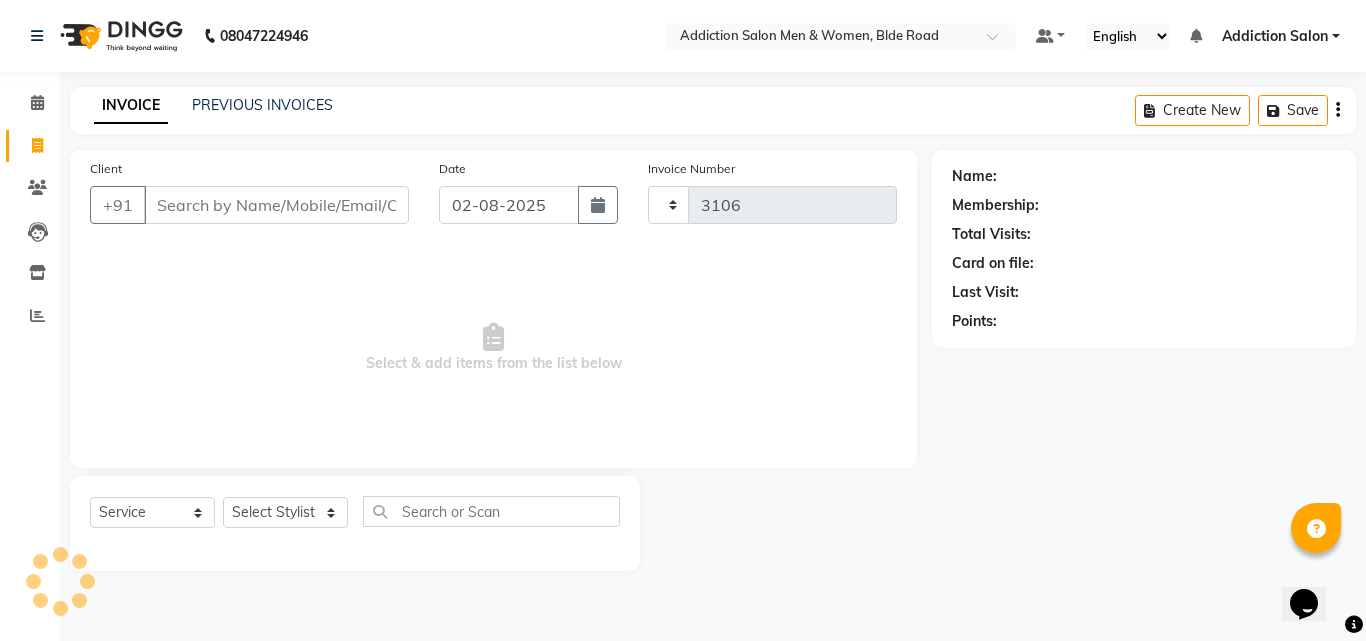 select on "6595" 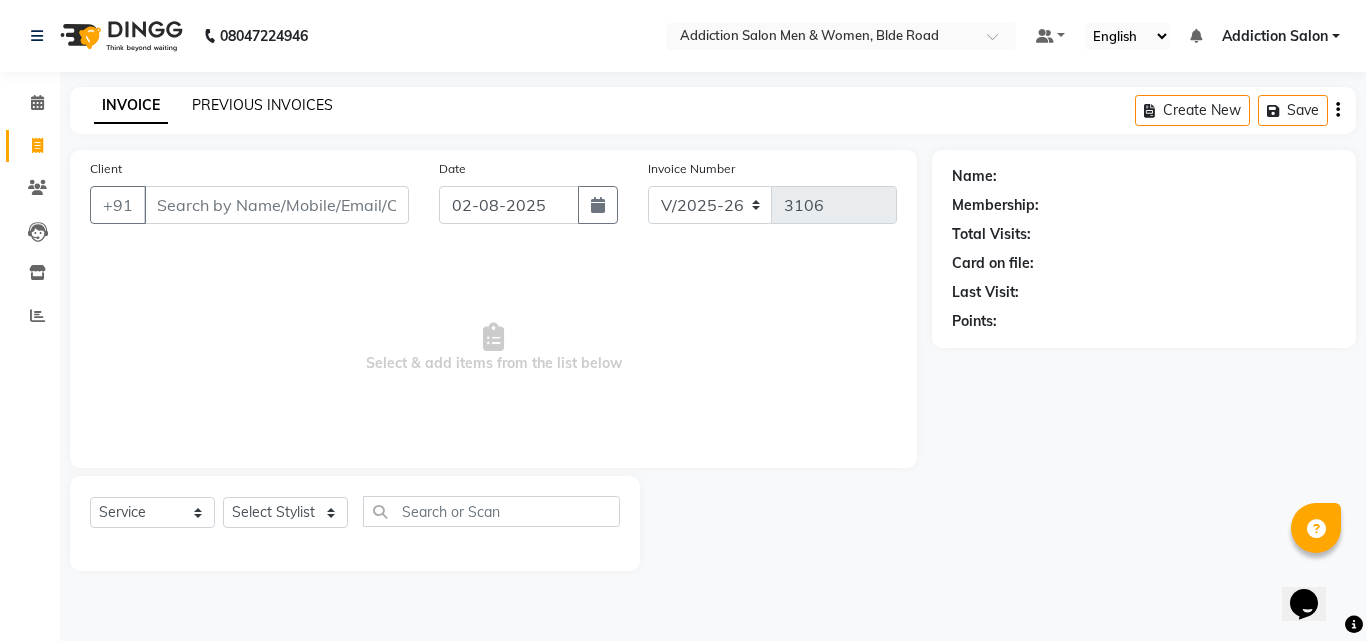 click on "PREVIOUS INVOICES" 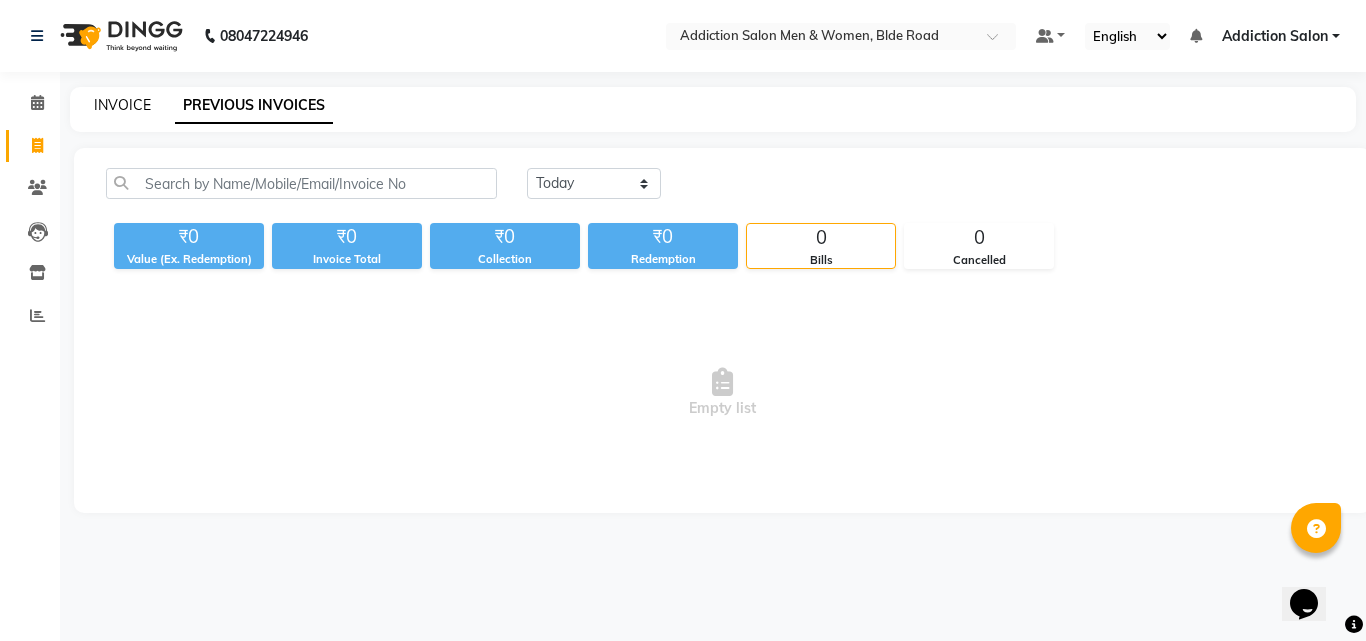 click on "INVOICE" 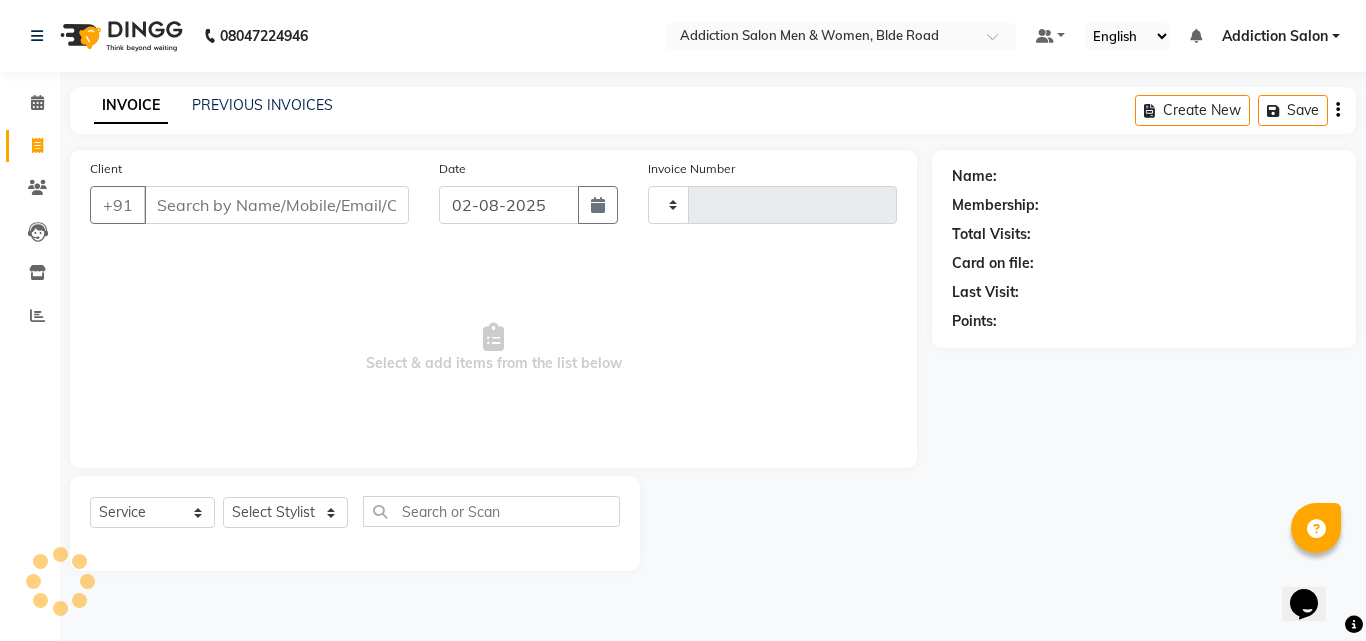 type on "3106" 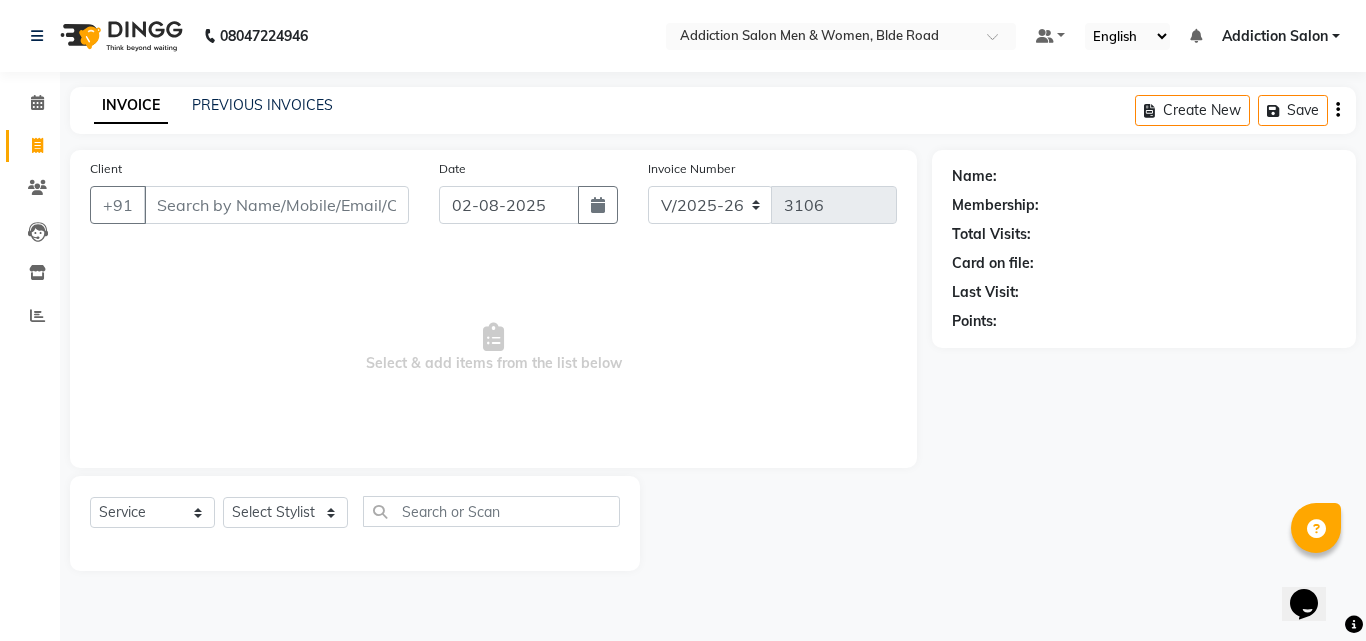 click on "Client" at bounding box center [276, 205] 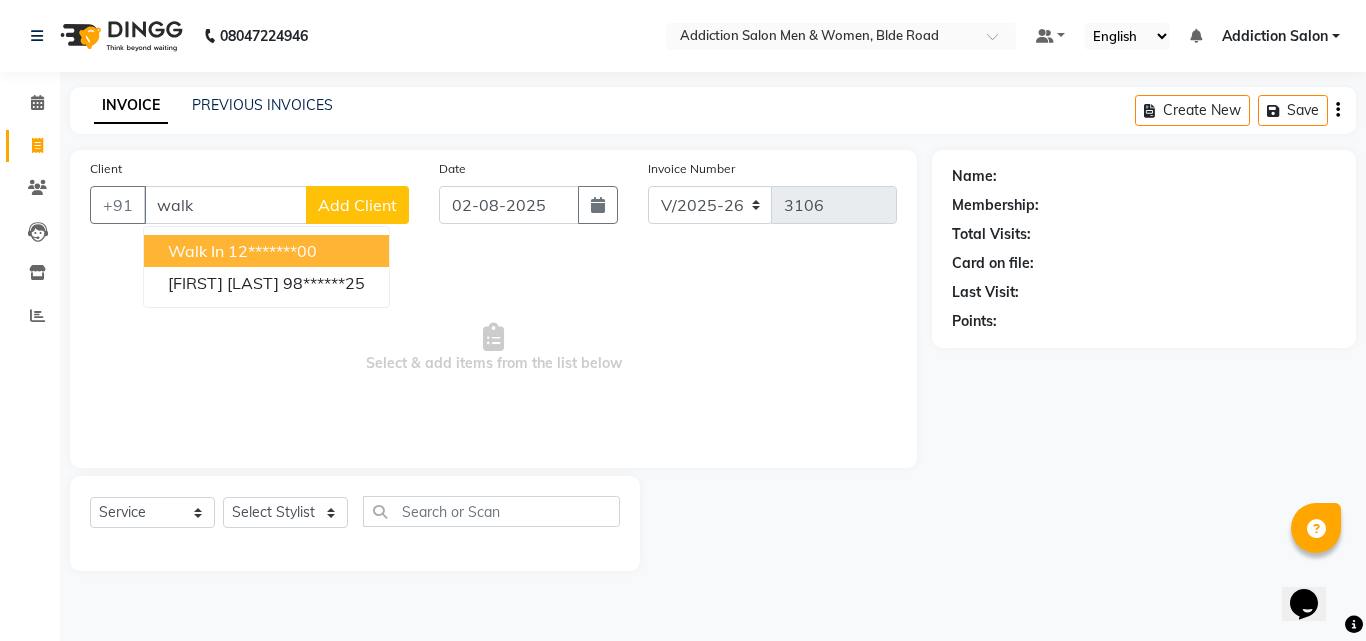 click on "Walk In" at bounding box center [196, 251] 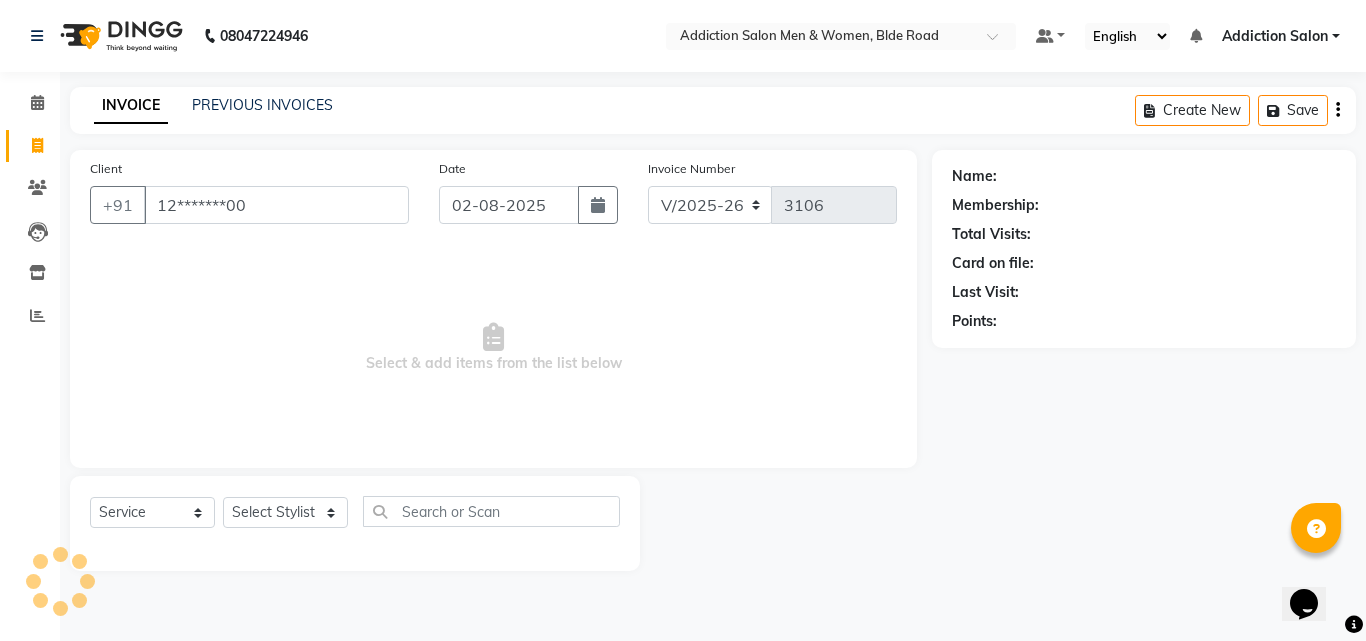 type on "12*******00" 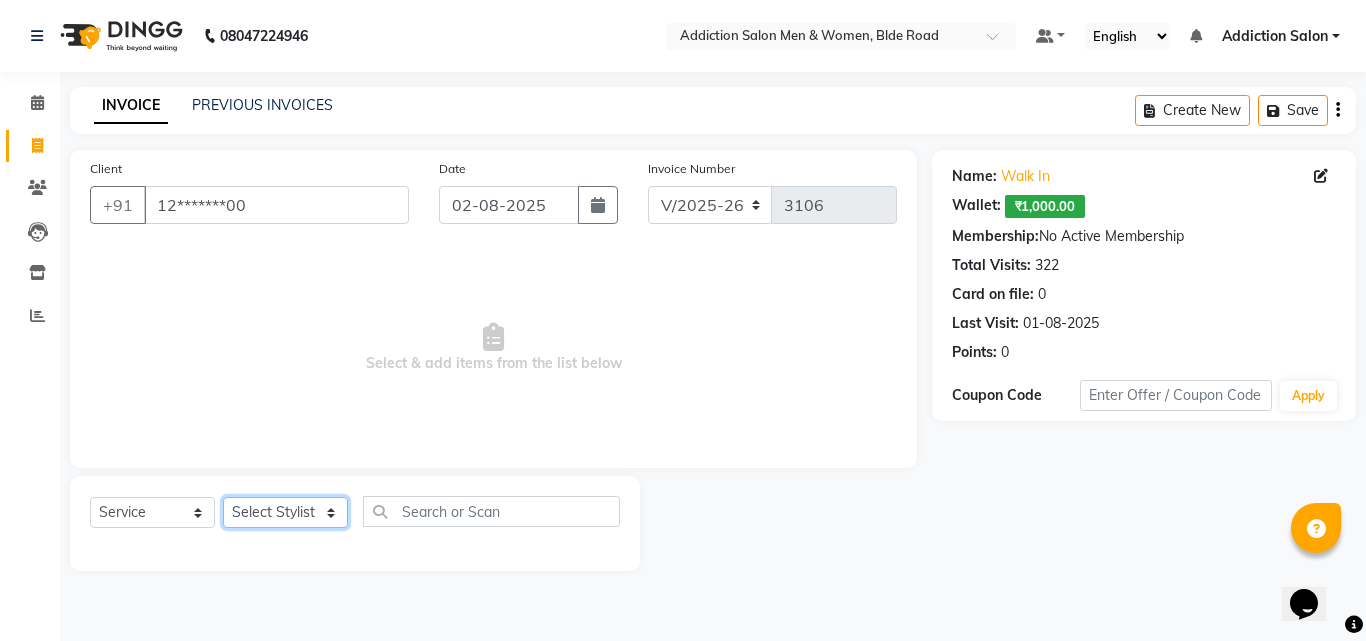 click on "Select Stylist Addiction Salon ANJALI BANSIKA Kamal KARAN KOUSHIK Nikhil Nilesh  pal Pranav REKHA RATHOD SHARDA" 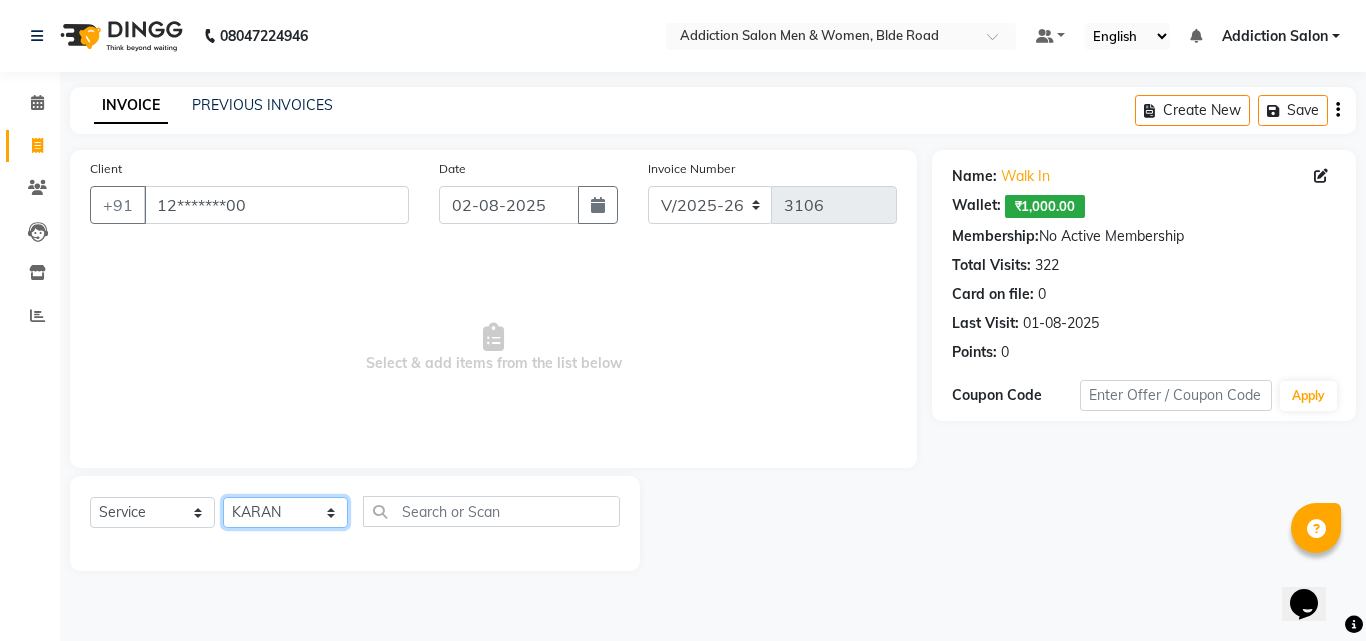click on "Select Stylist Addiction Salon ANJALI BANSIKA Kamal KARAN KOUSHIK Nikhil Nilesh  pal Pranav REKHA RATHOD SHARDA" 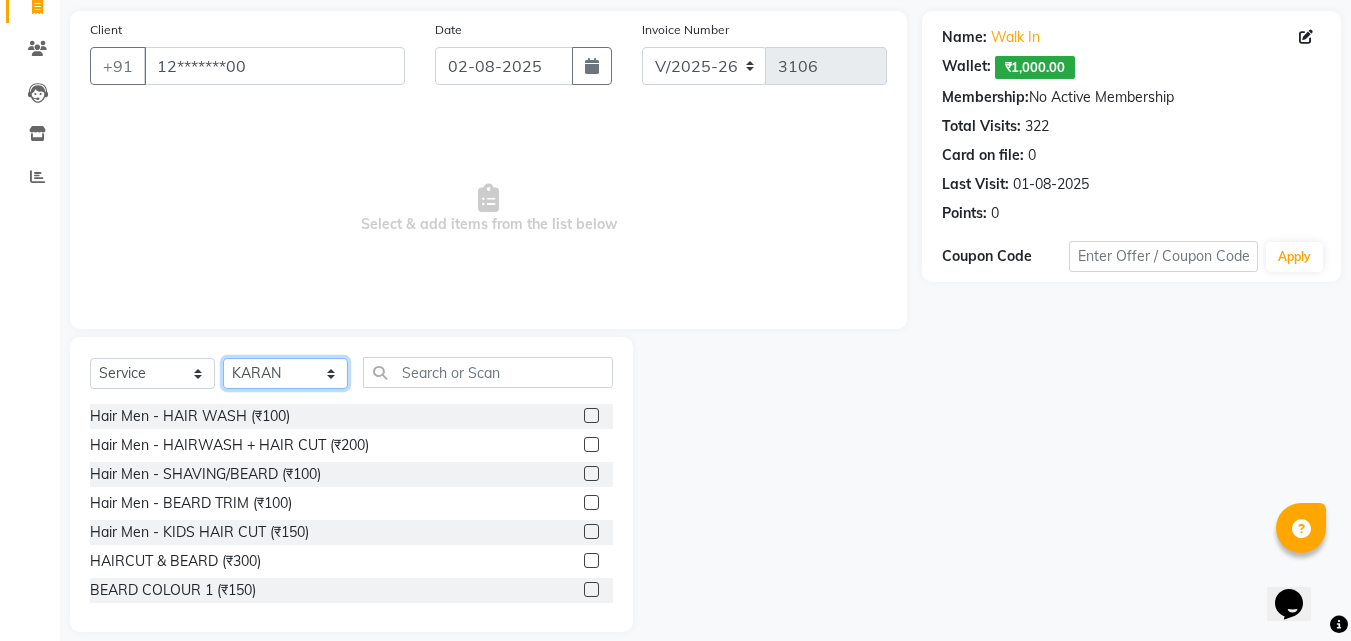 scroll, scrollTop: 160, scrollLeft: 0, axis: vertical 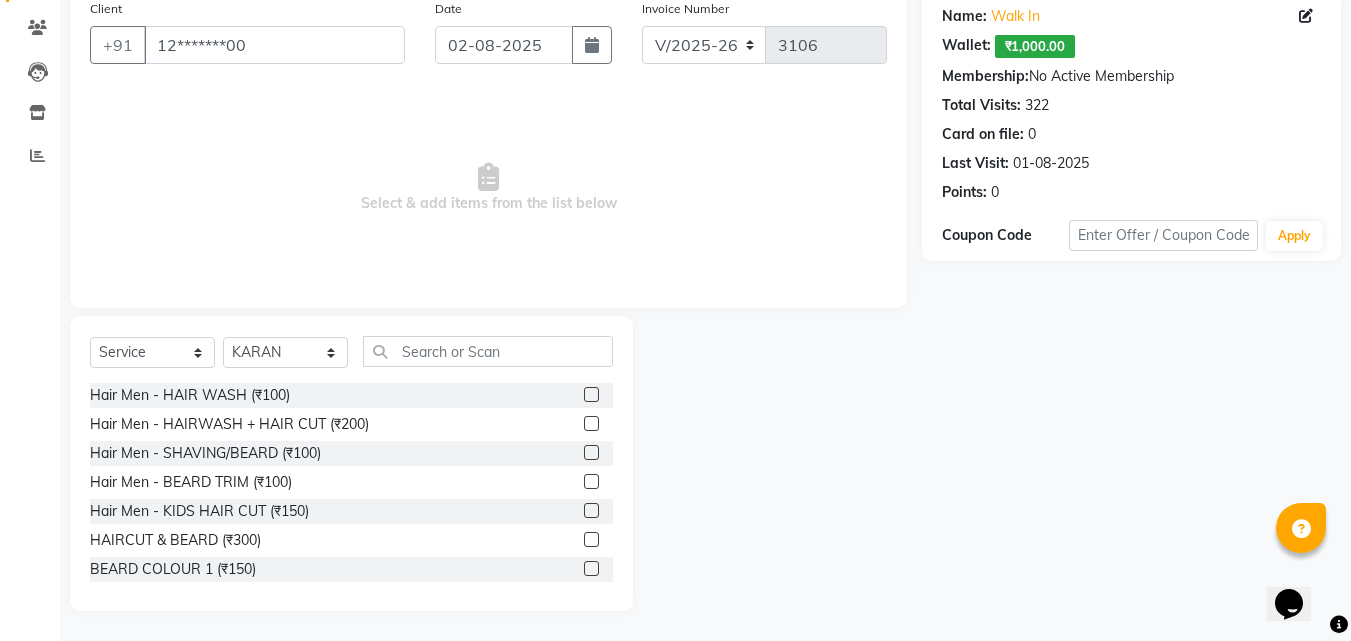 click 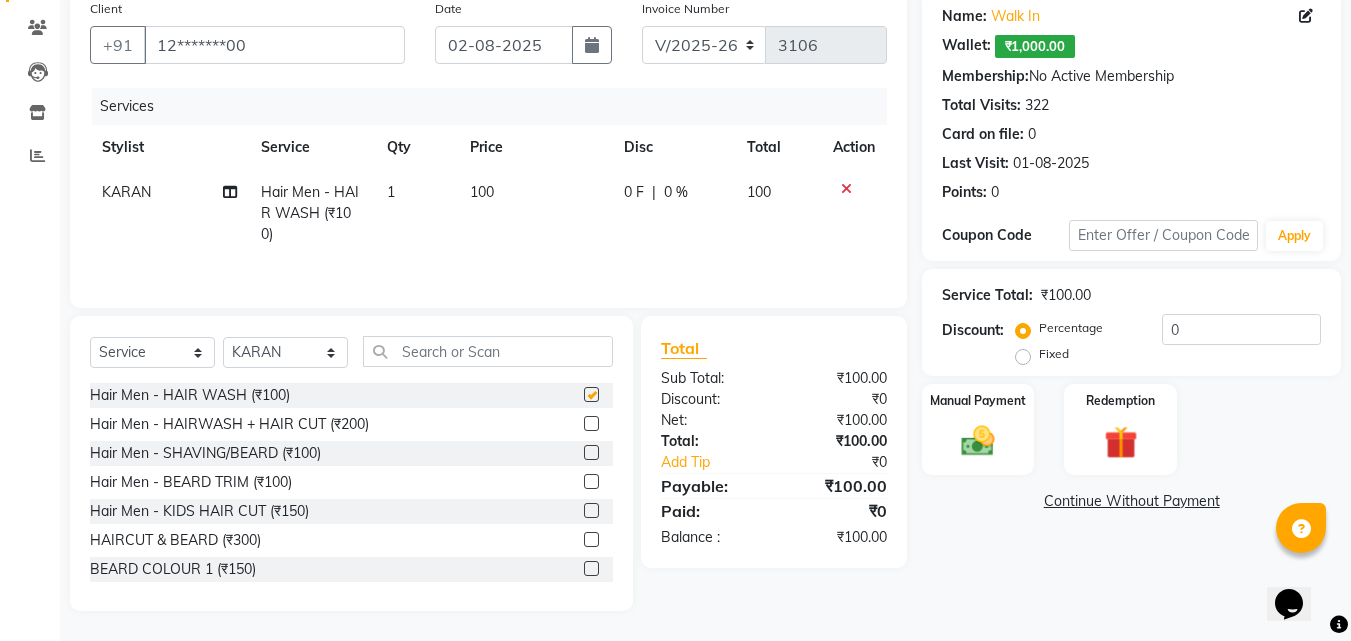 checkbox on "false" 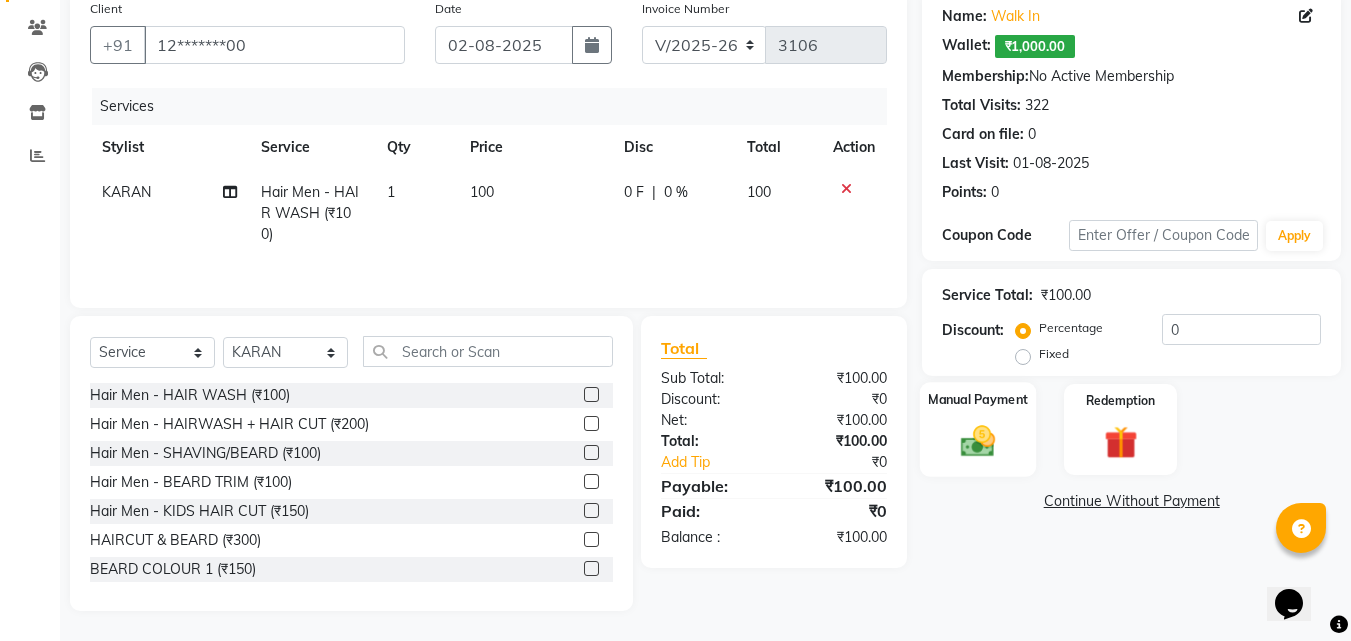 click 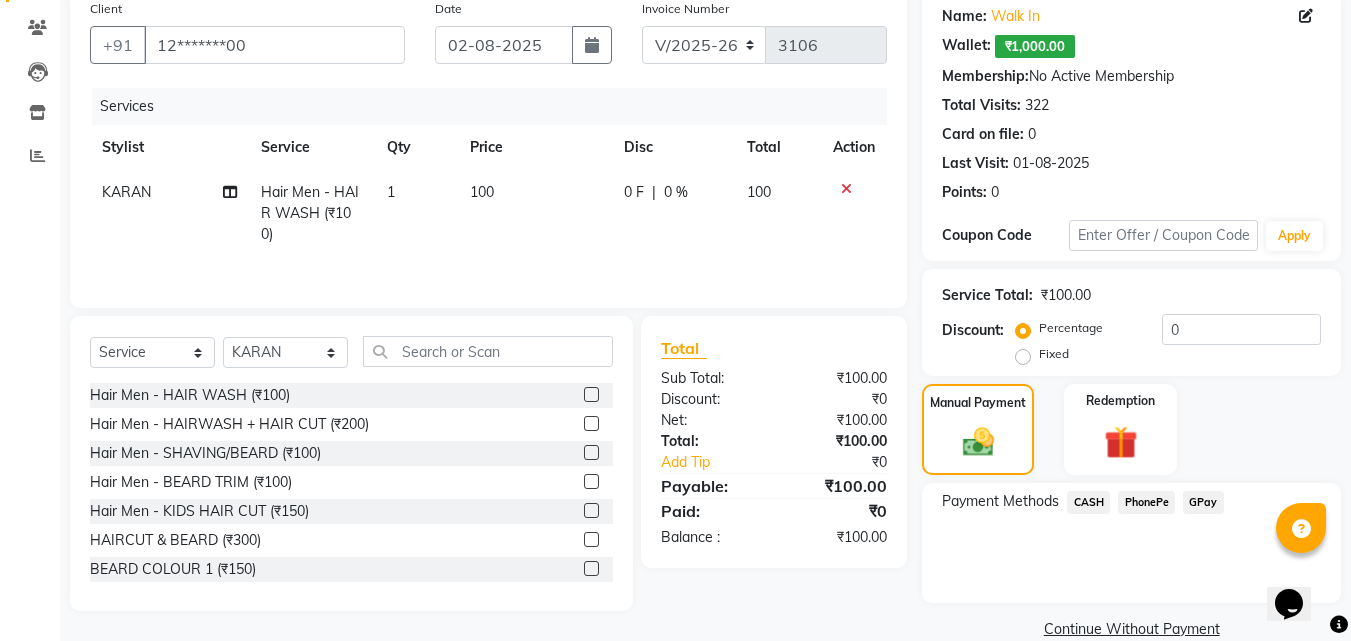 click on "CASH" 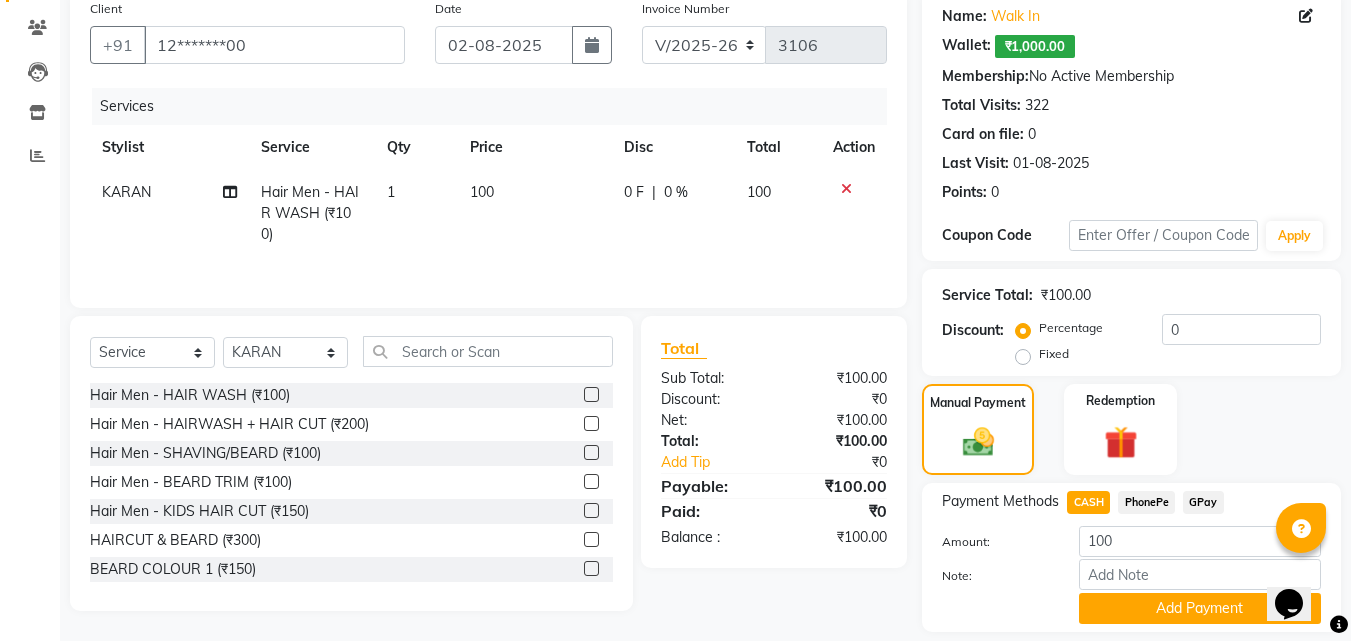 click on "Payment Methods  CASH   PhonePe   GPay  Amount: 100 Note: Add Payment" 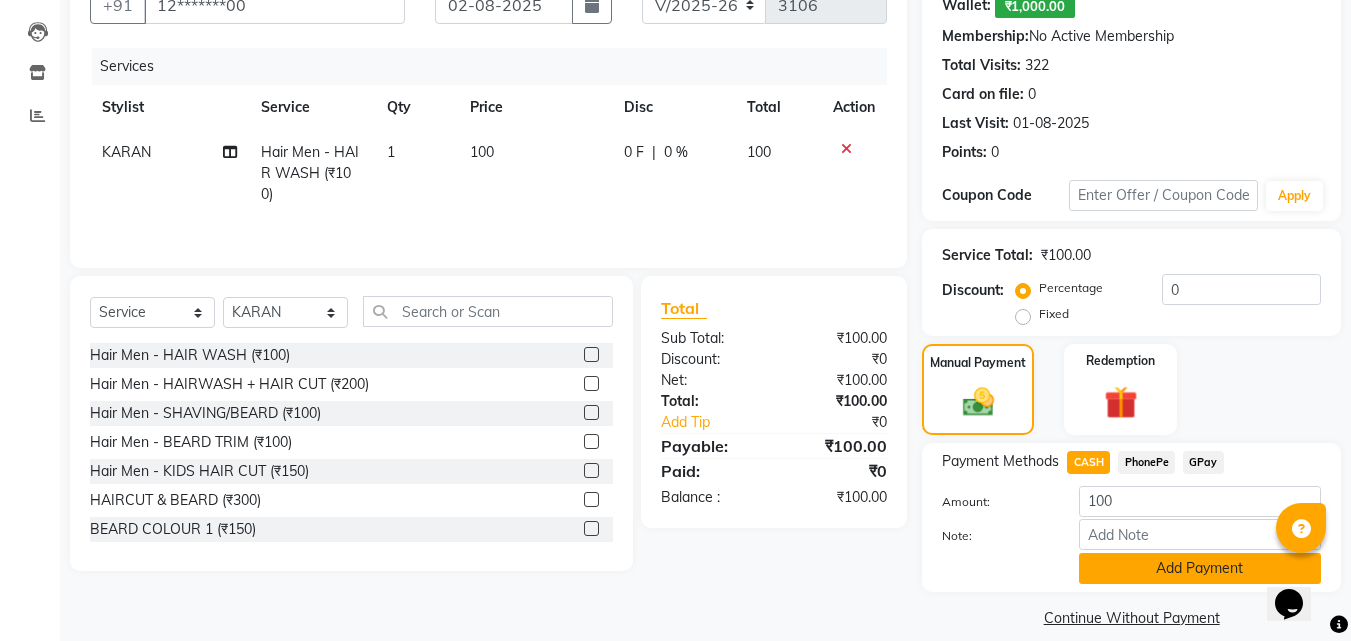 scroll, scrollTop: 222, scrollLeft: 0, axis: vertical 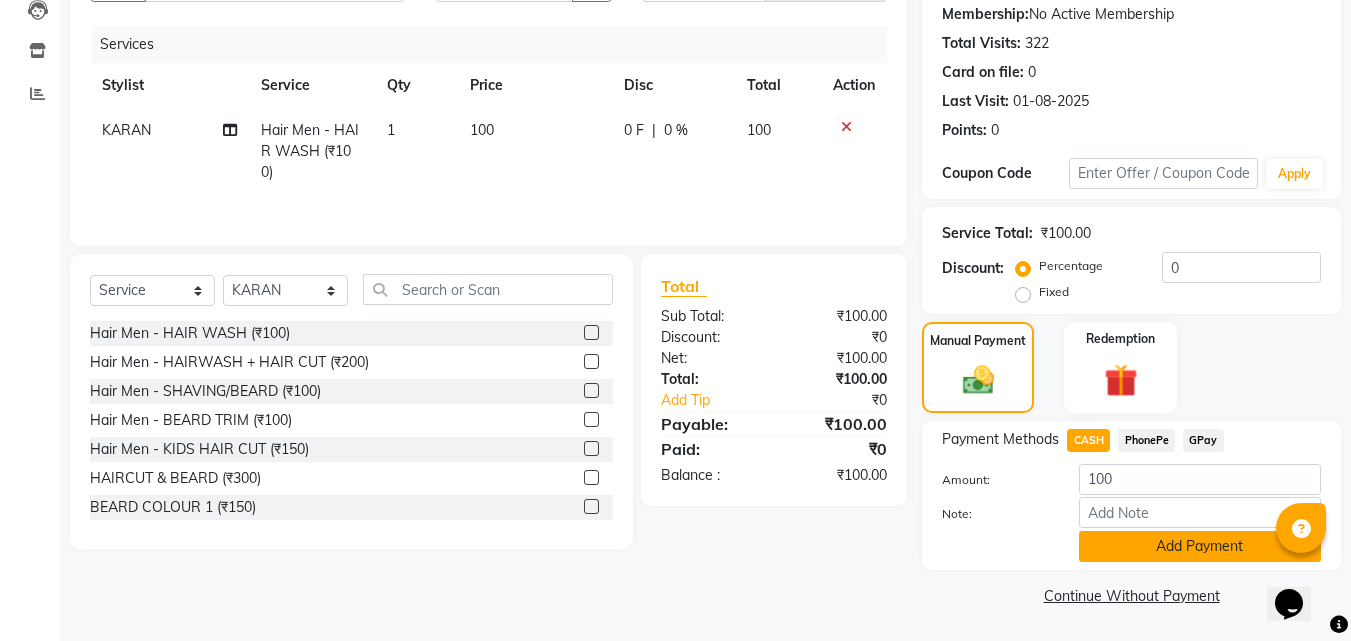 click on "Add Payment" 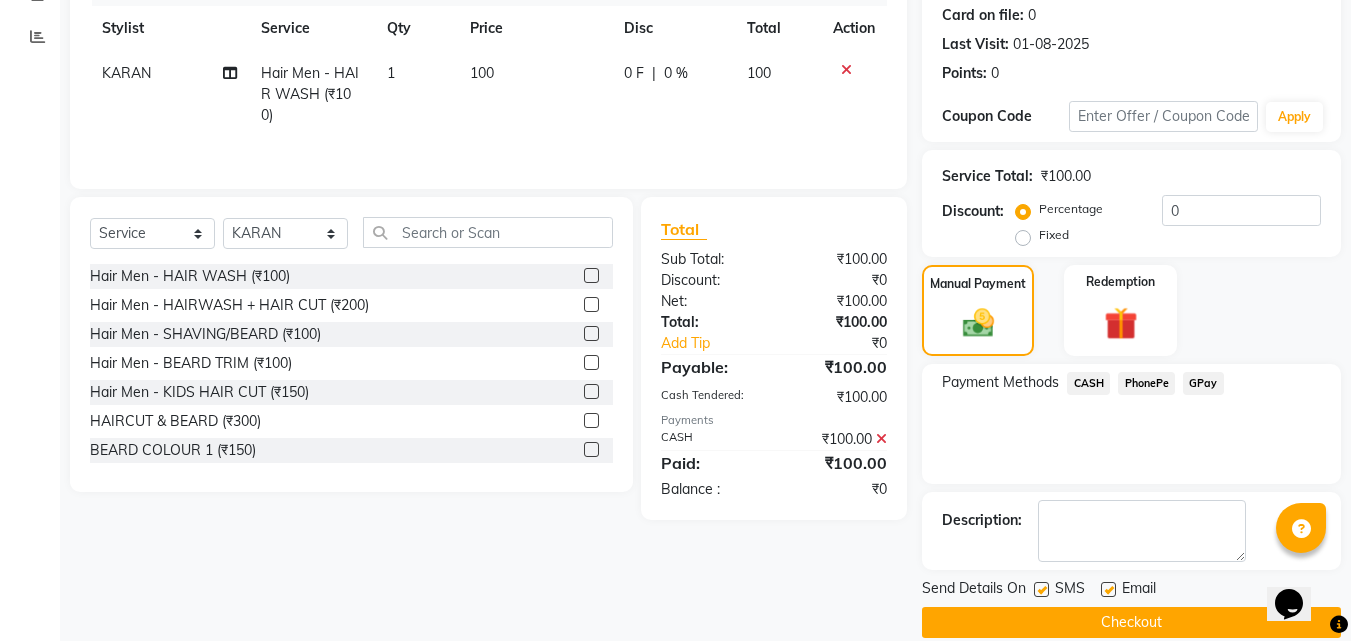 scroll, scrollTop: 306, scrollLeft: 0, axis: vertical 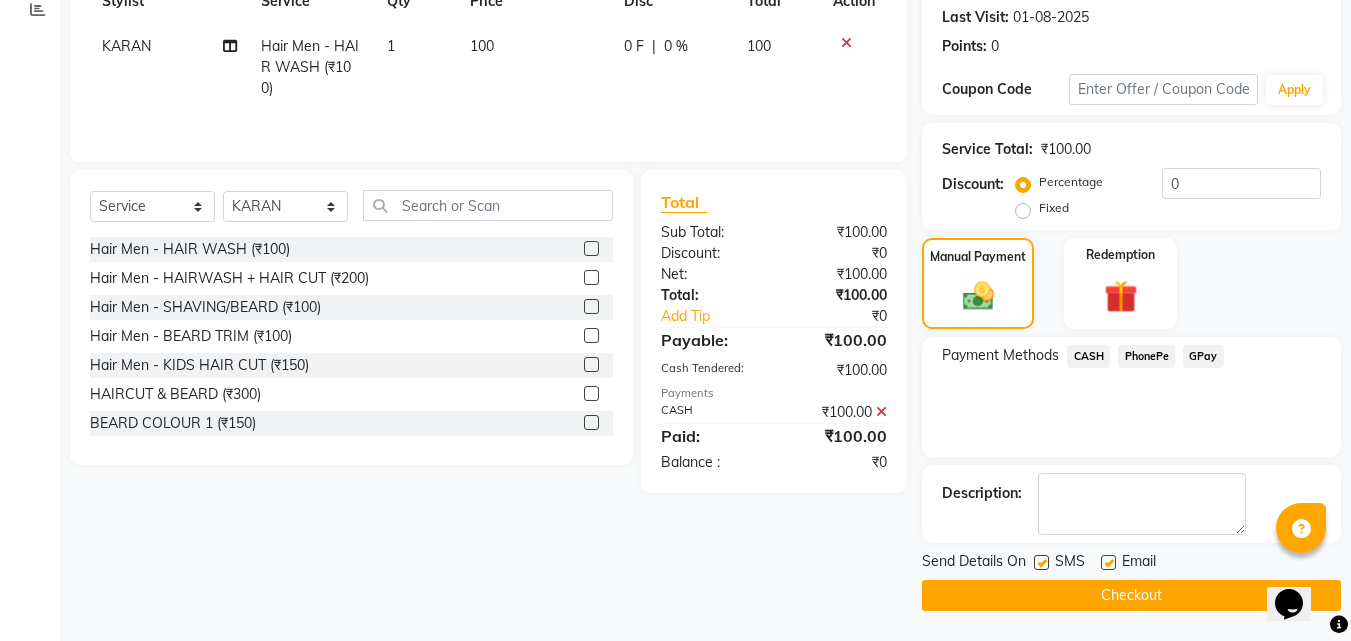 click on "Checkout" 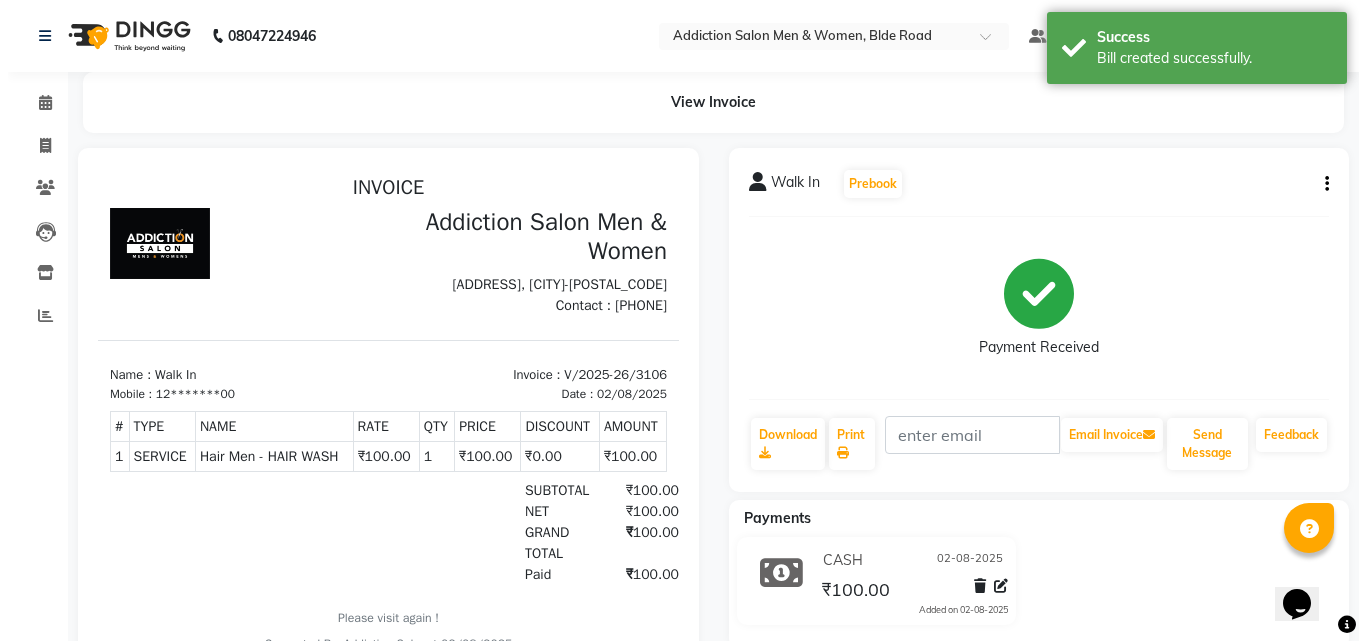 scroll, scrollTop: 0, scrollLeft: 0, axis: both 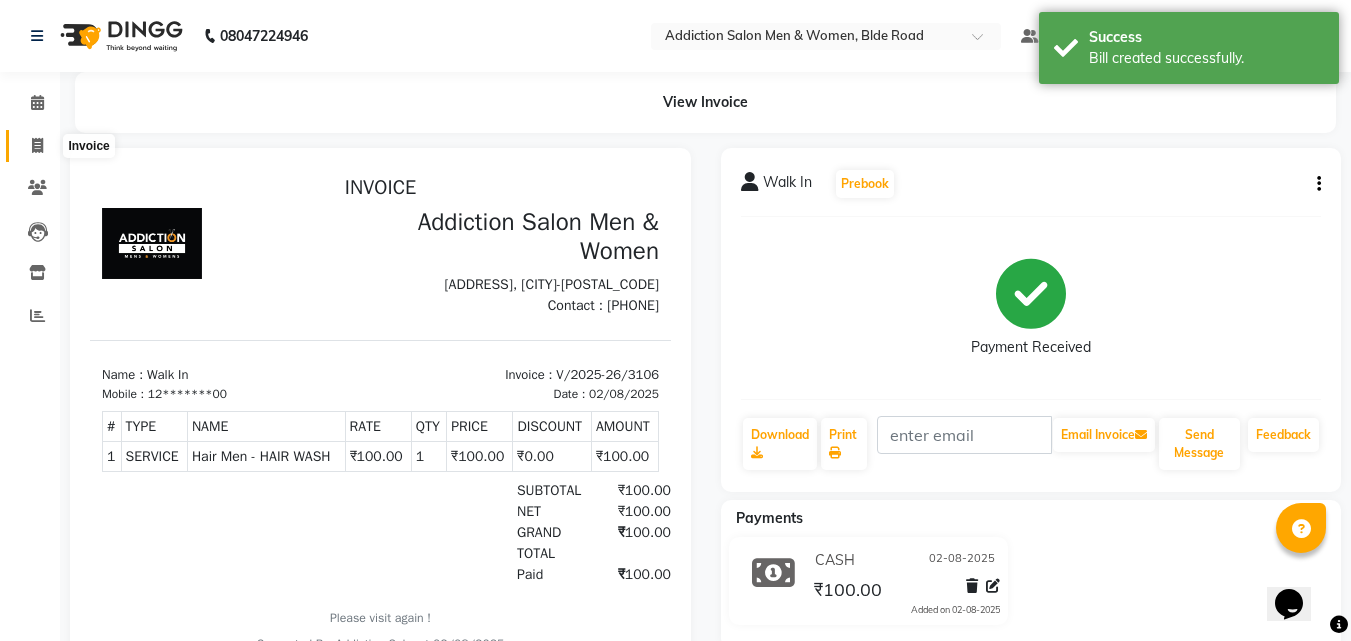 click 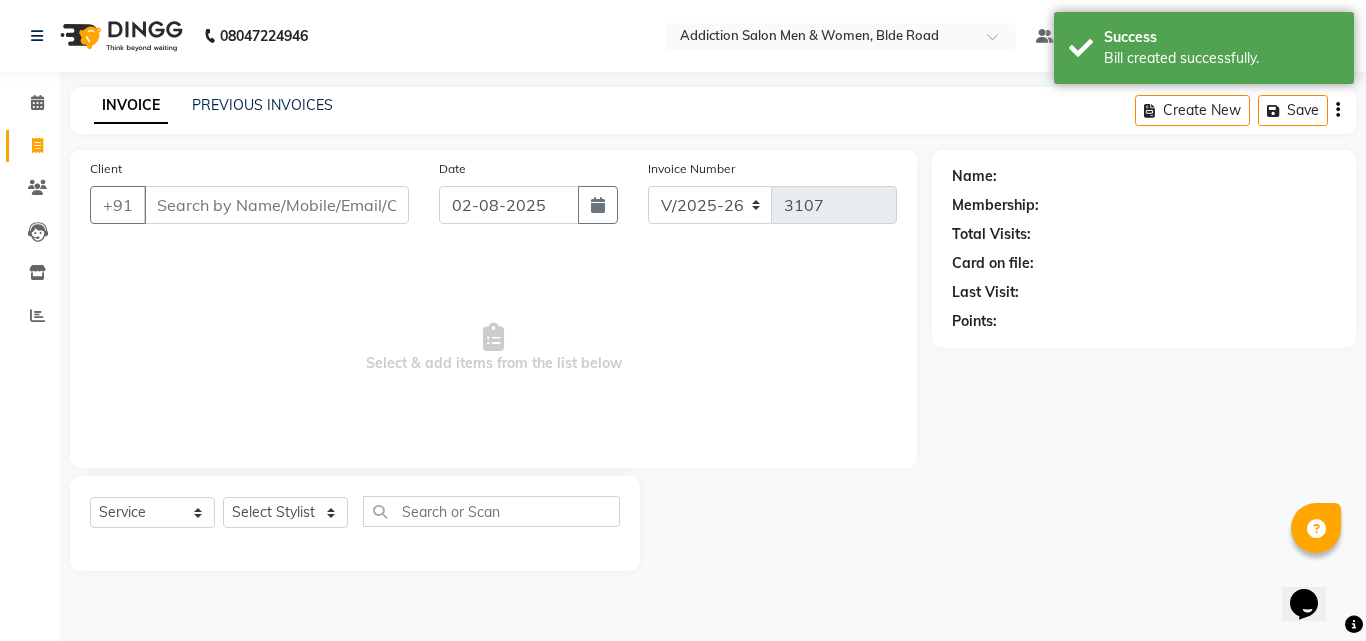 click on "Client" at bounding box center [276, 205] 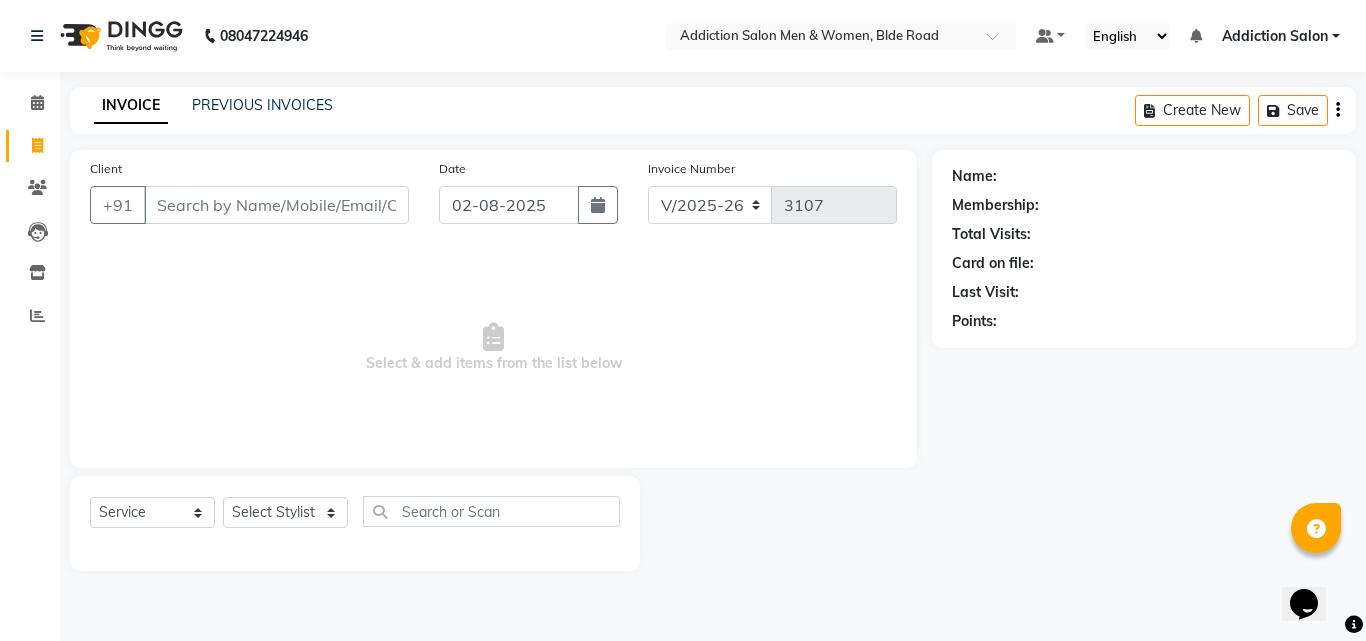 click on "Client" at bounding box center [276, 205] 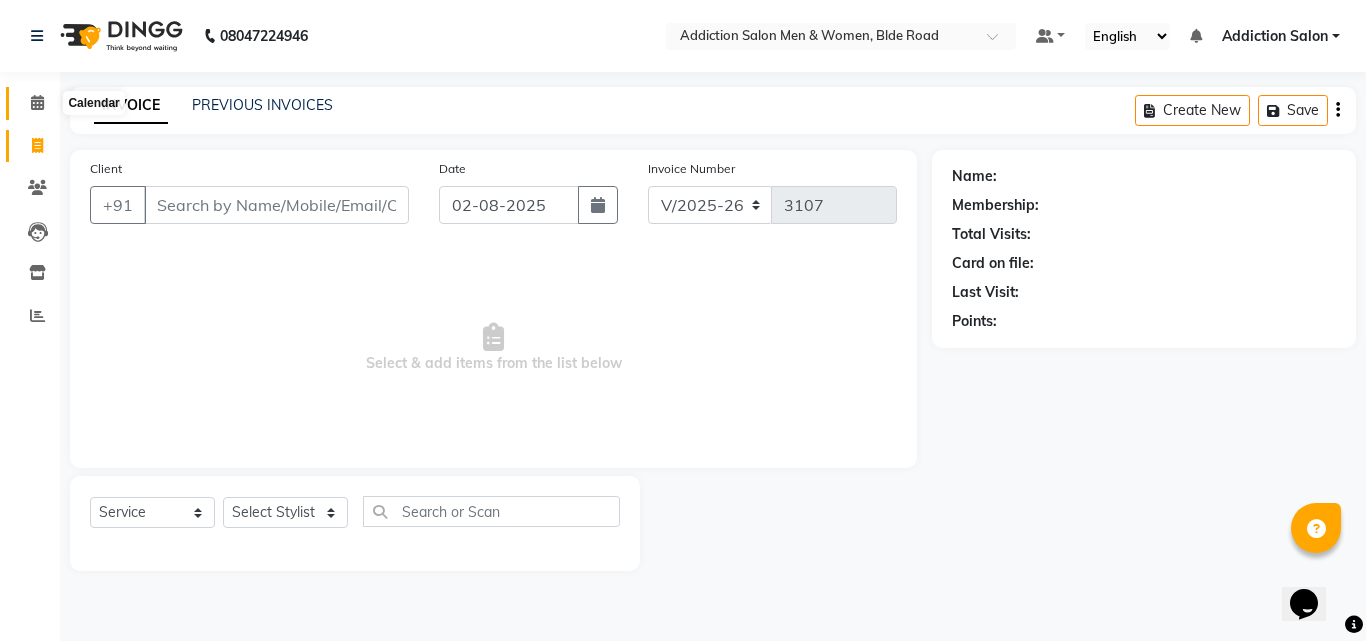 click 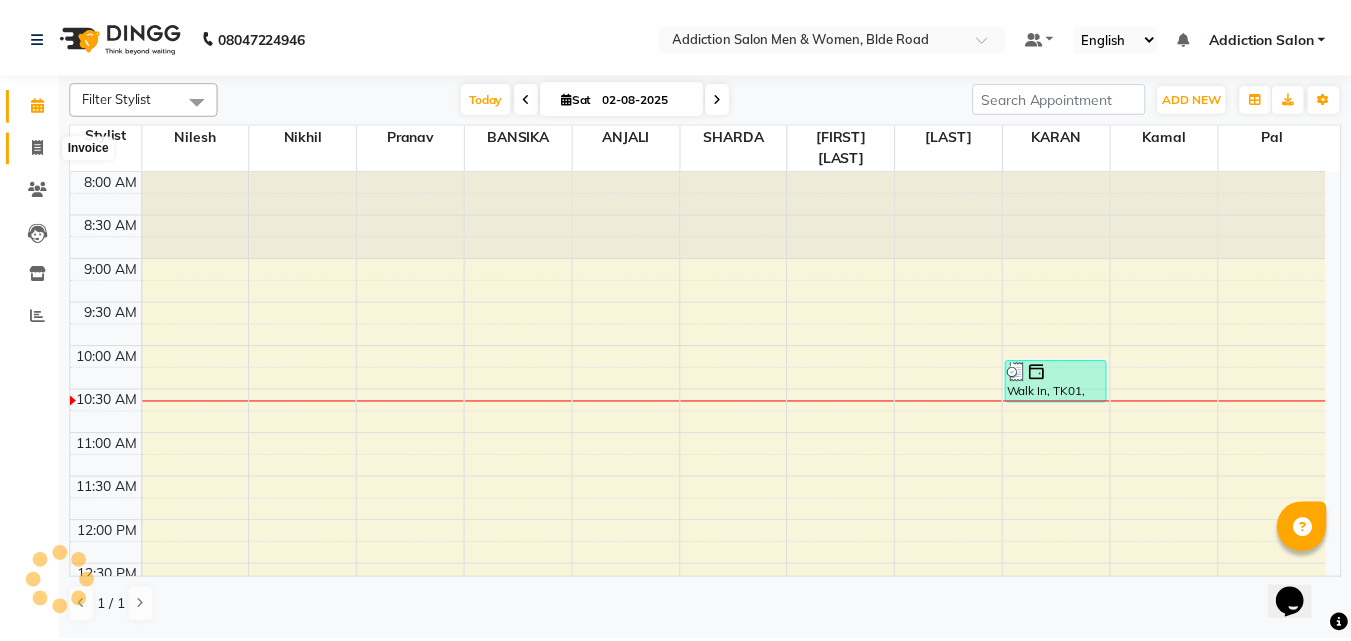 scroll, scrollTop: 0, scrollLeft: 0, axis: both 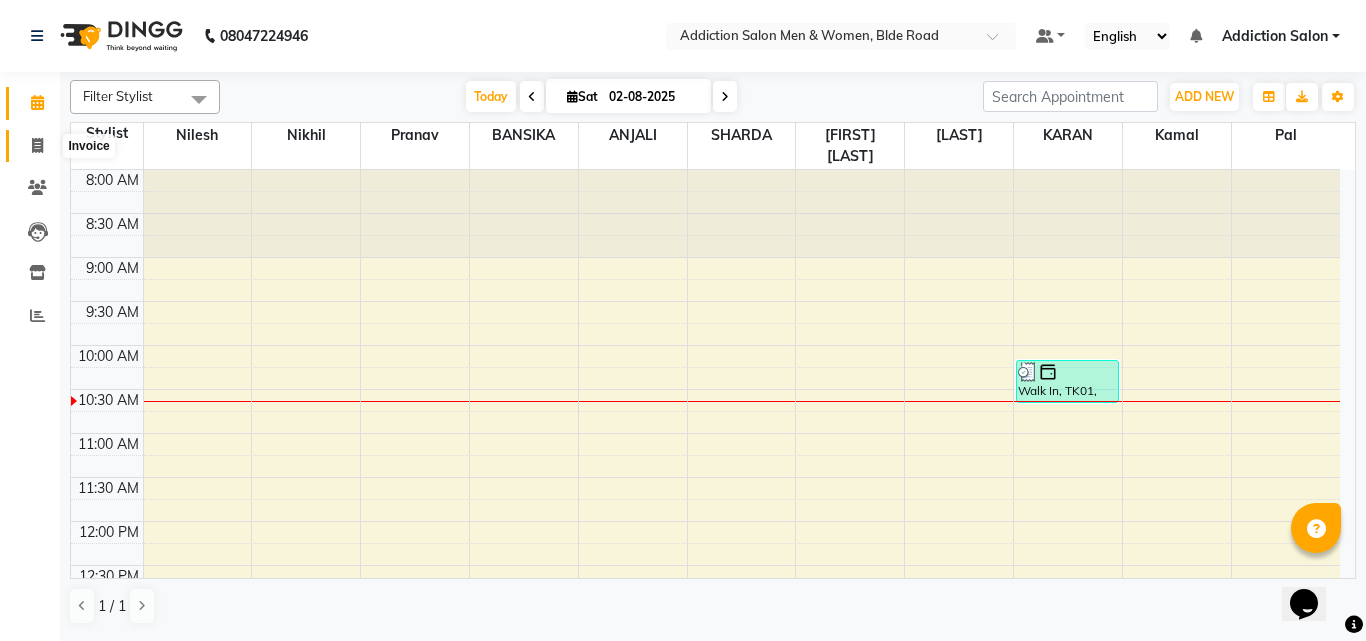 click 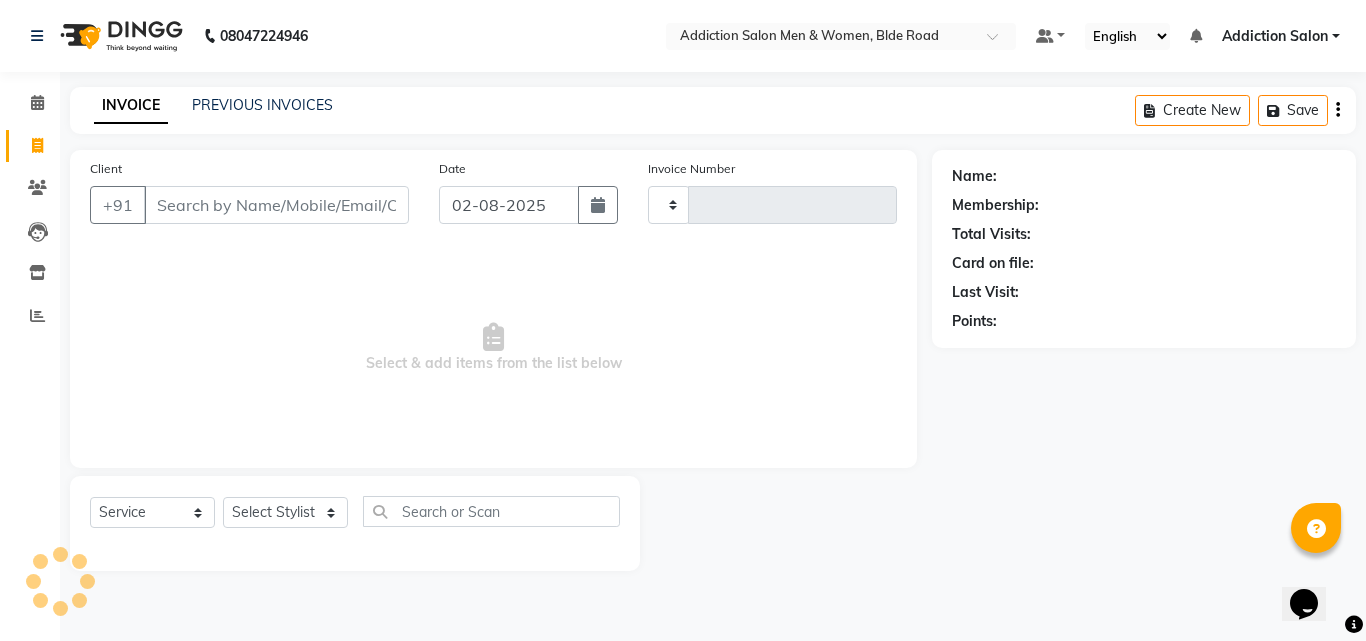 type on "3107" 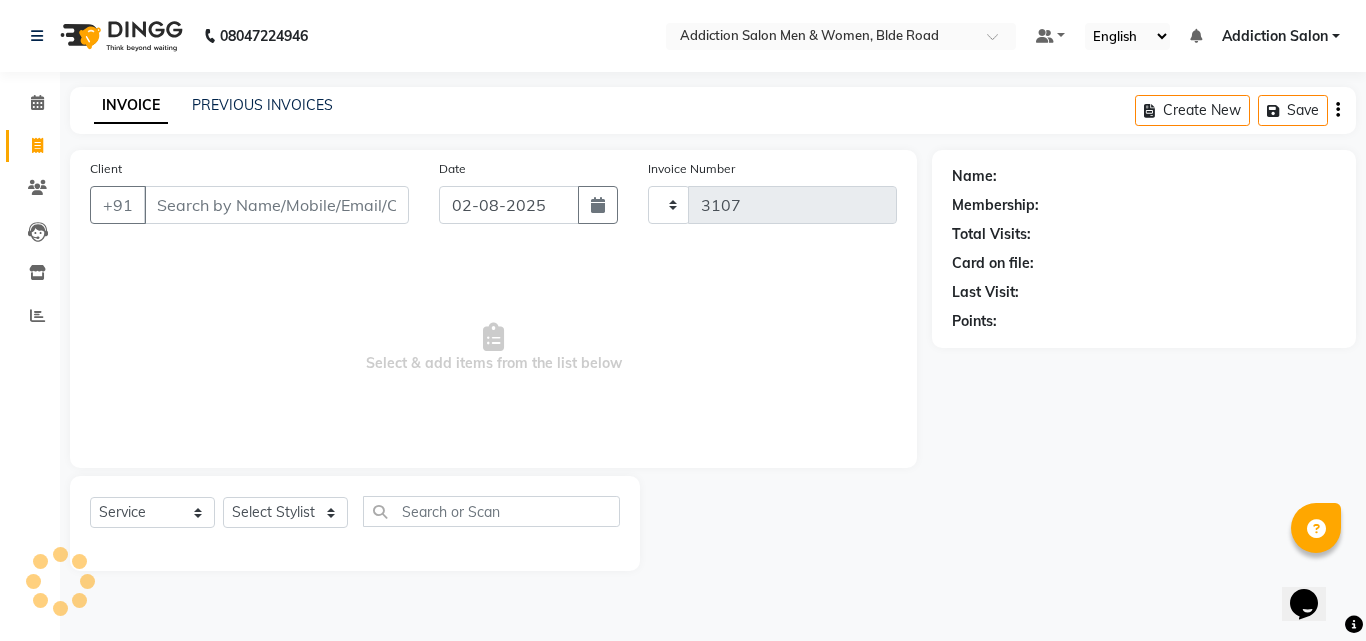 select on "6595" 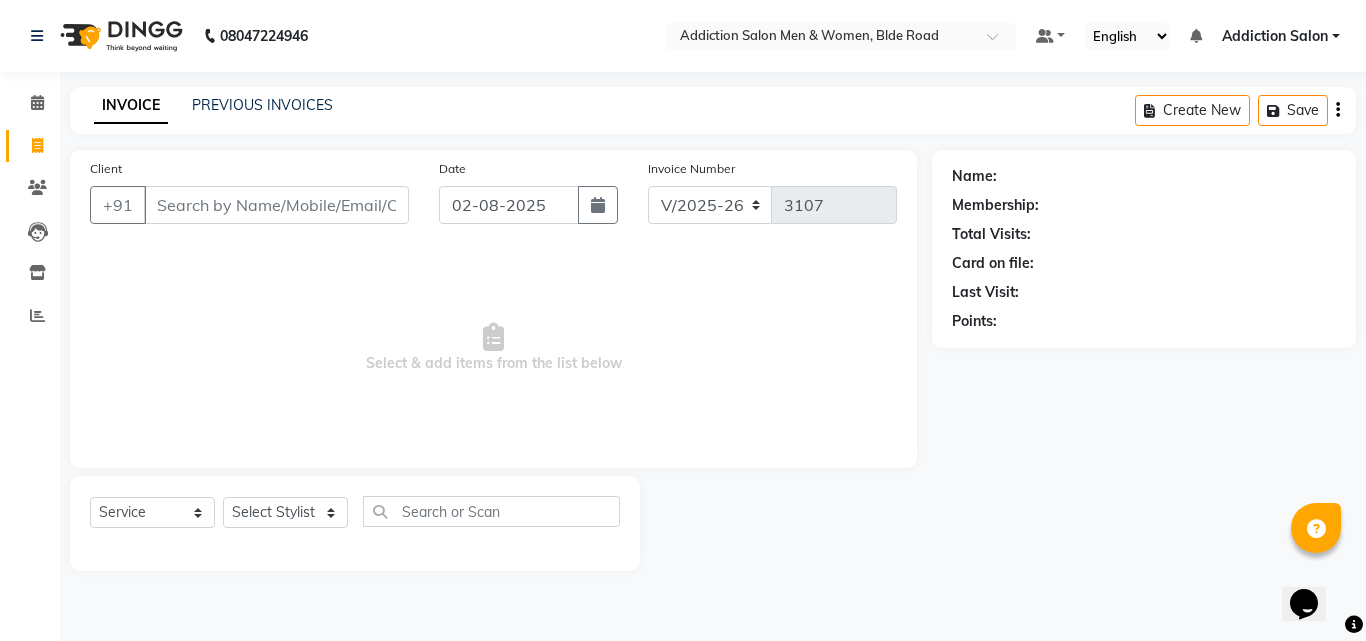 click on "Client" at bounding box center (276, 205) 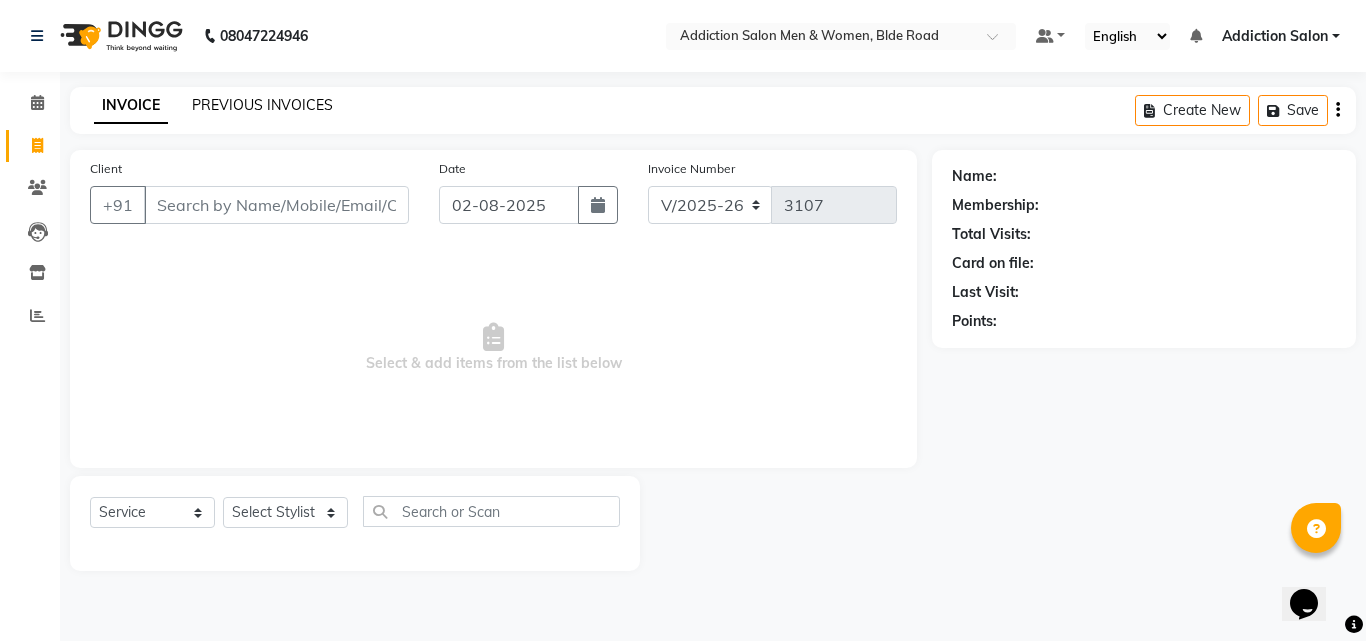 click on "PREVIOUS INVOICES" 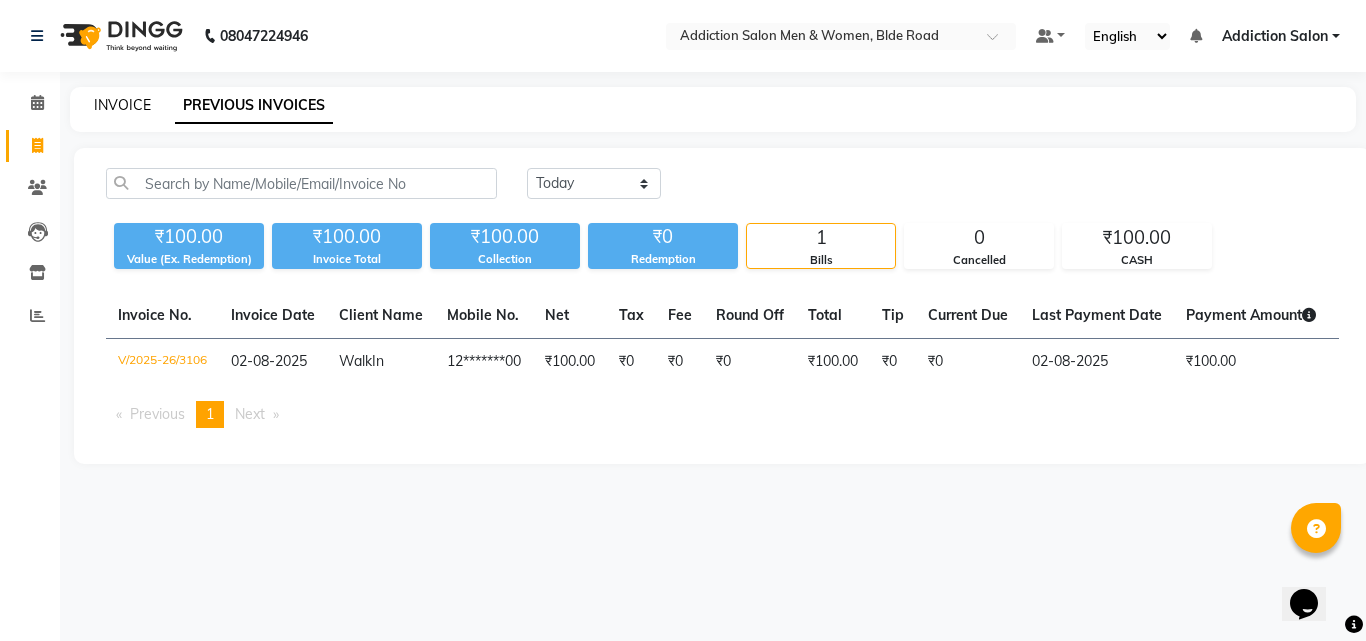 click on "INVOICE" 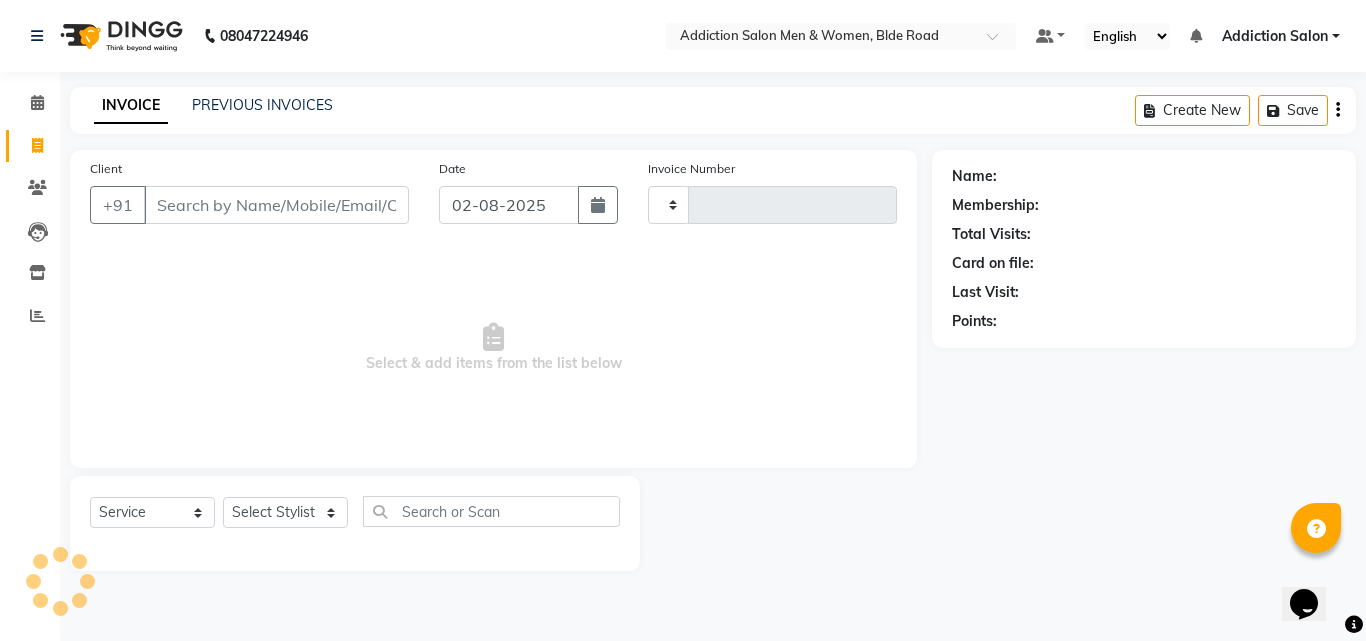 type on "3107" 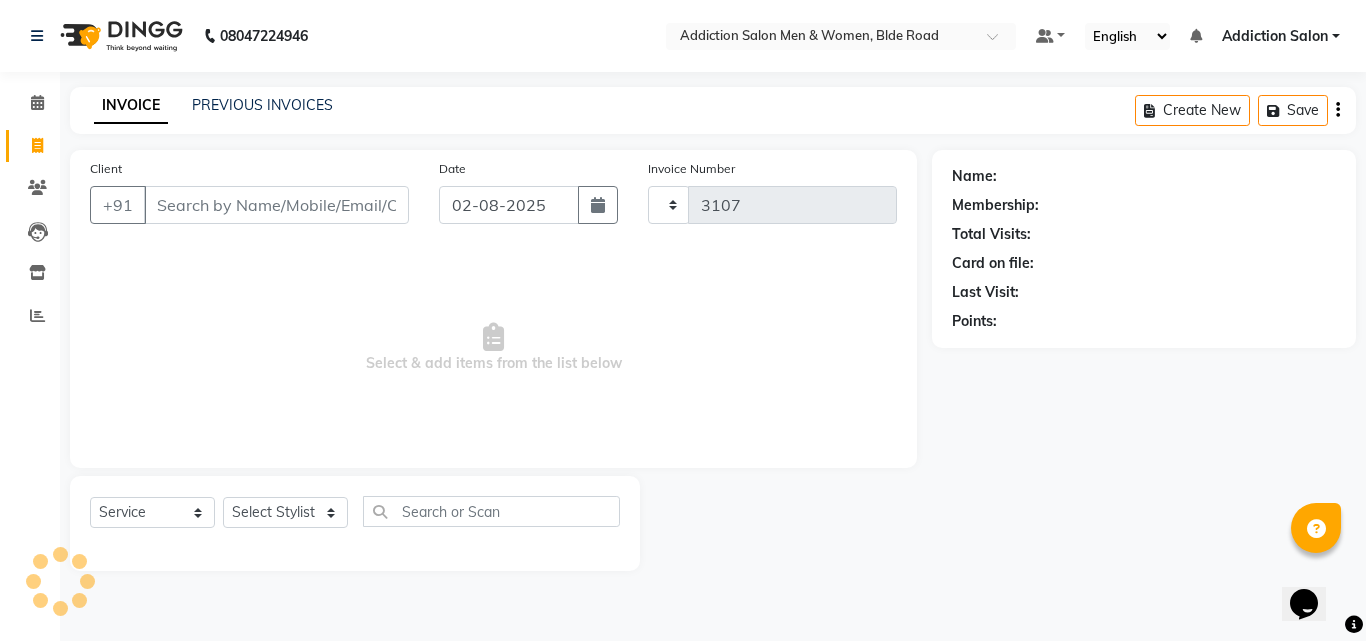 select on "6595" 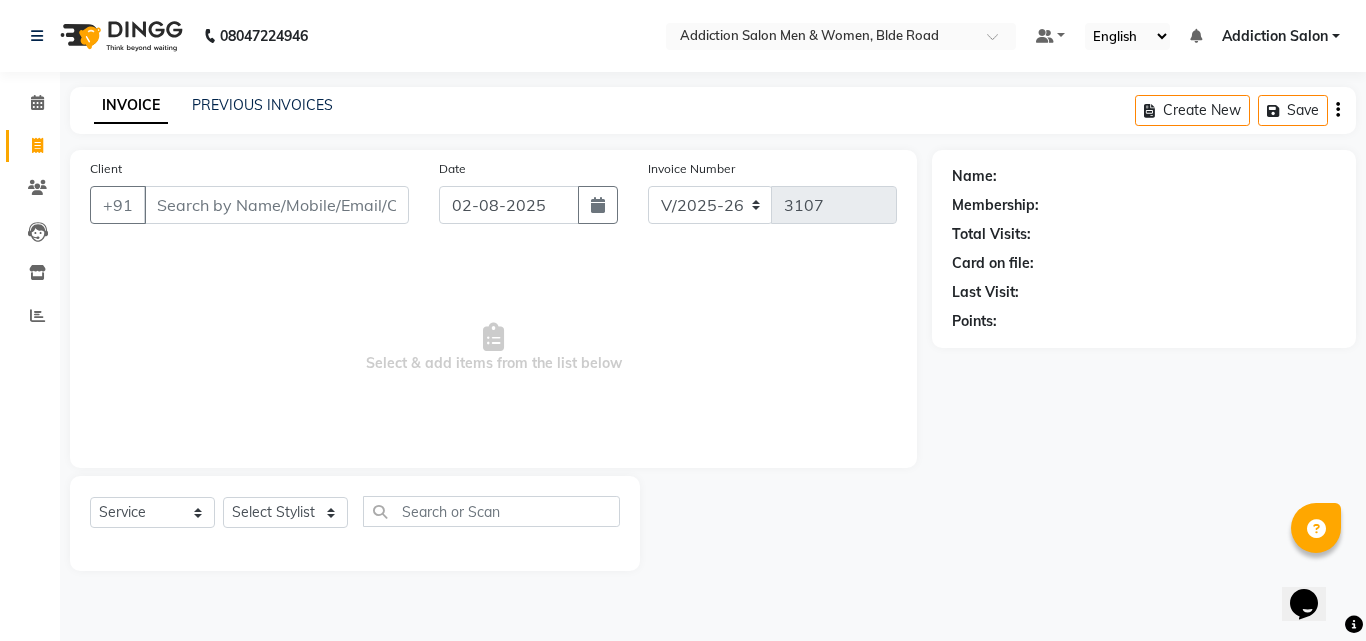 click on "Client" at bounding box center (276, 205) 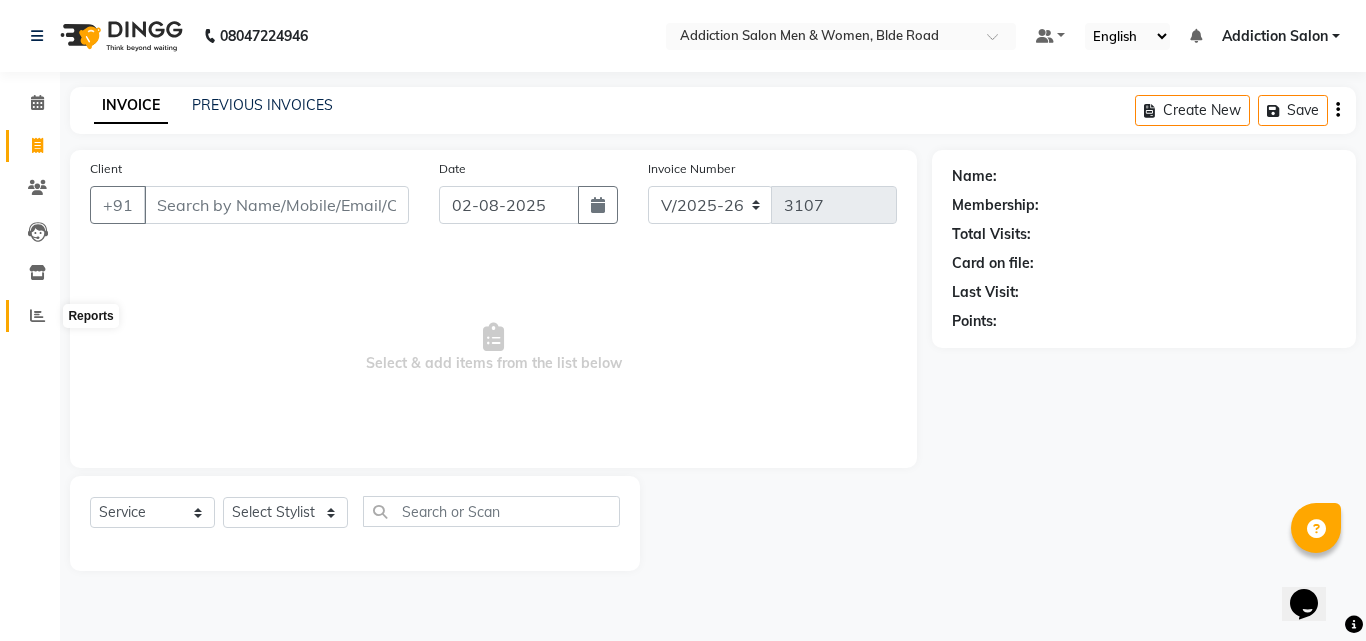 click 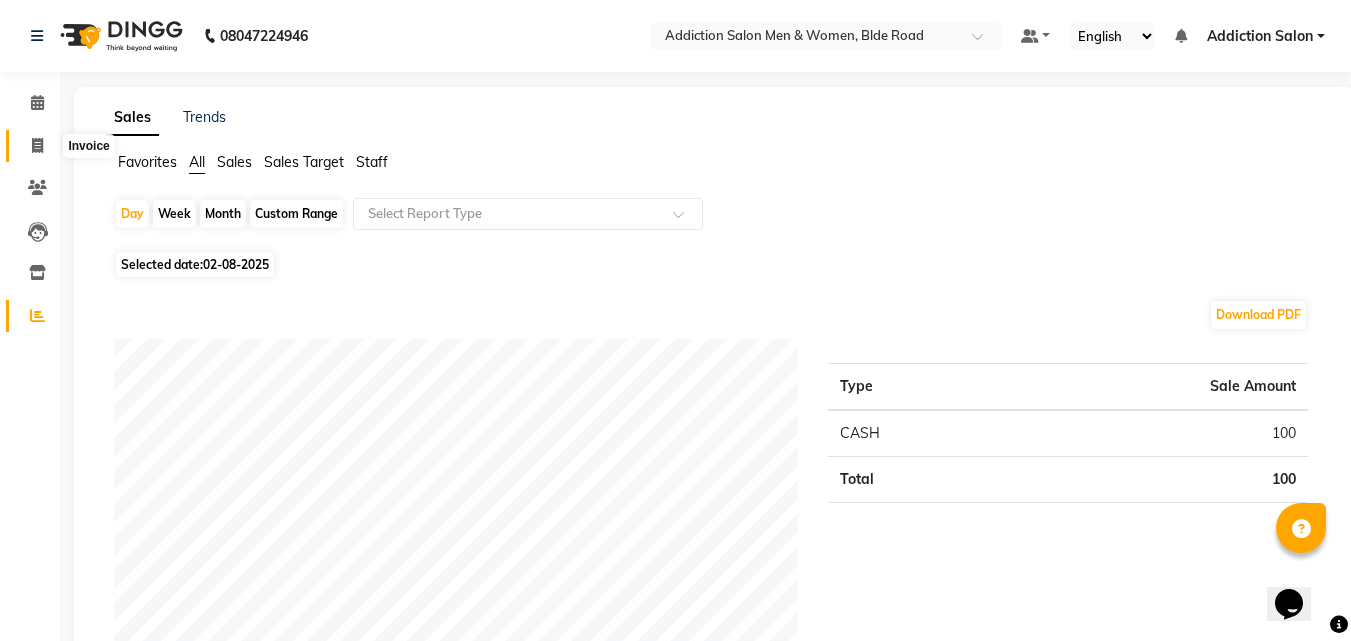 click 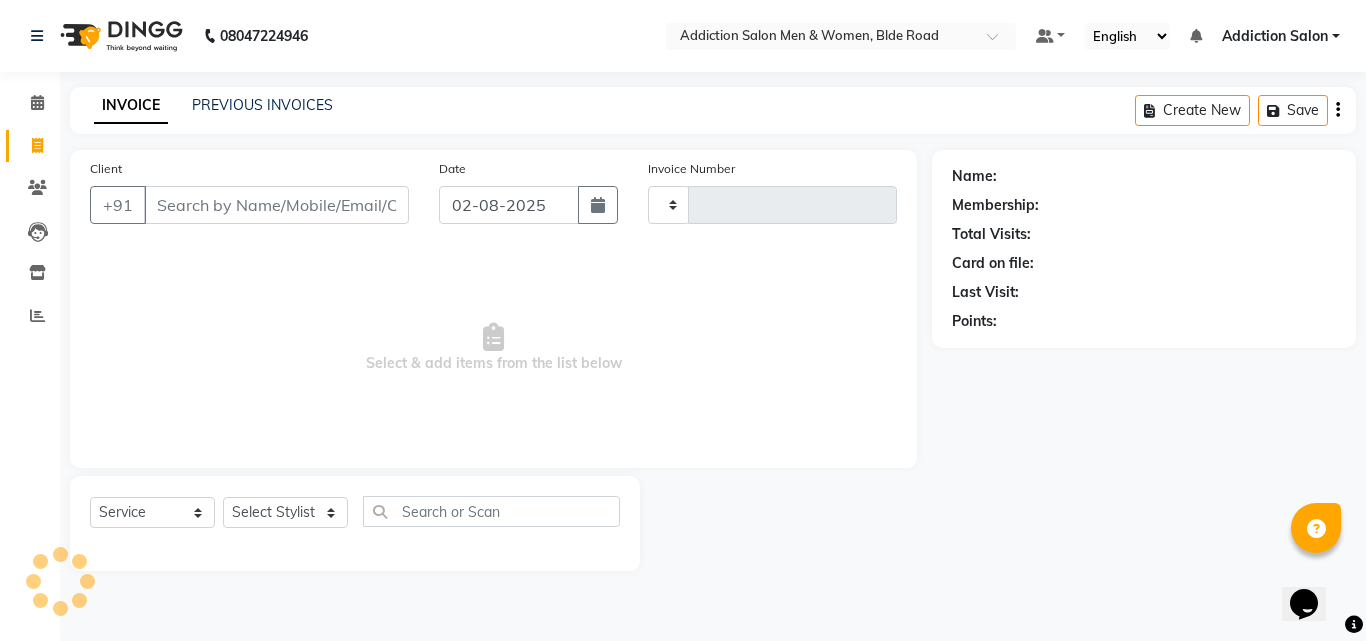type on "3107" 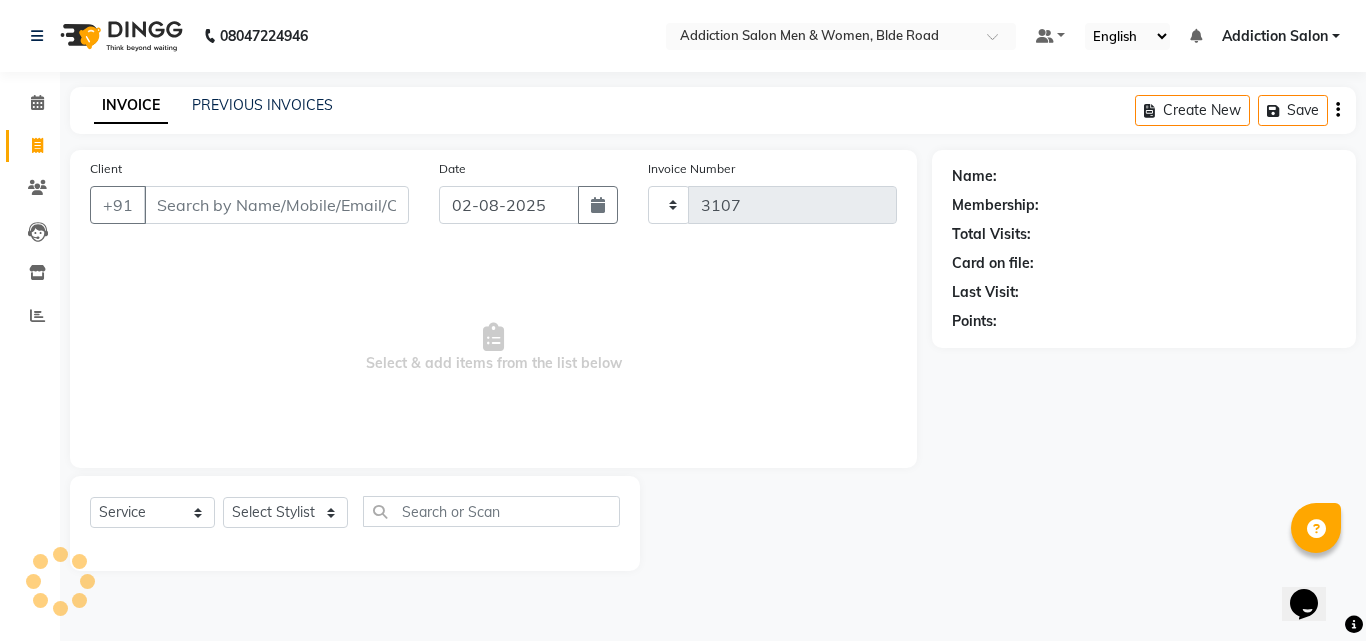 select on "6595" 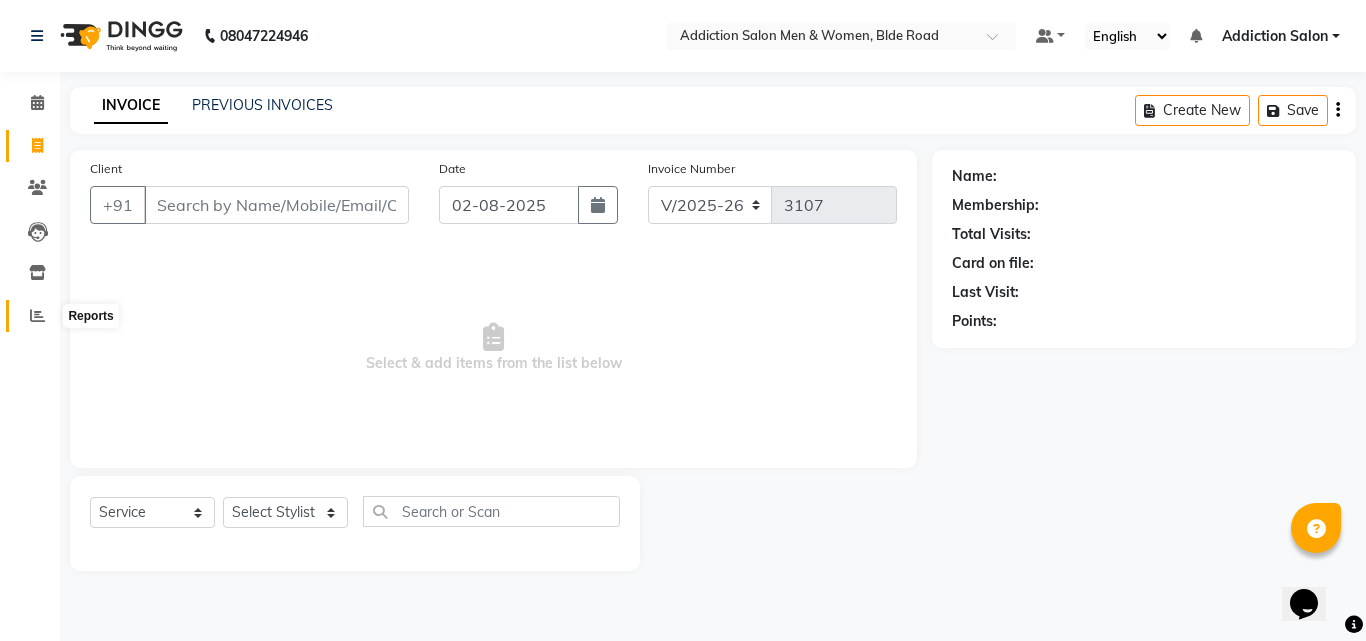 click 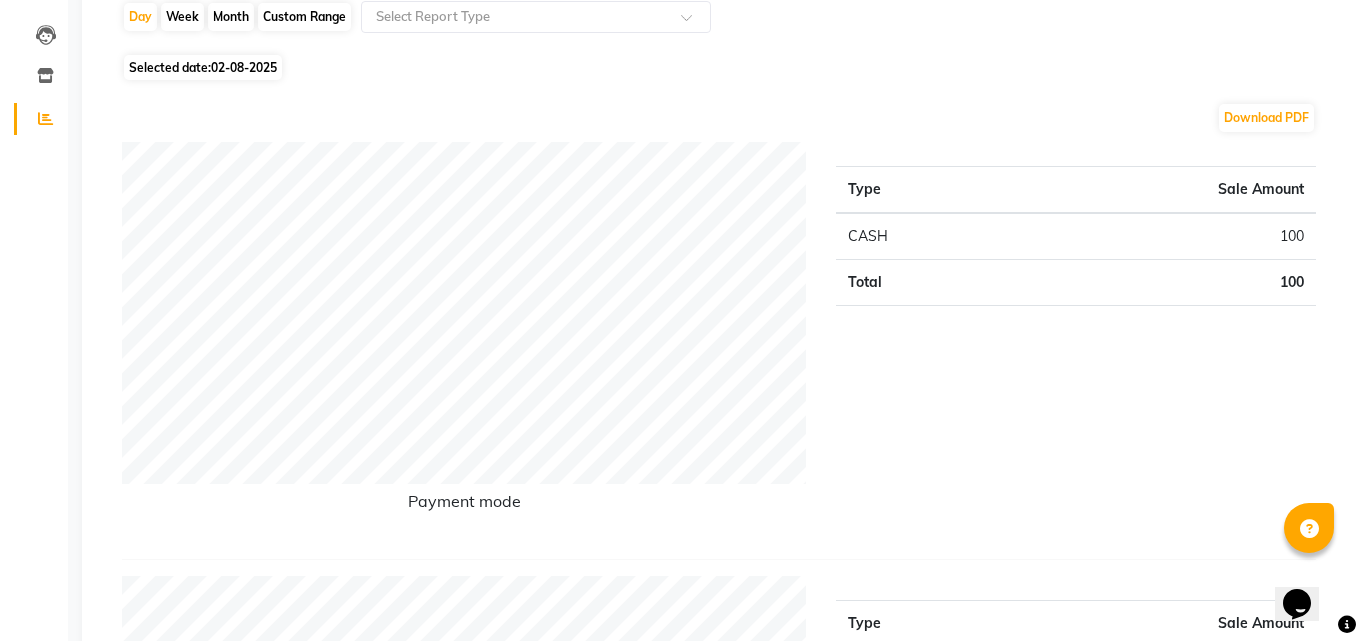 scroll, scrollTop: 0, scrollLeft: 0, axis: both 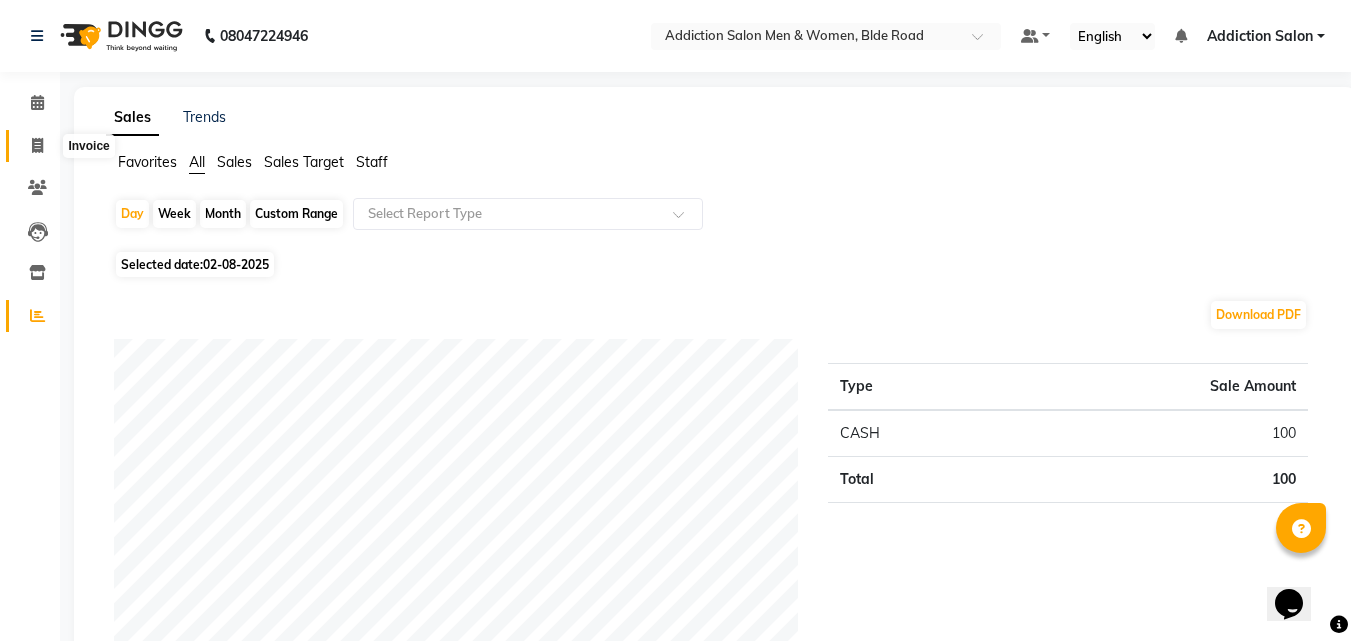click 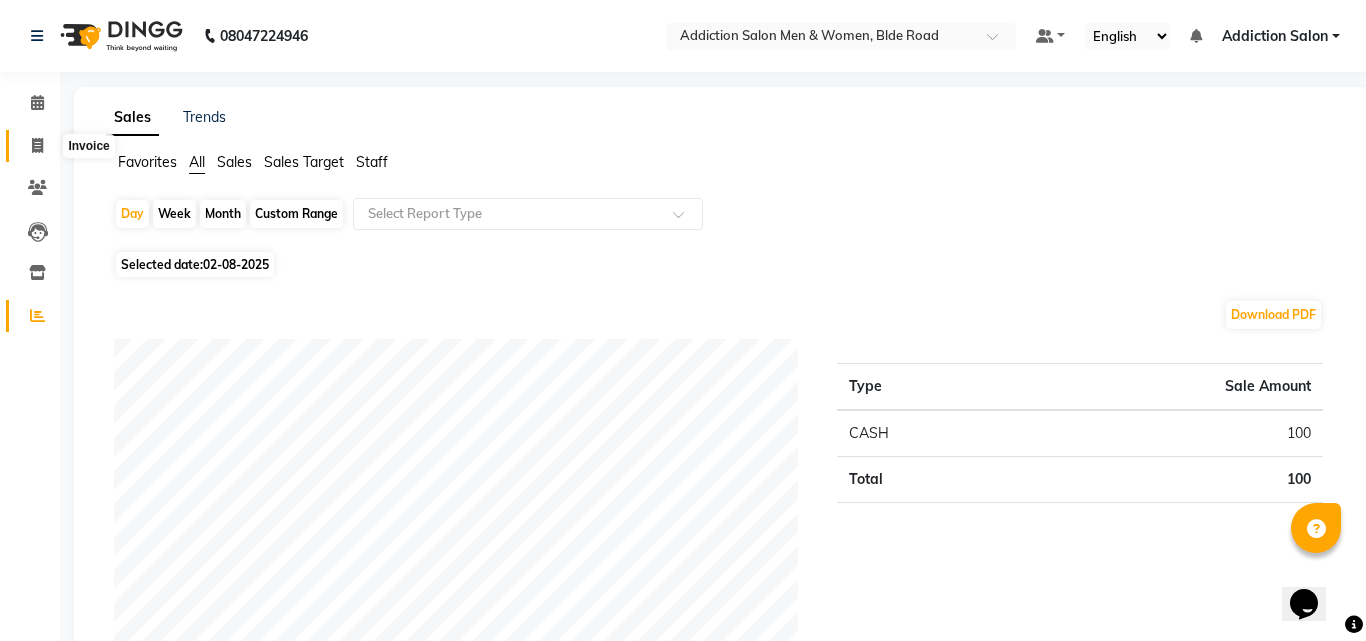 select on "6595" 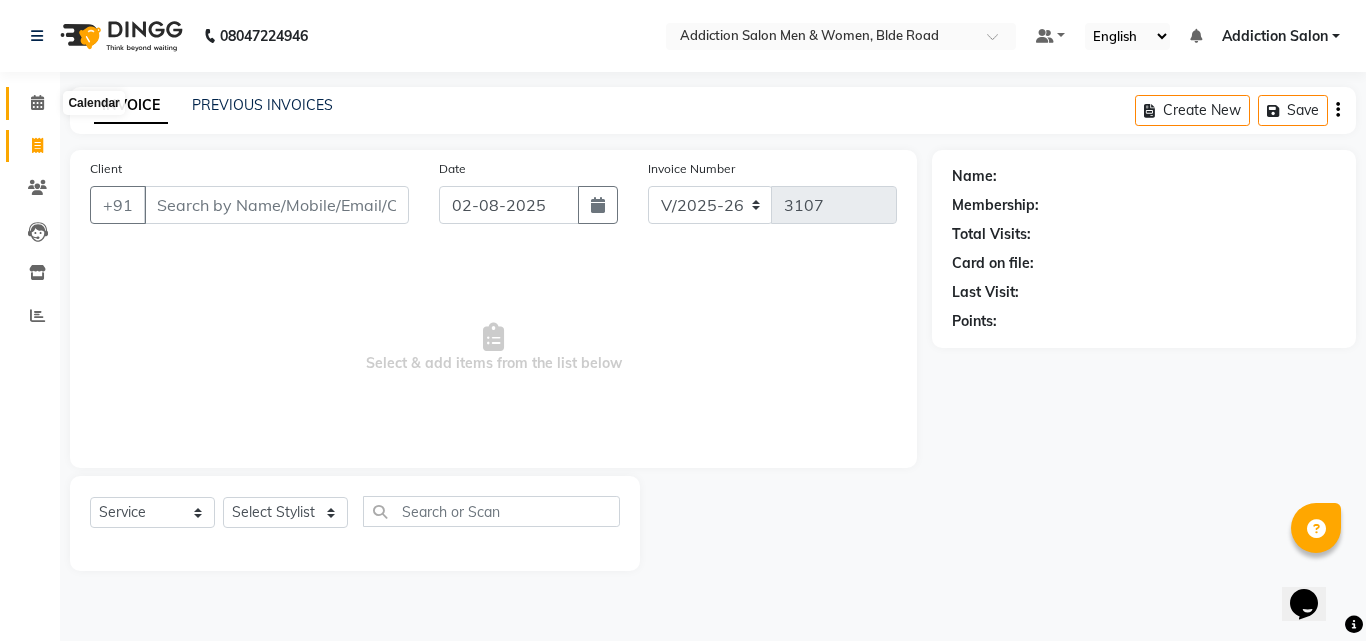 drag, startPoint x: 43, startPoint y: 96, endPoint x: 35, endPoint y: 129, distance: 33.955853 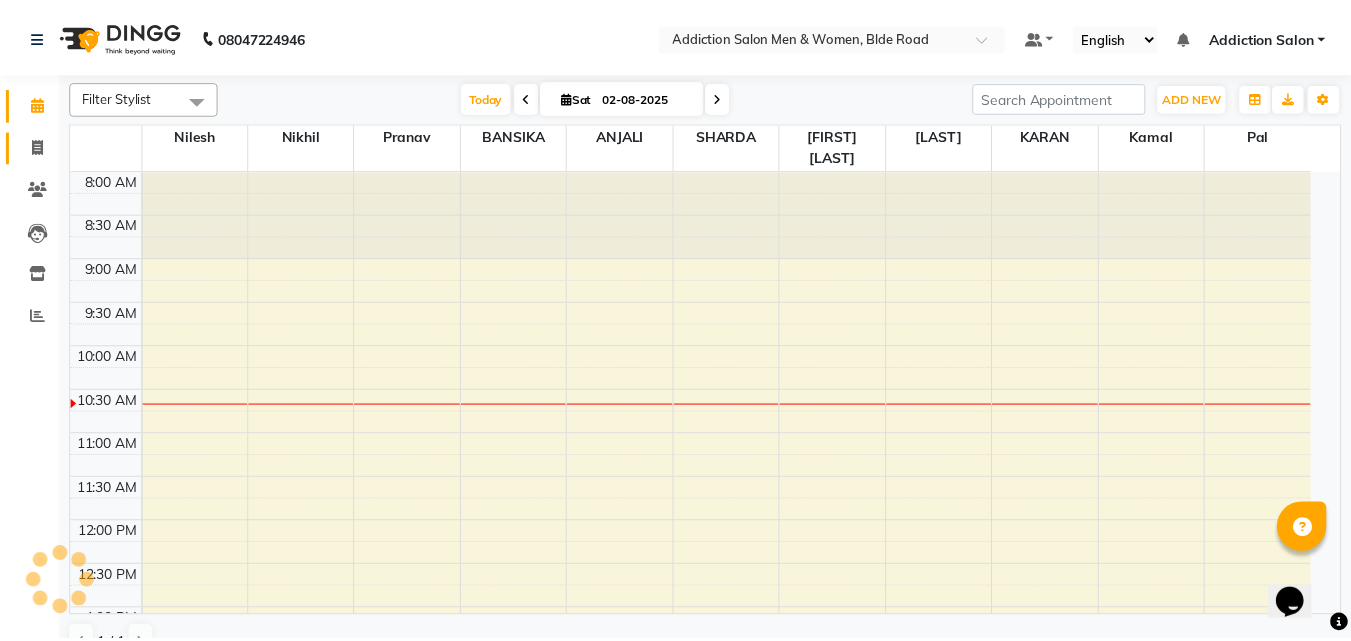 scroll, scrollTop: 0, scrollLeft: 0, axis: both 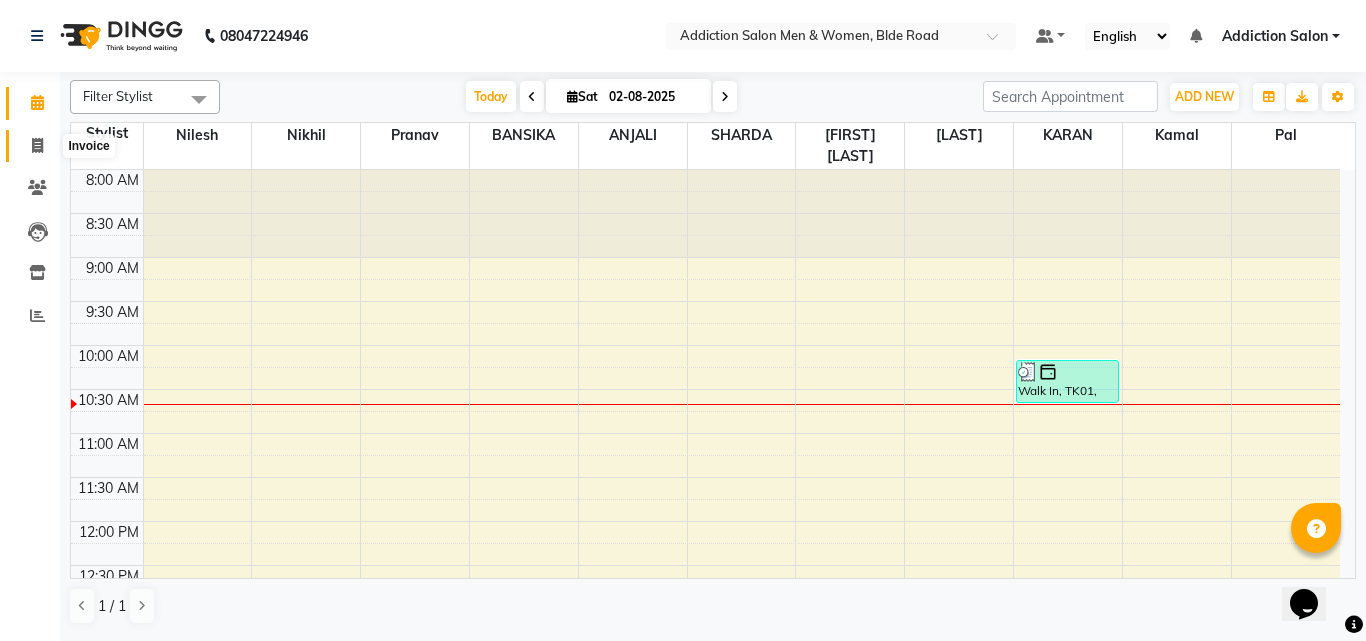 click 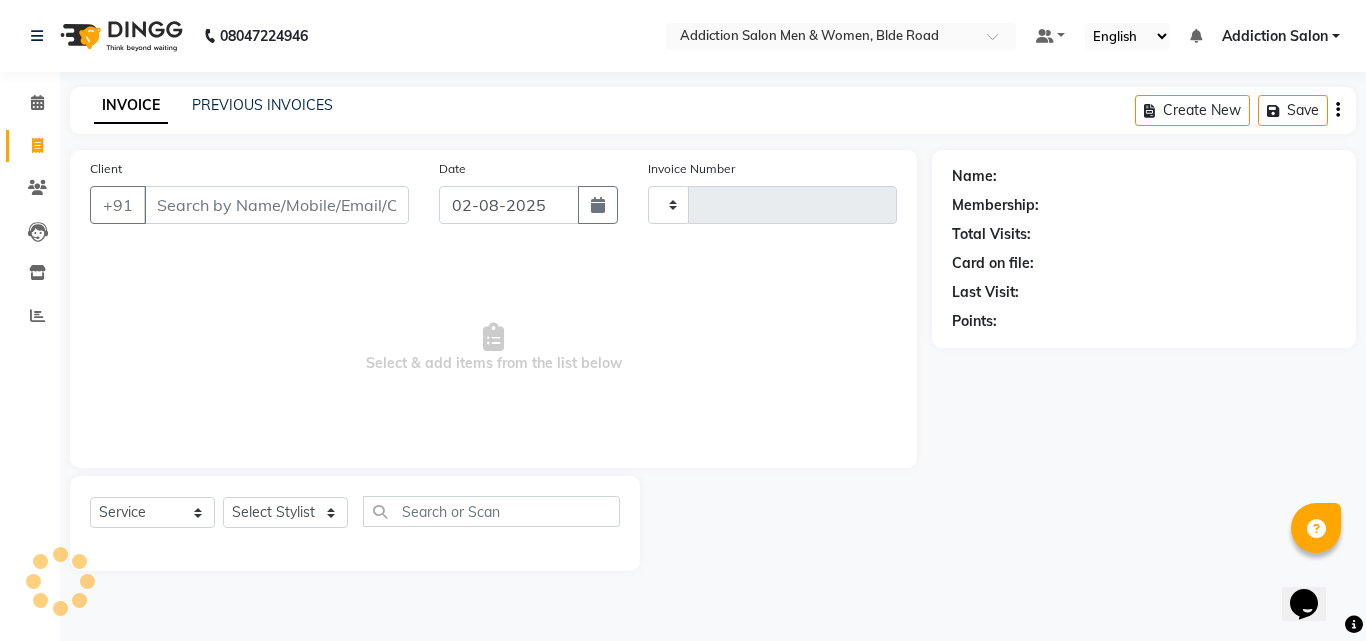 type on "3107" 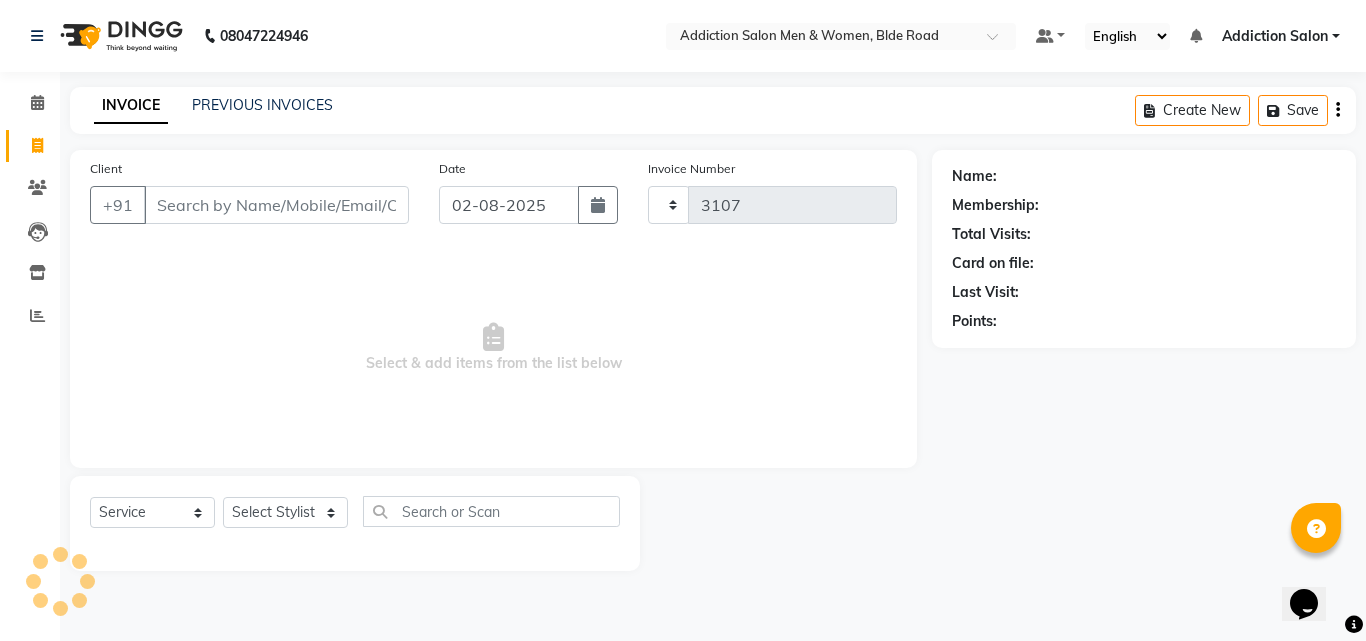 select on "6595" 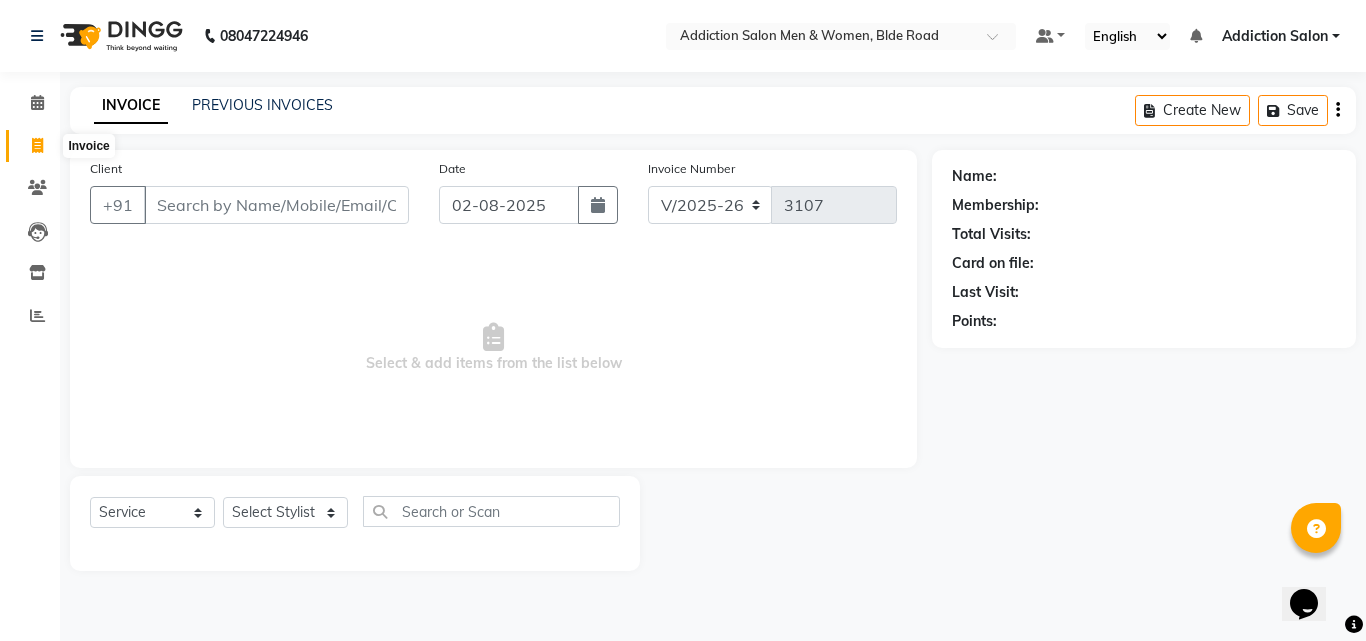 click 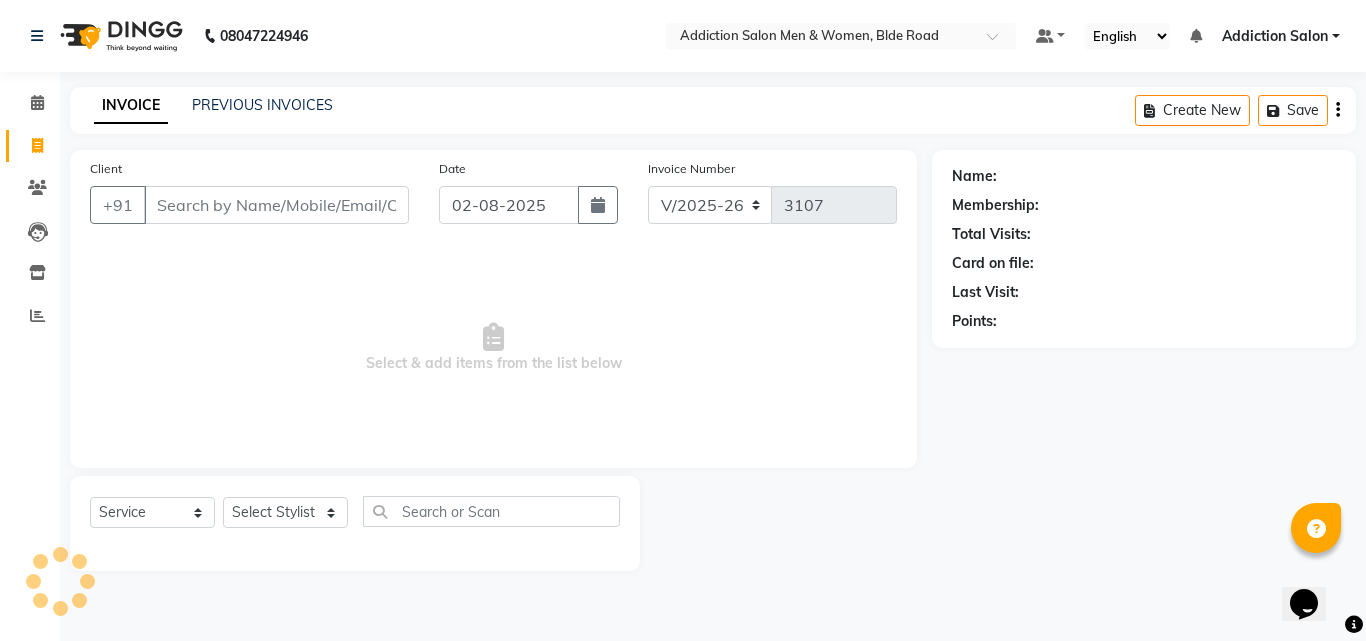click 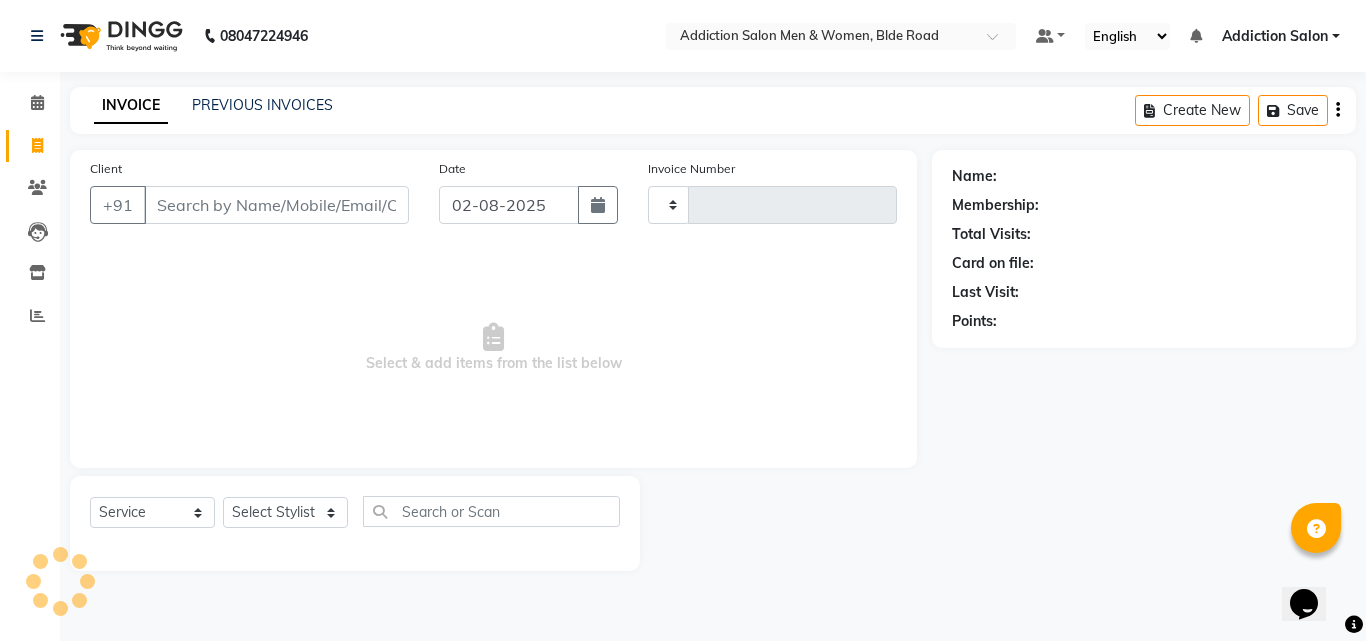 type on "3107" 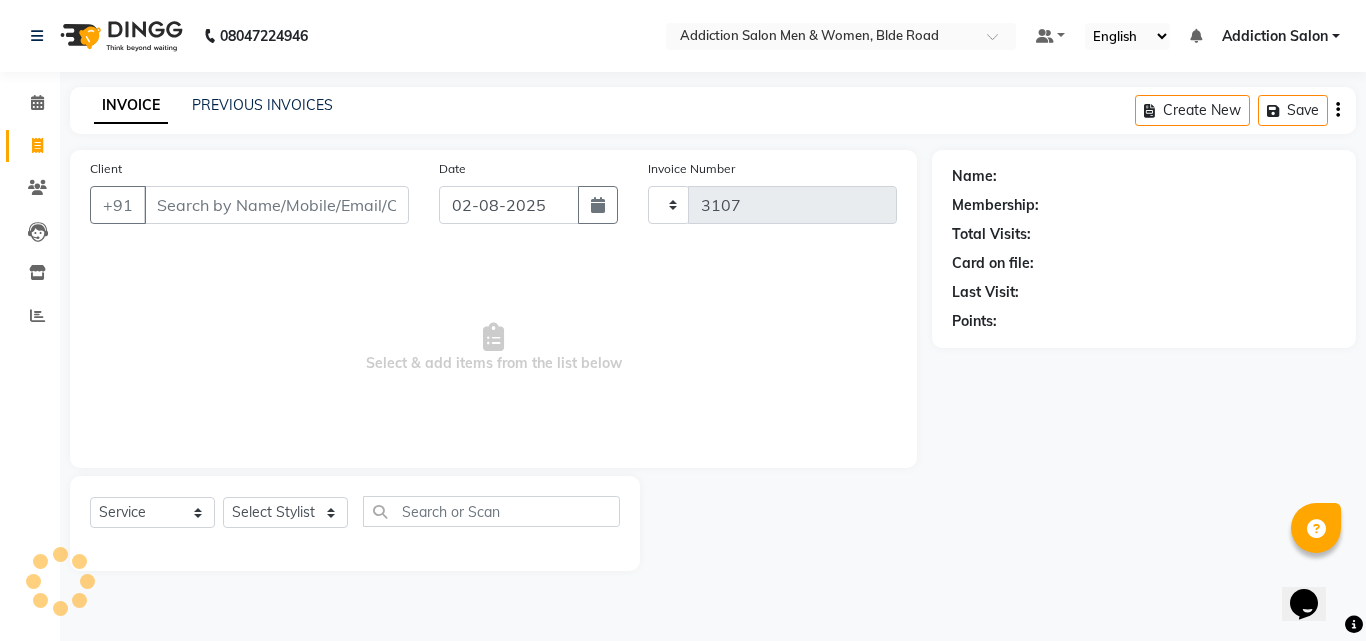 select on "6595" 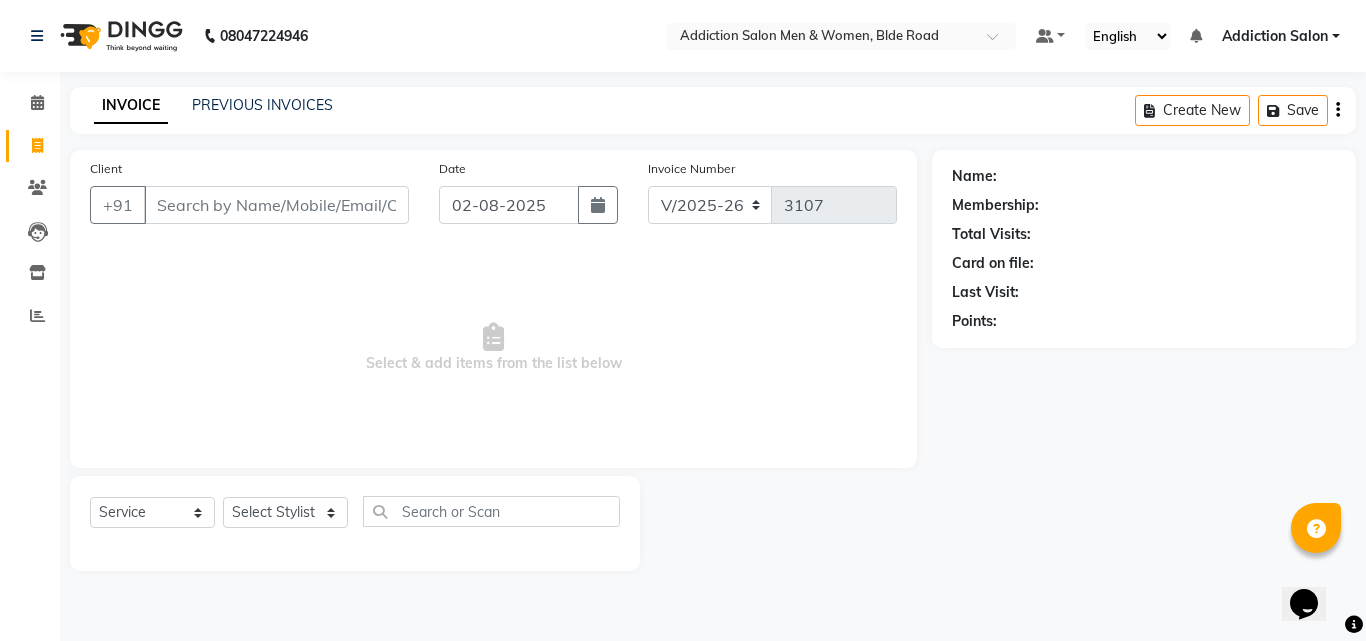 click on "Client" at bounding box center (276, 205) 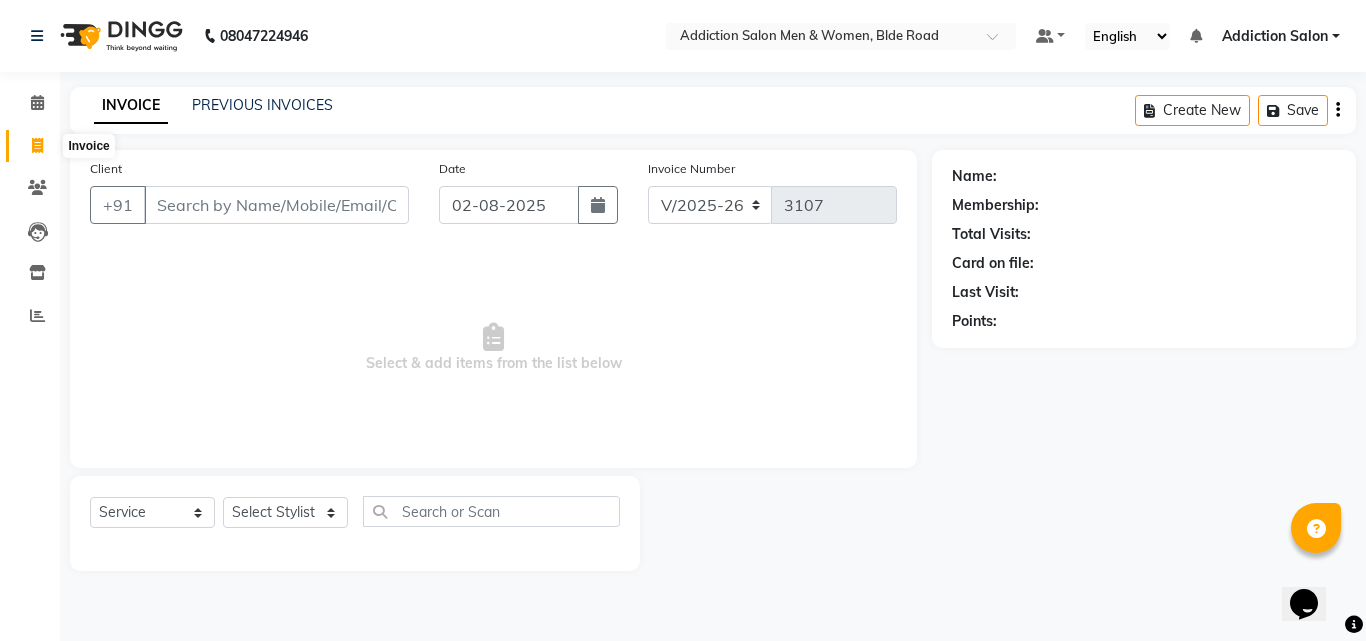 click 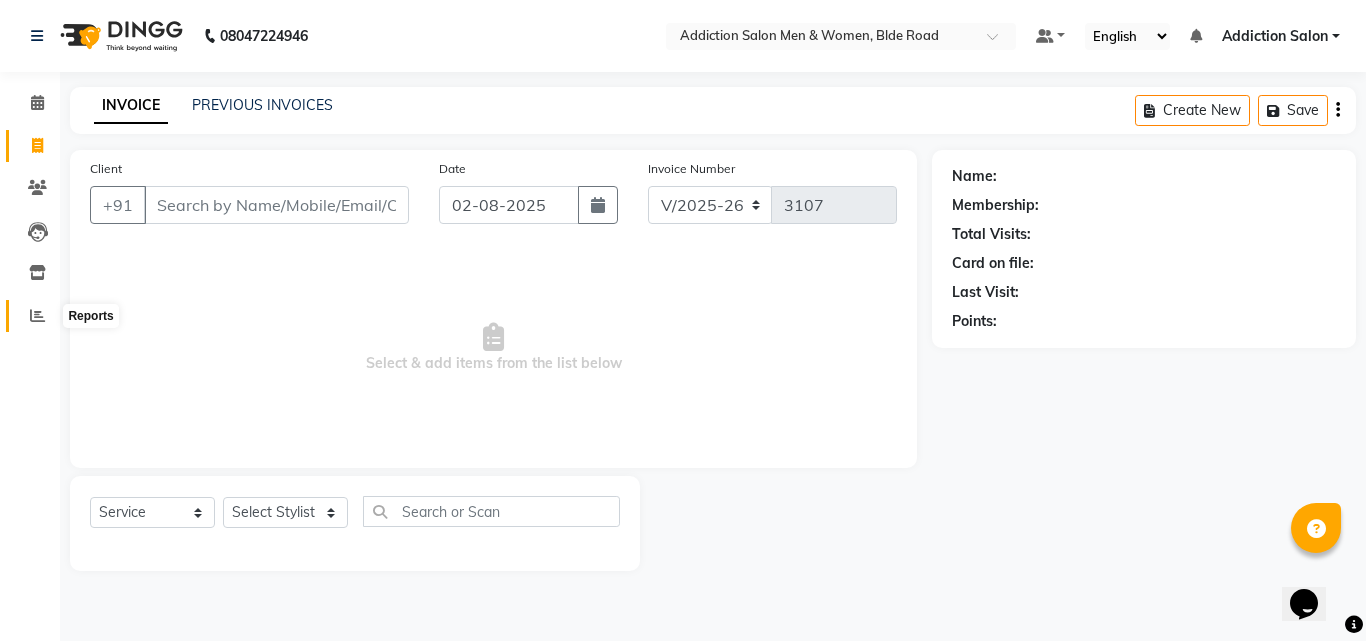 click 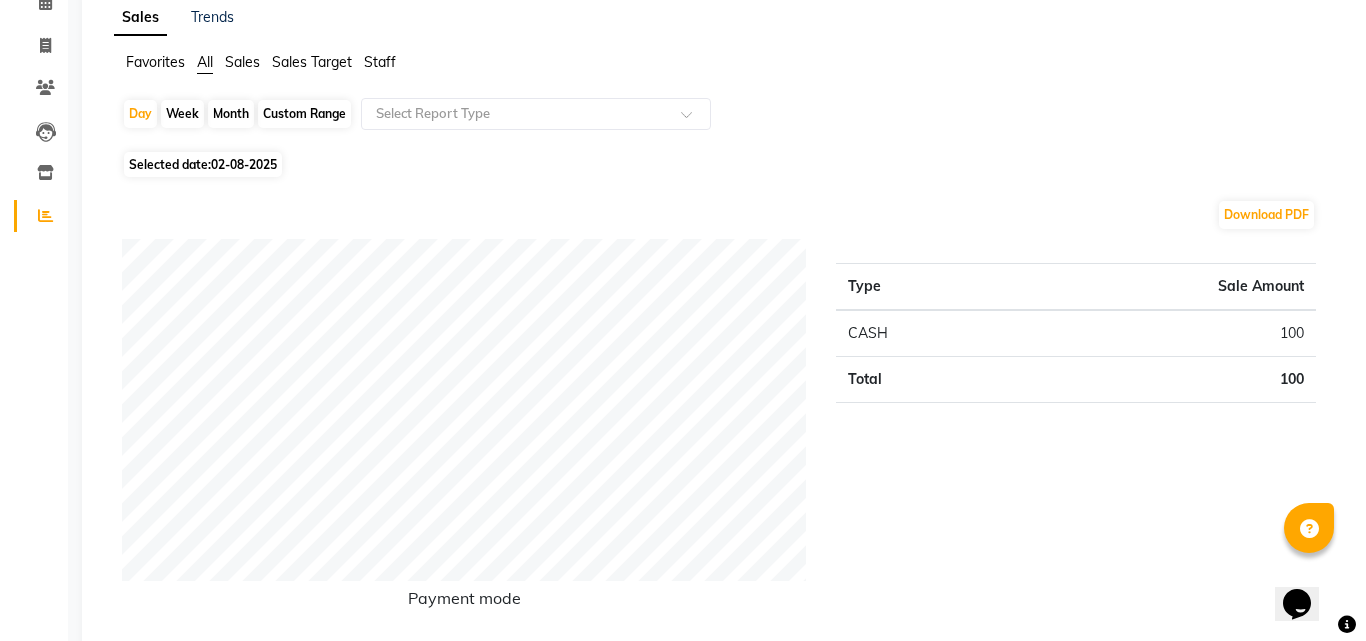 scroll, scrollTop: 0, scrollLeft: 0, axis: both 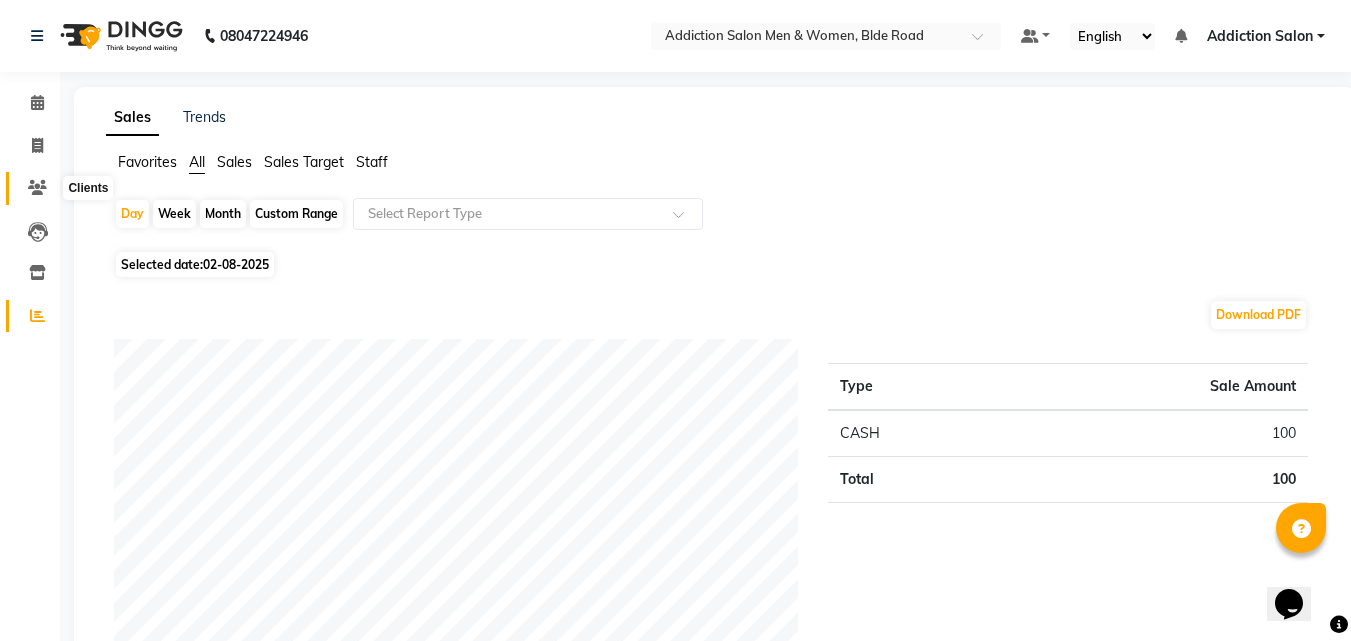 click 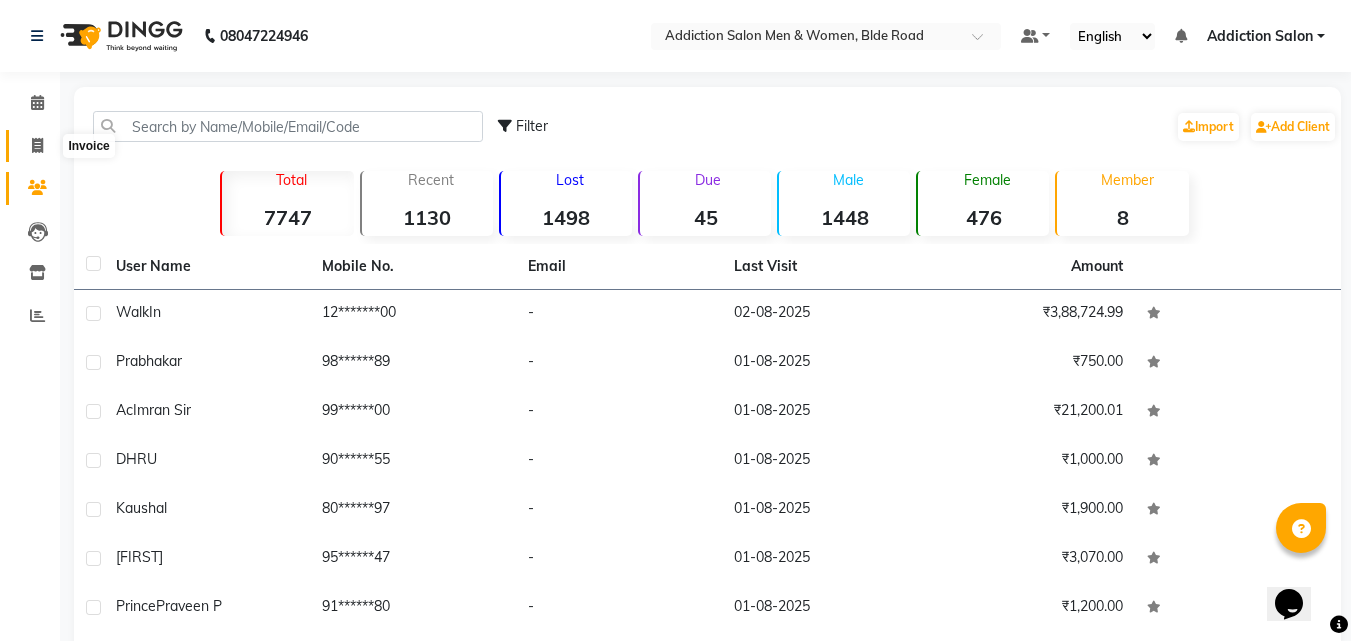 click 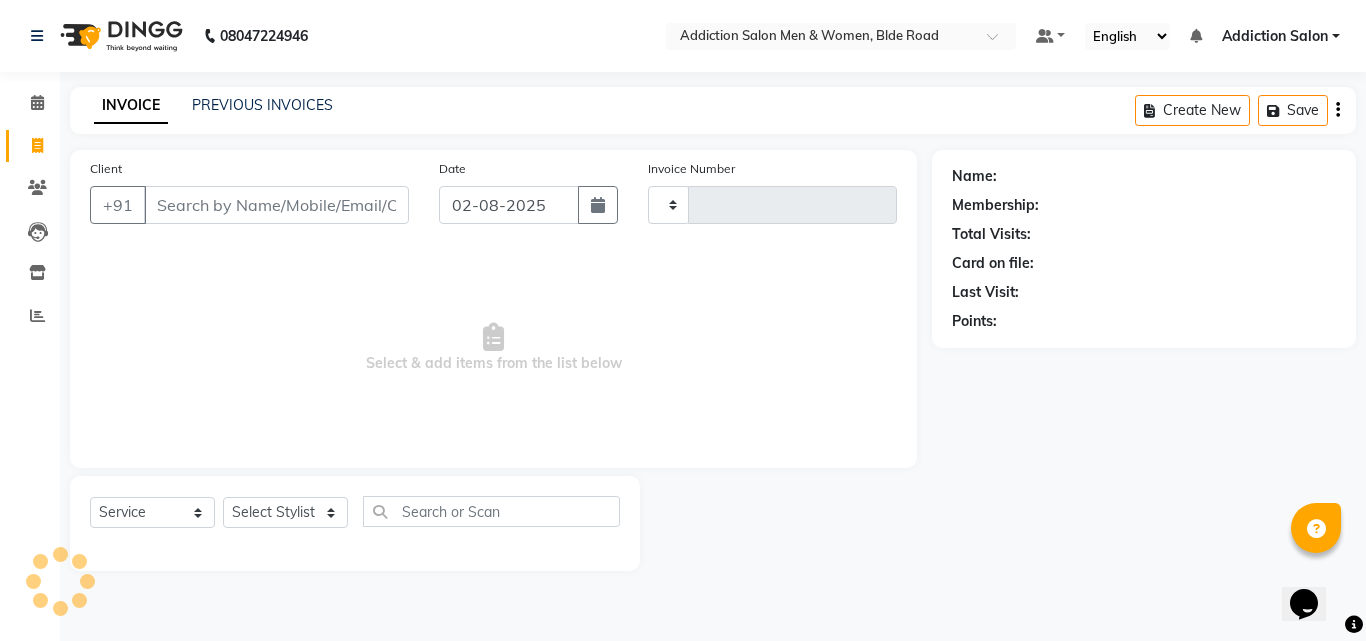 type on "3107" 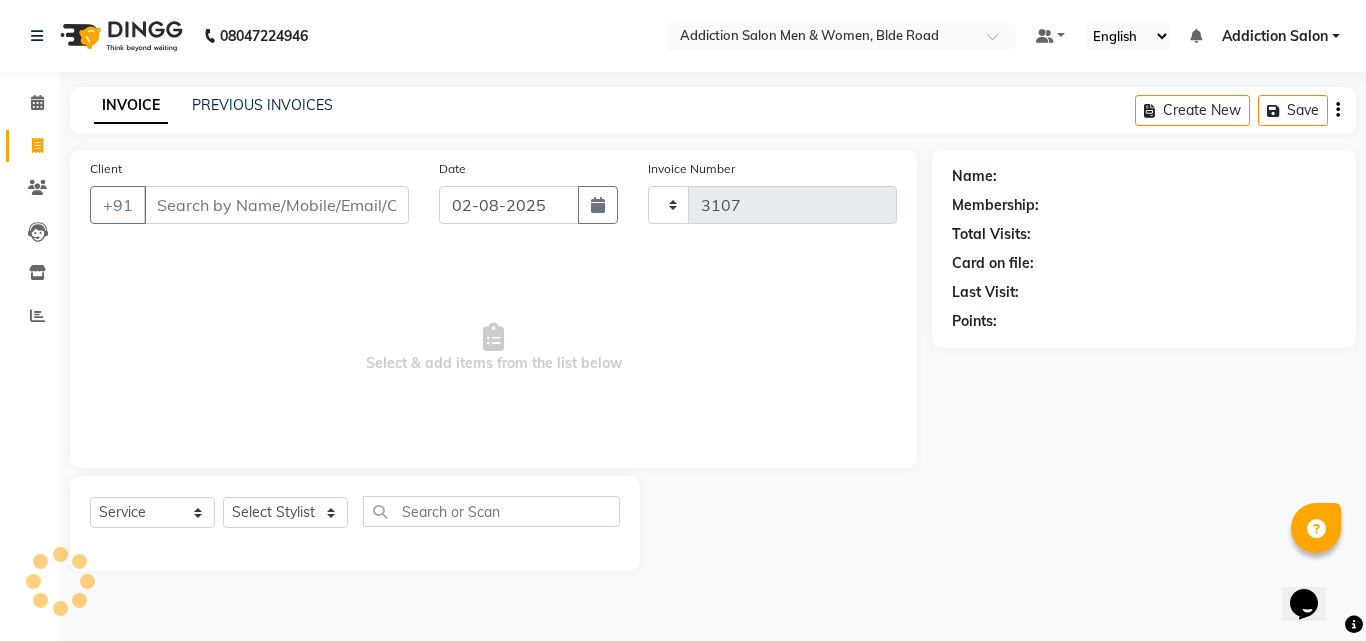 select on "6595" 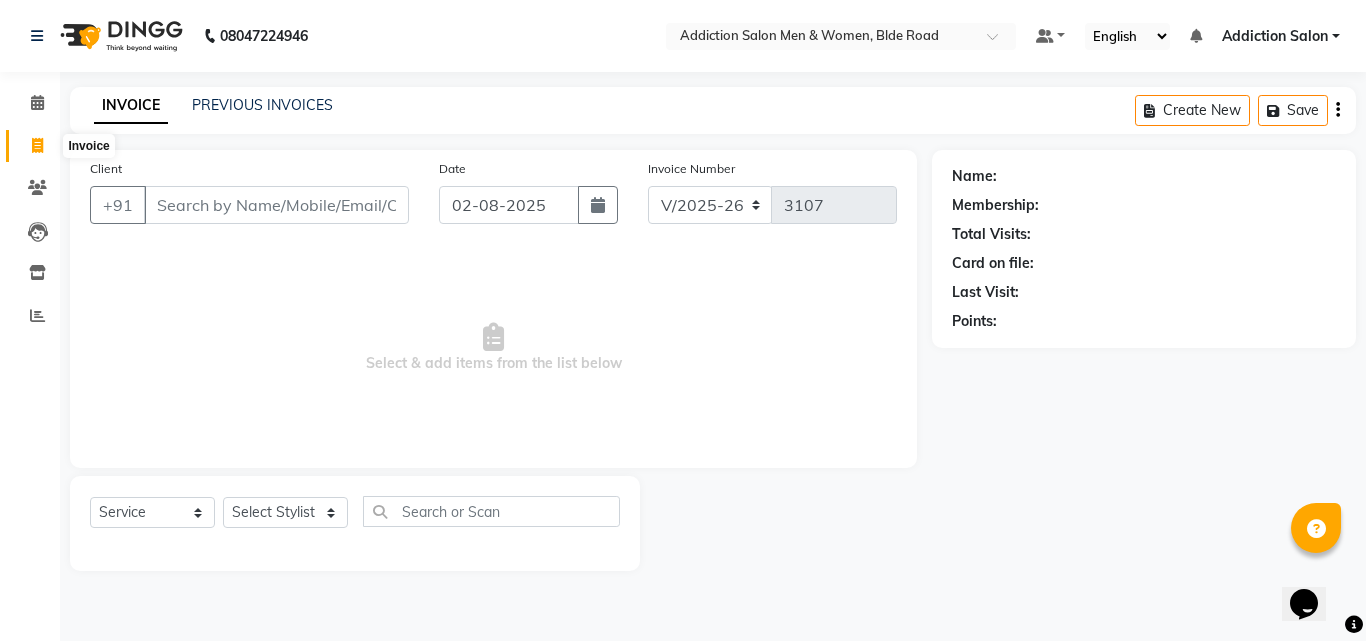 click 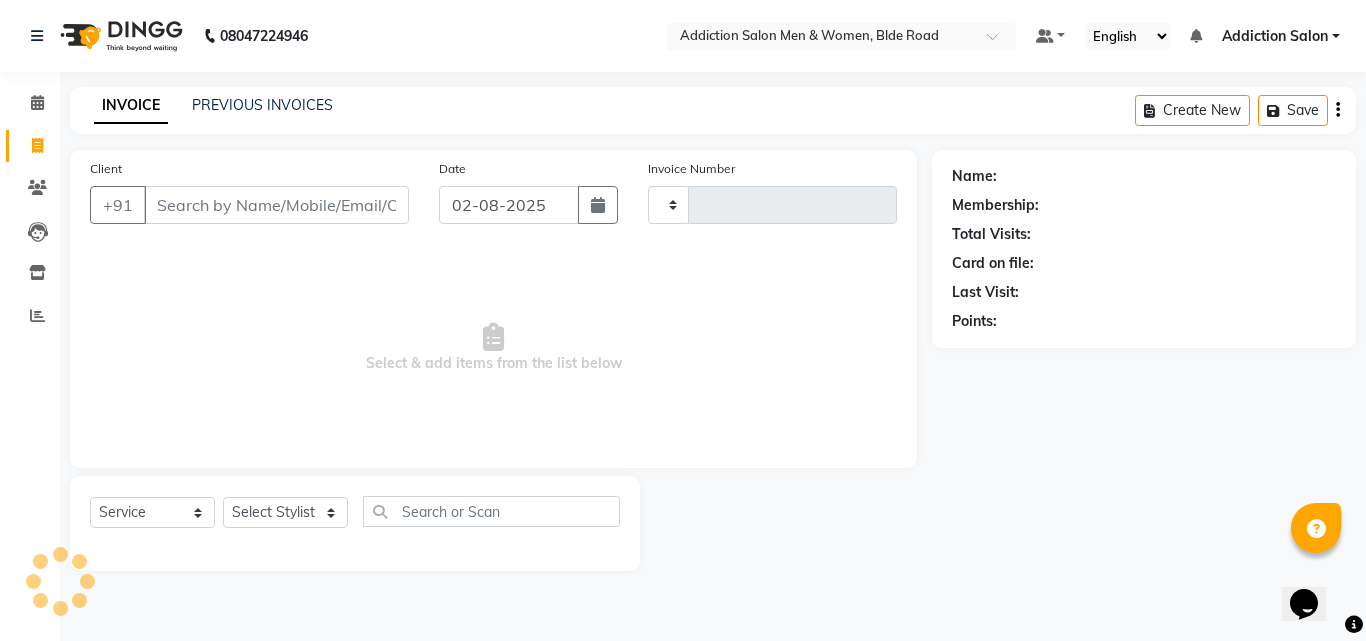 type on "3107" 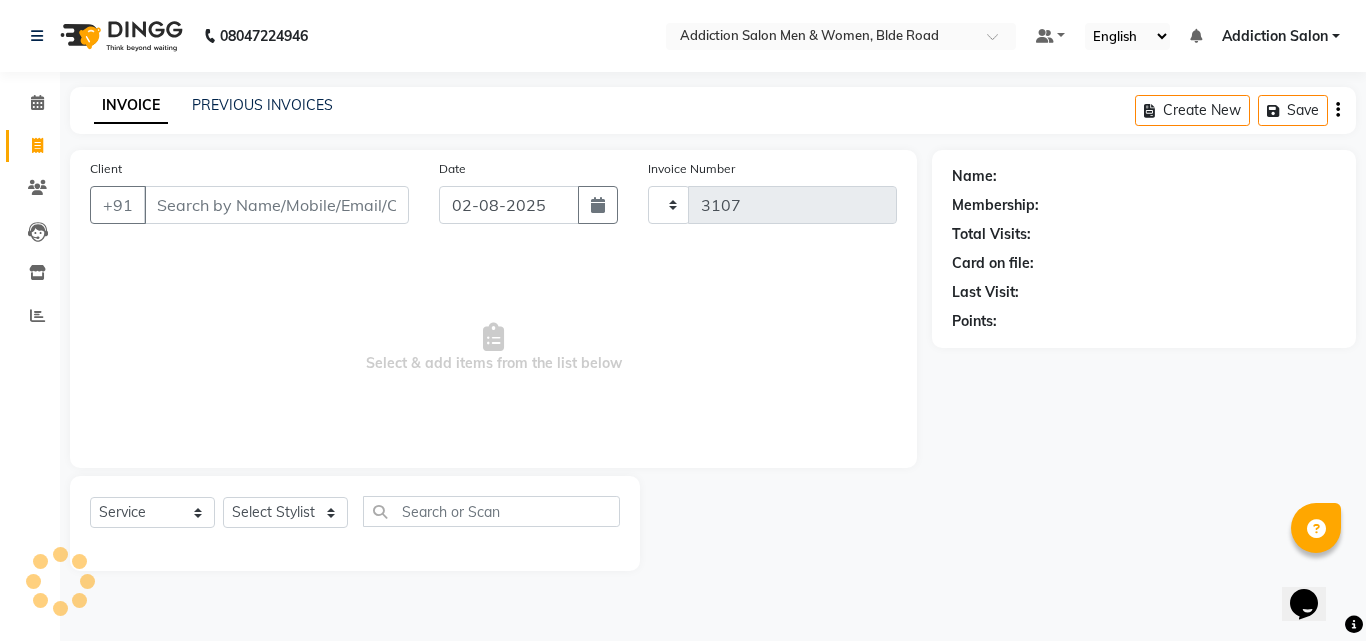 select on "6595" 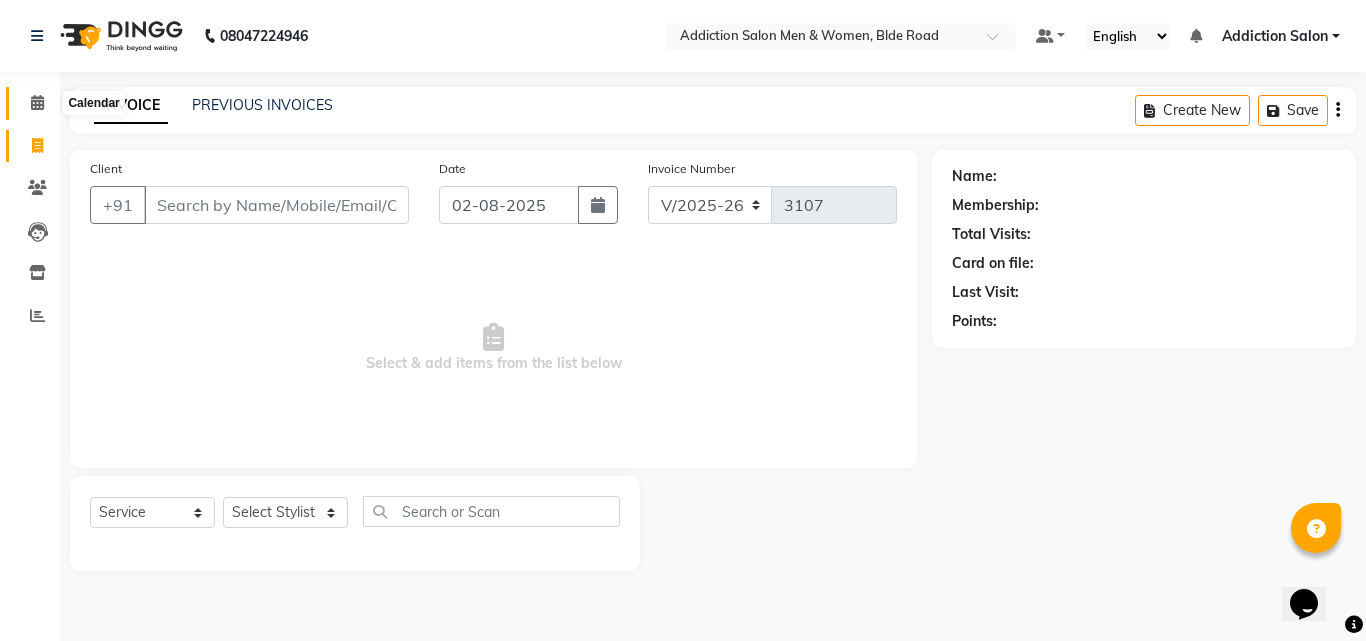 click 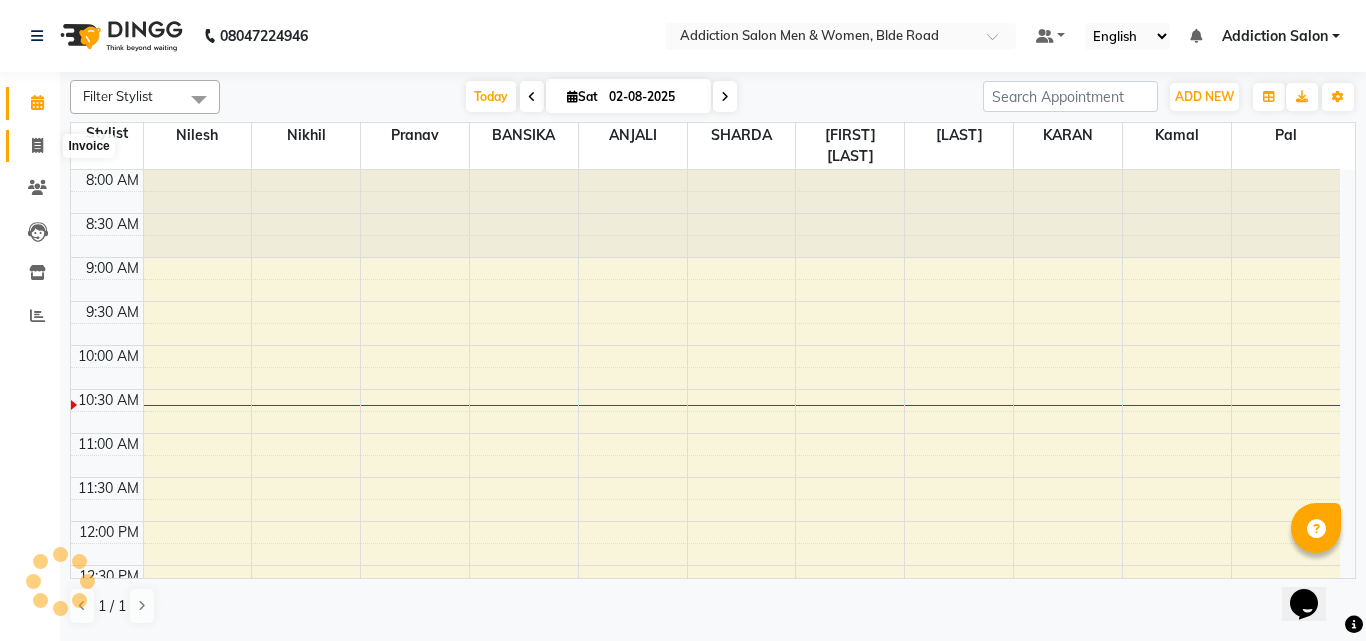 scroll, scrollTop: 0, scrollLeft: 0, axis: both 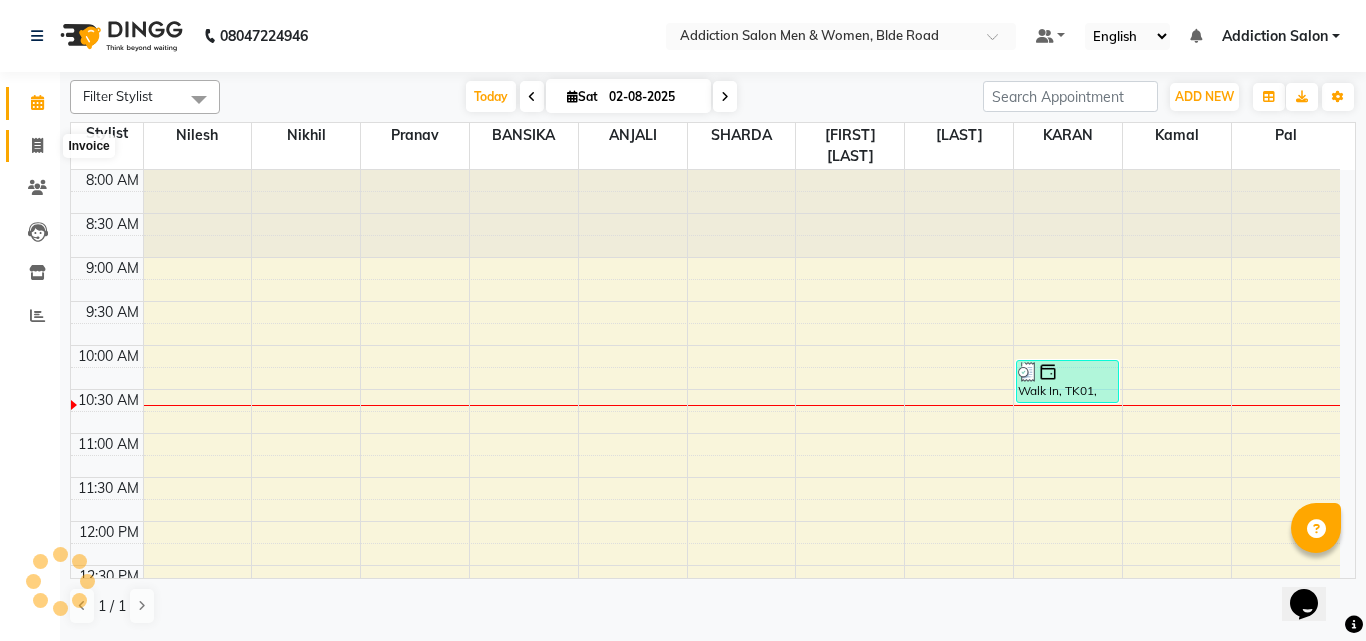 click 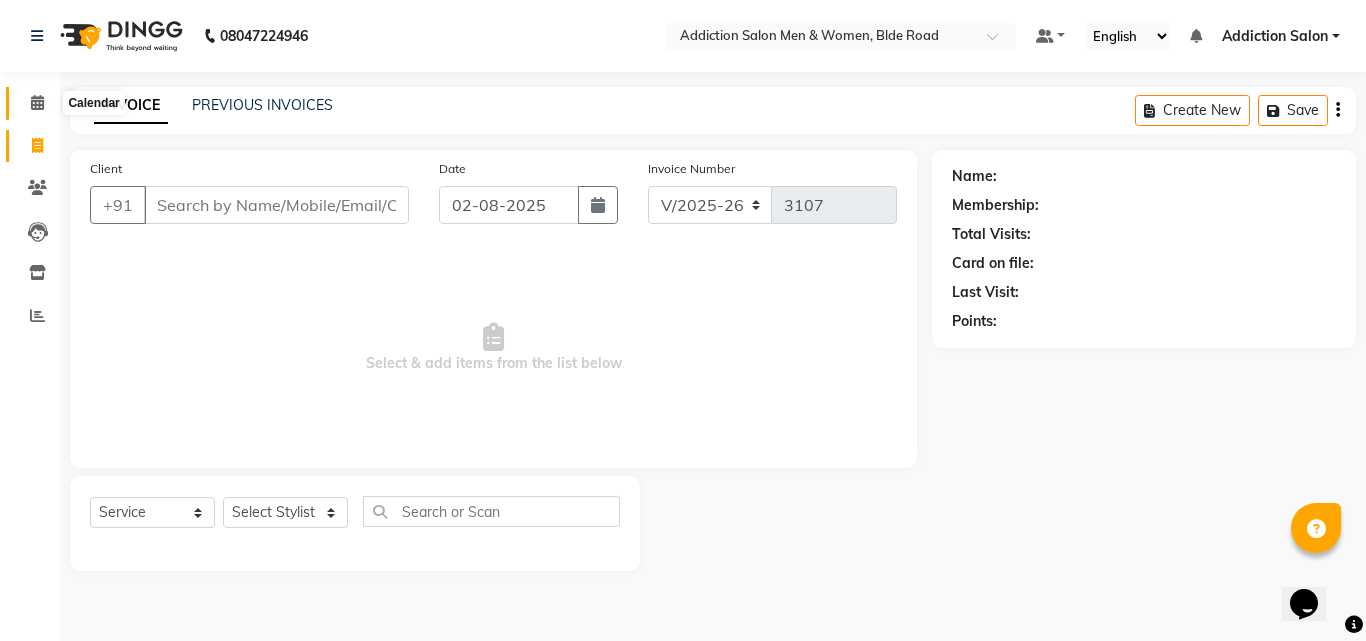 click 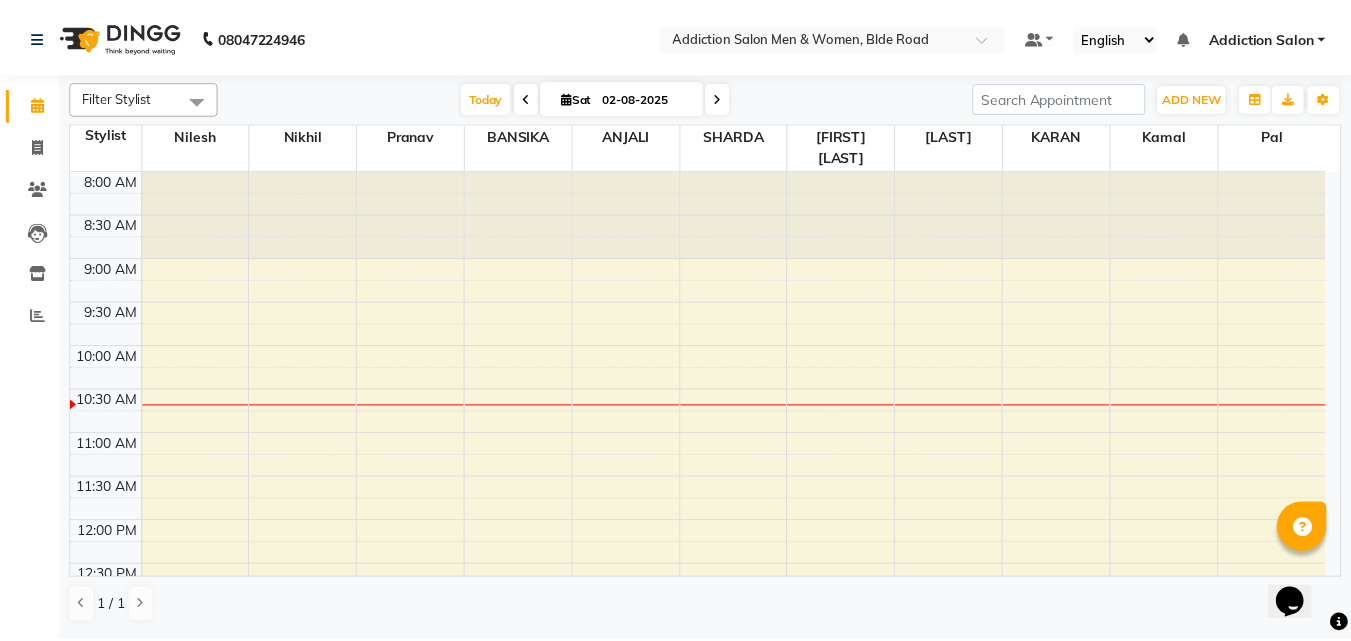 scroll, scrollTop: 0, scrollLeft: 0, axis: both 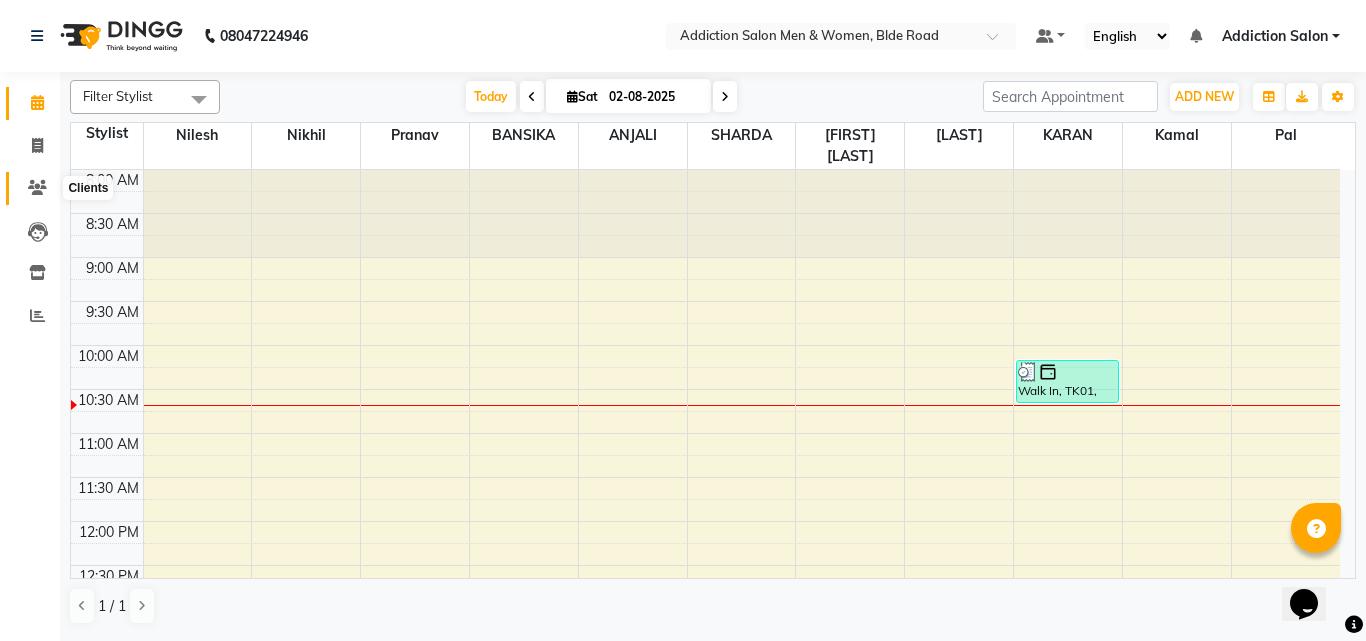click 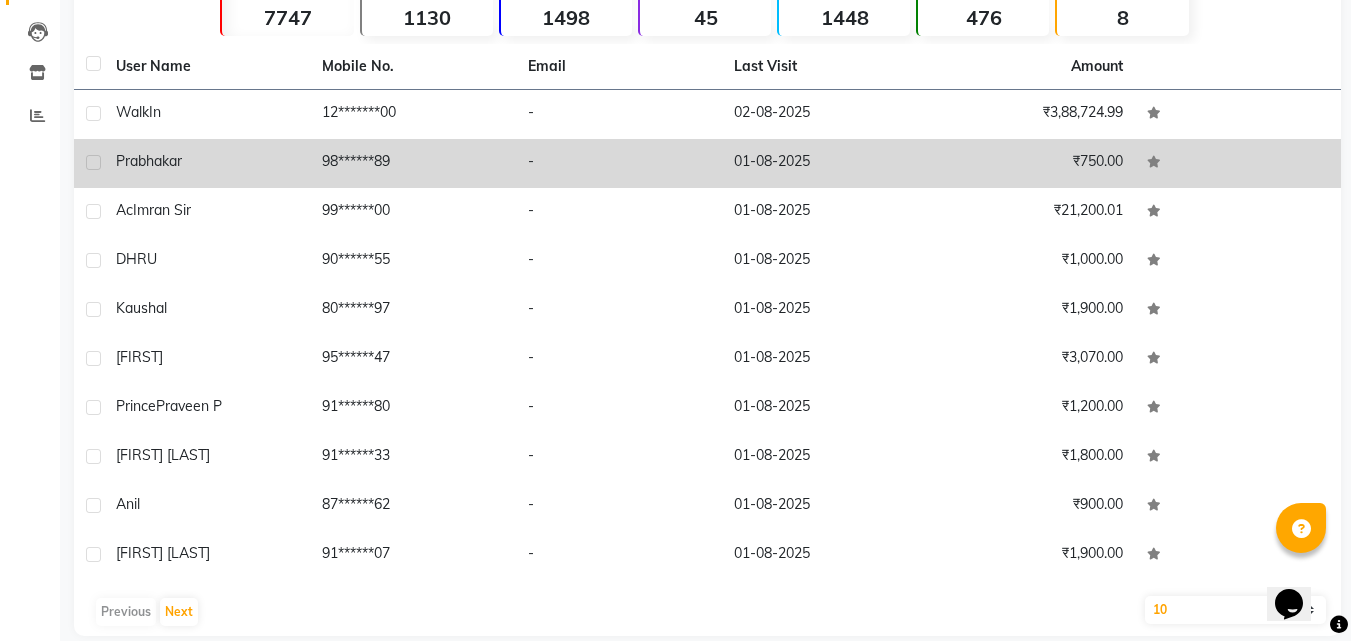 scroll, scrollTop: 225, scrollLeft: 0, axis: vertical 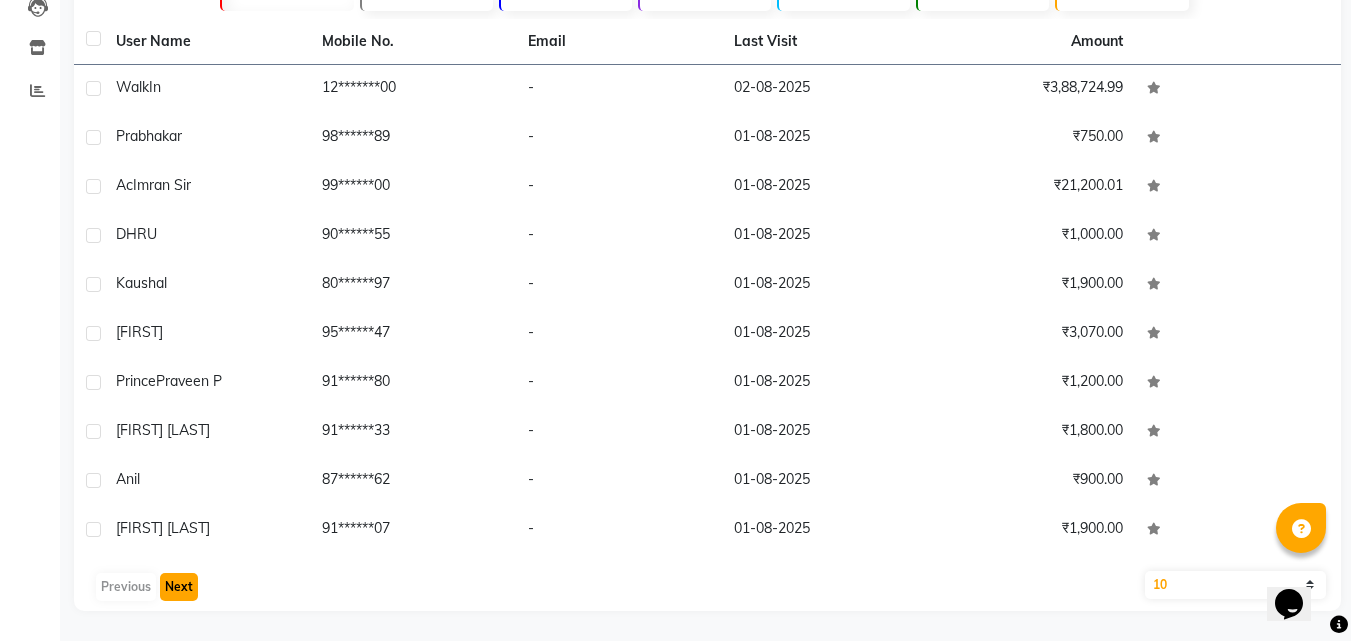 click on "Next" 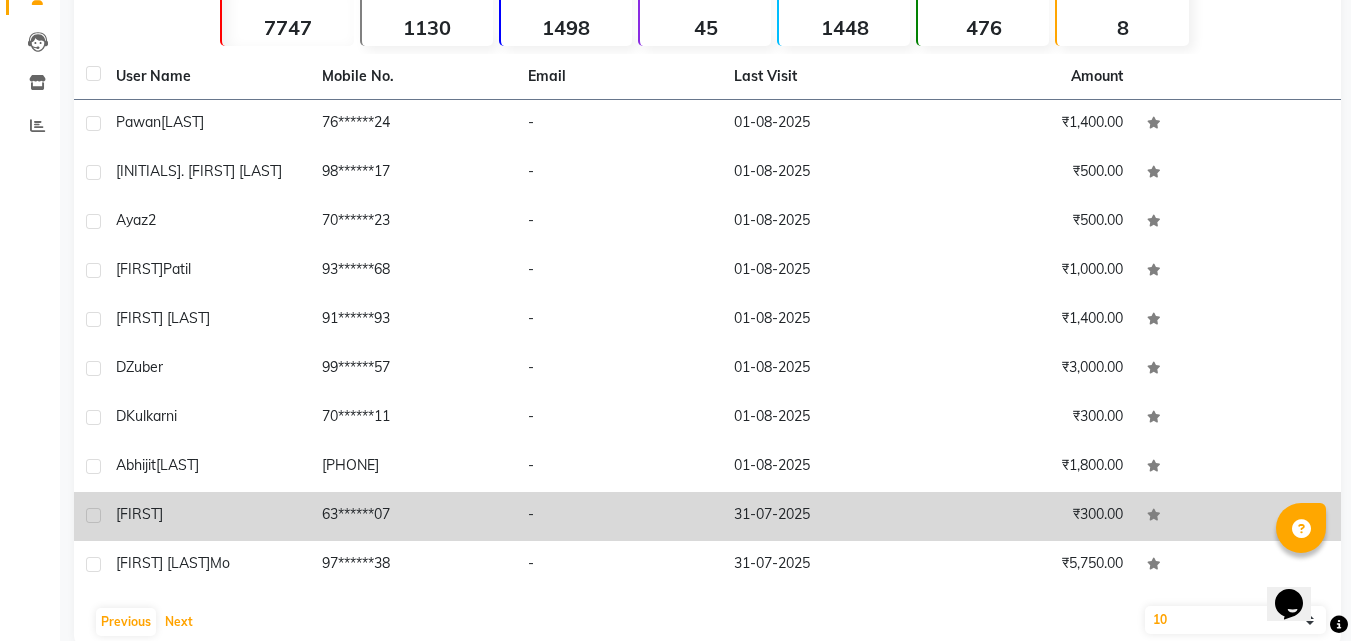 scroll, scrollTop: 225, scrollLeft: 0, axis: vertical 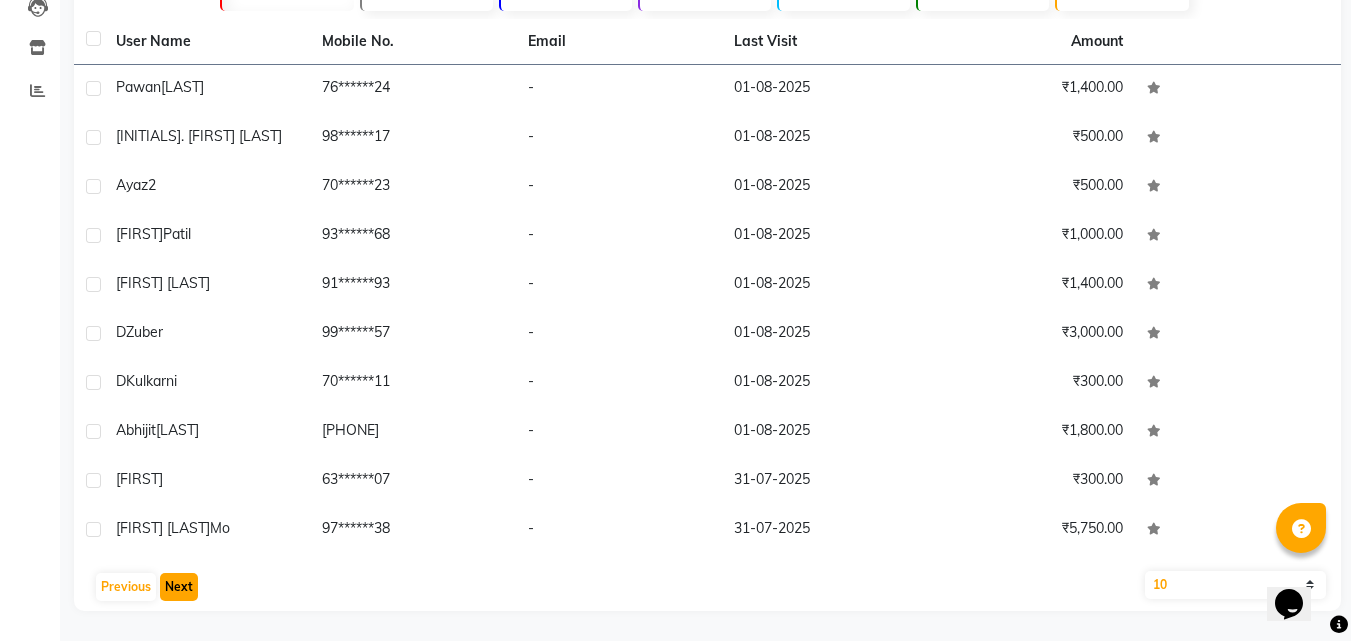 click on "Next" 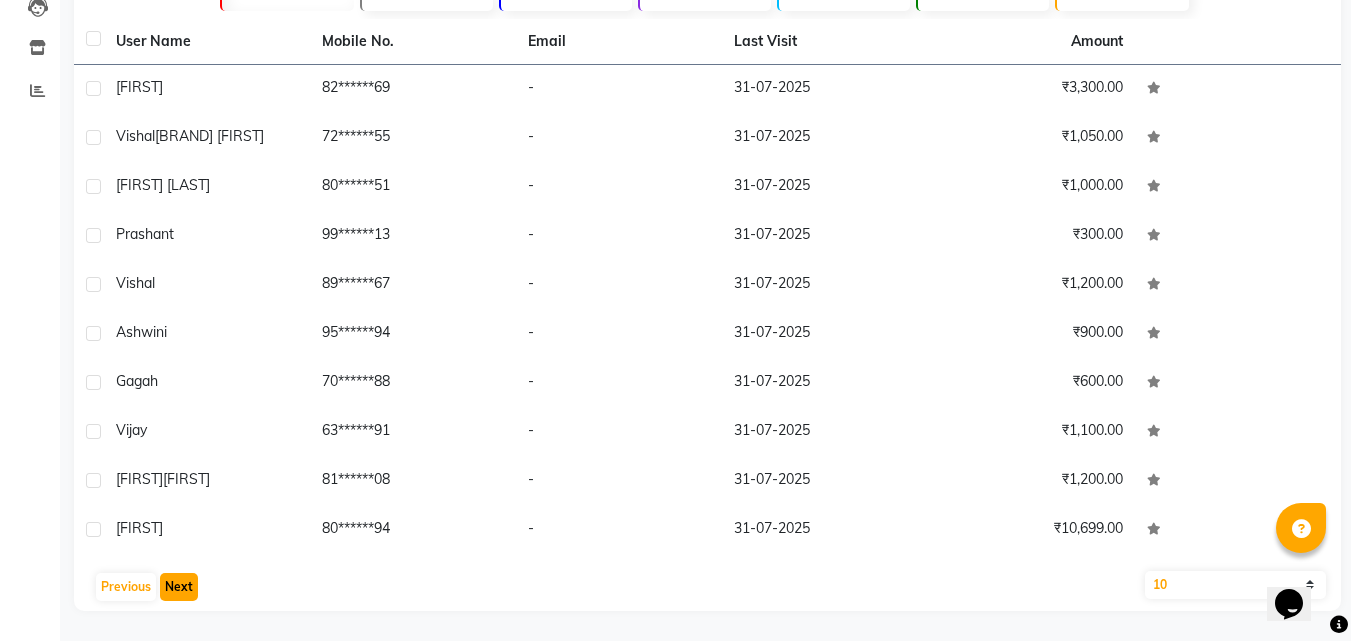click on "Next" 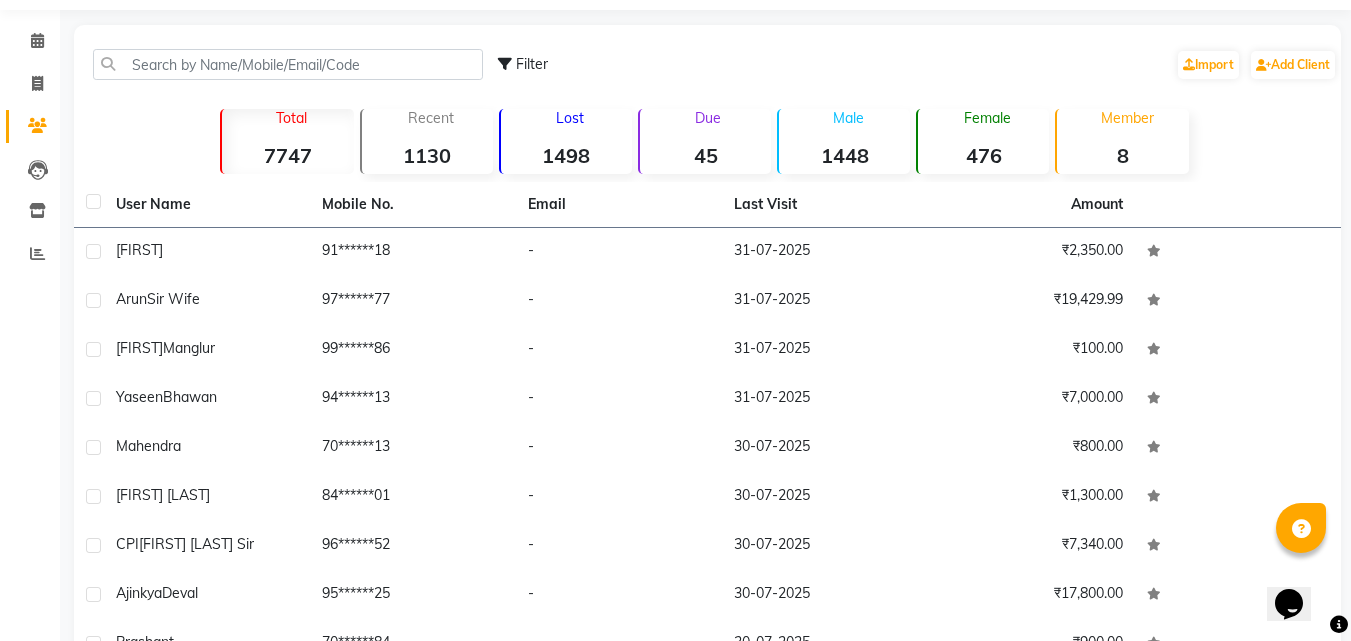 scroll, scrollTop: 0, scrollLeft: 0, axis: both 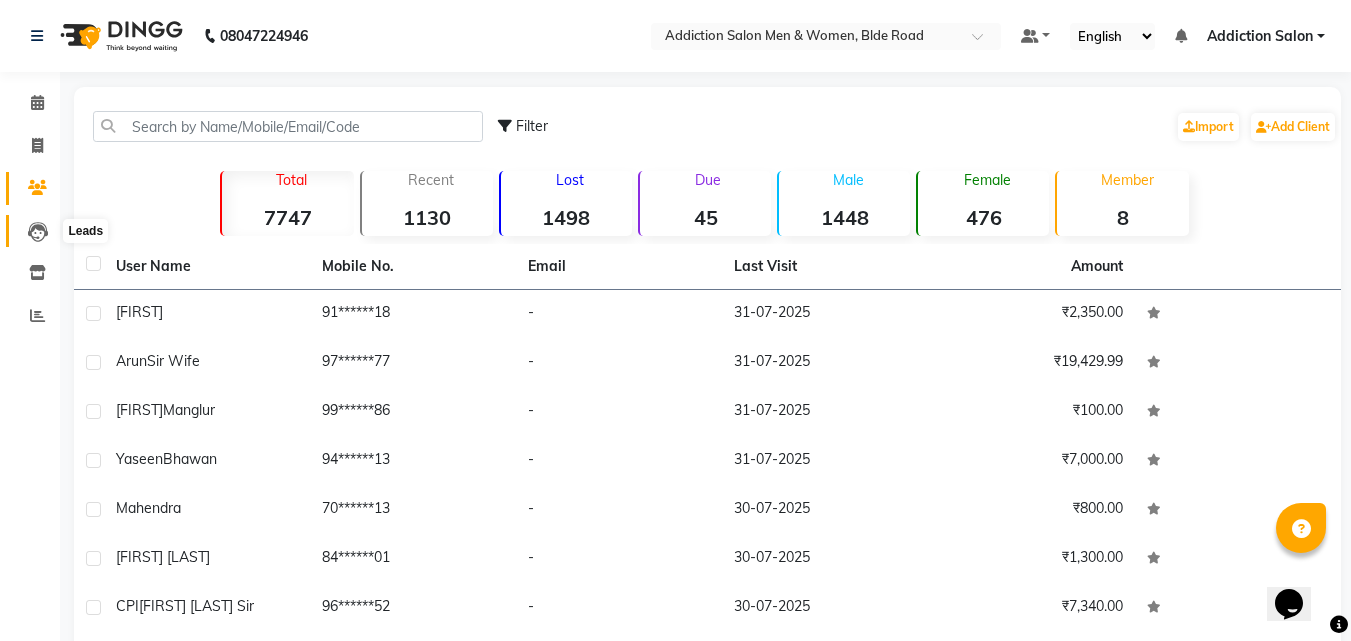 click 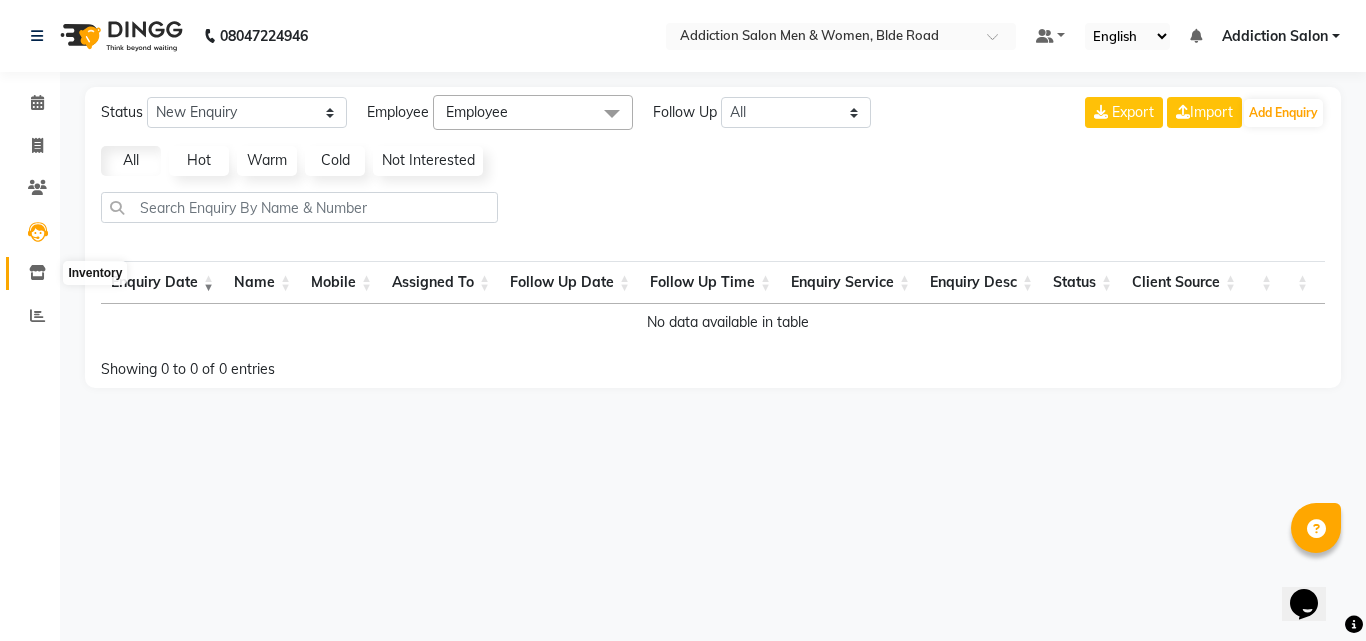 click 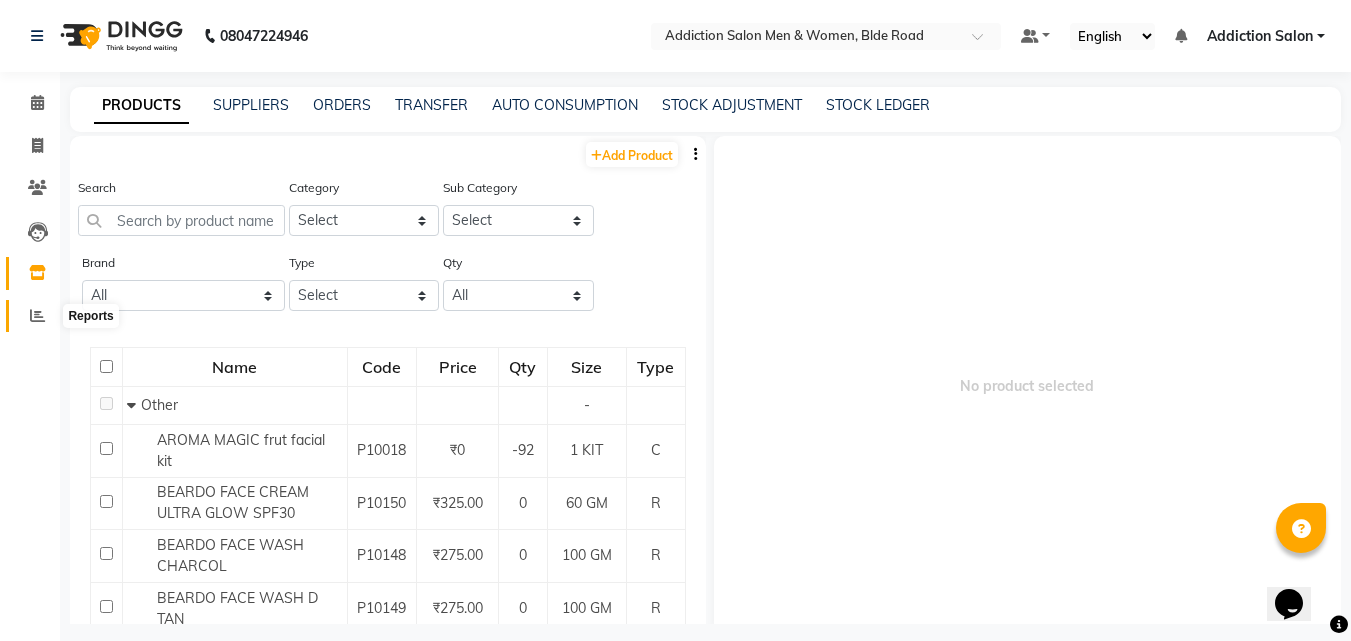 click 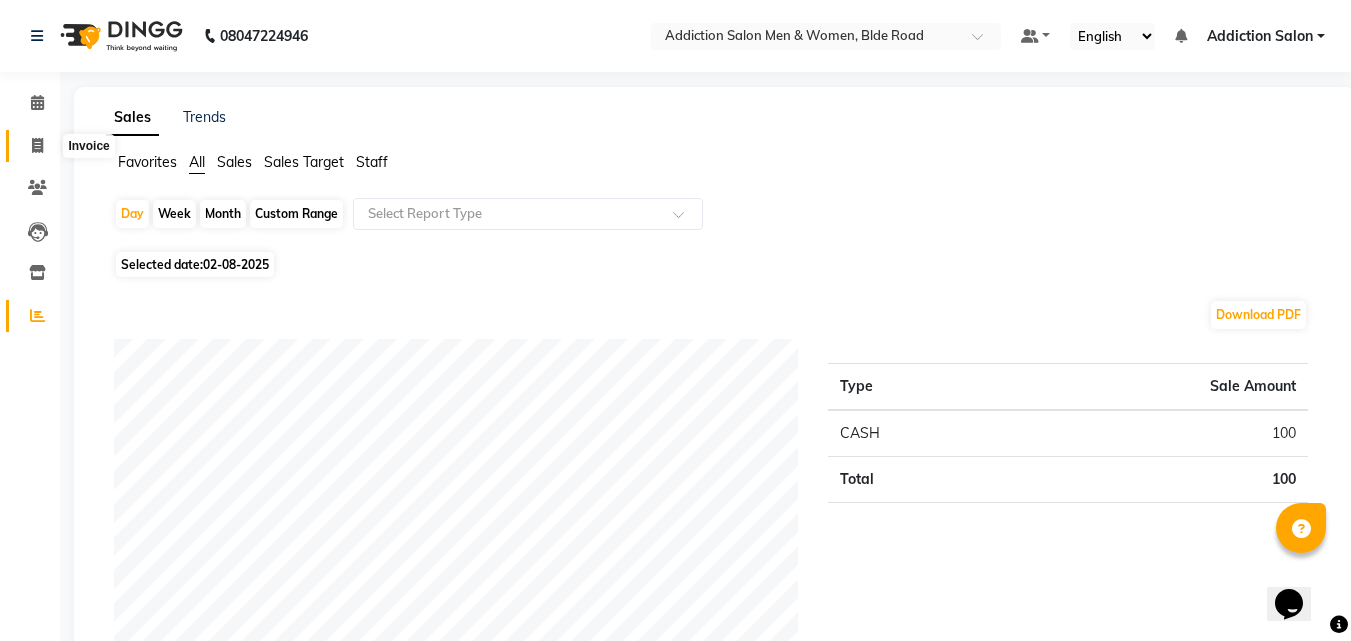 click 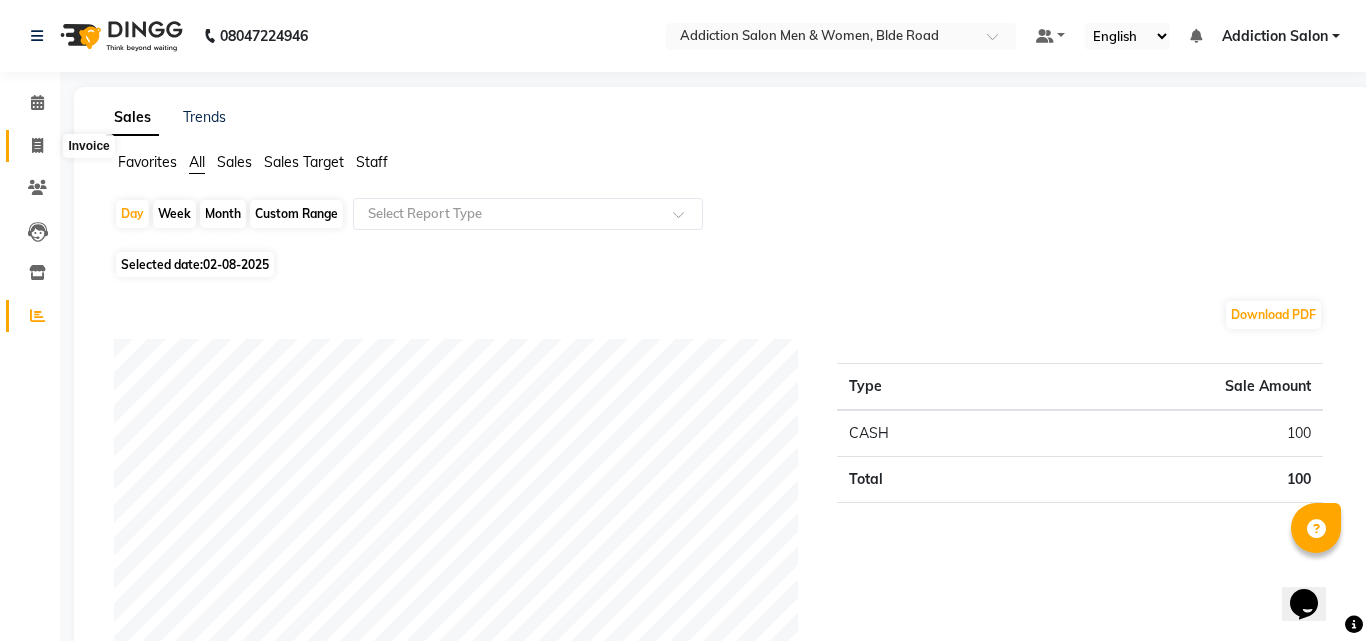 select on "6595" 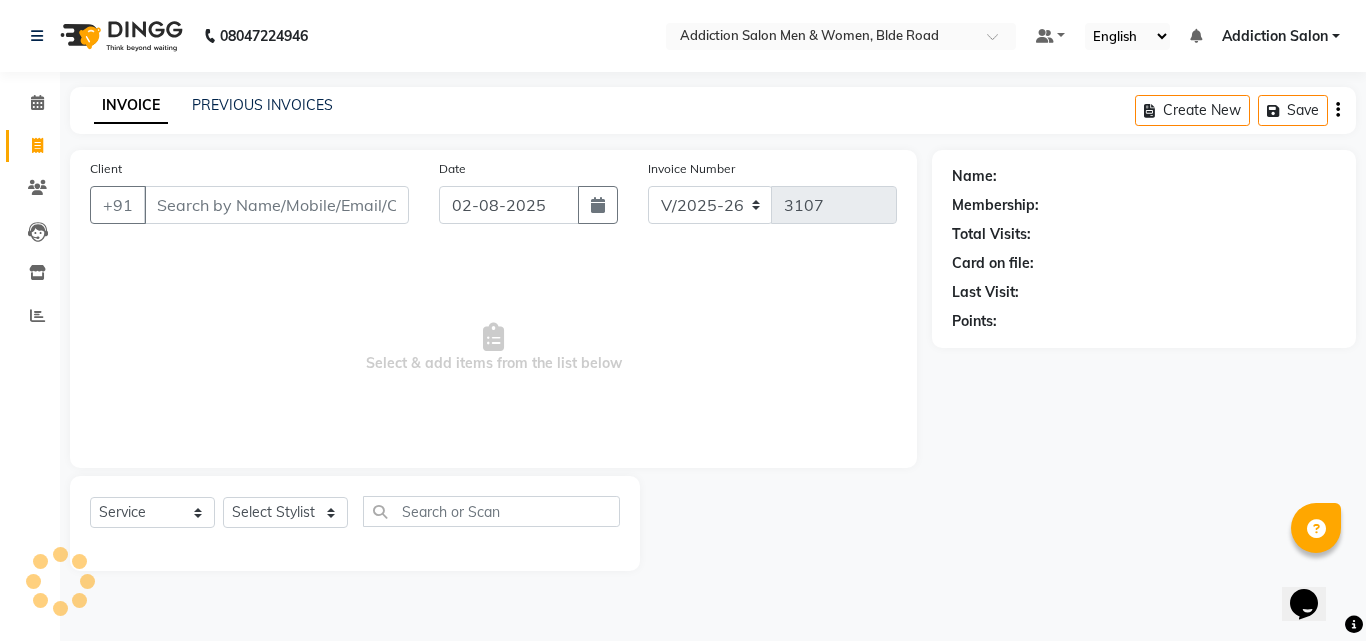 click on "Client" at bounding box center [276, 205] 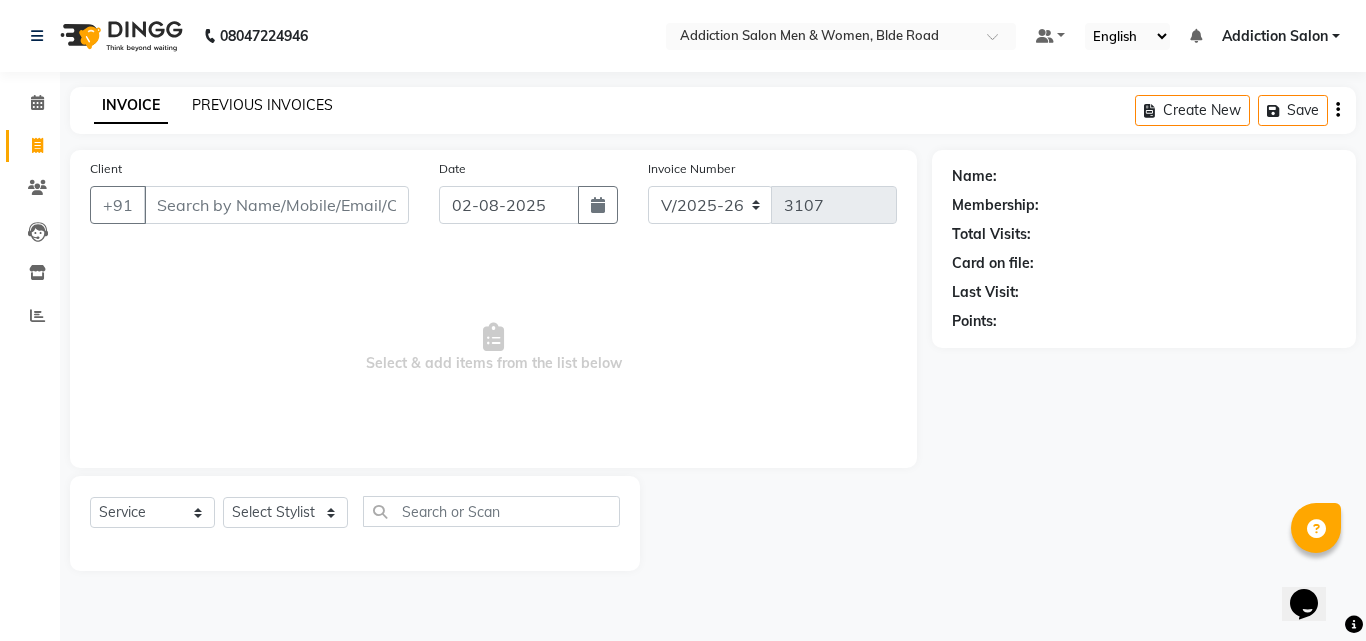 click on "PREVIOUS INVOICES" 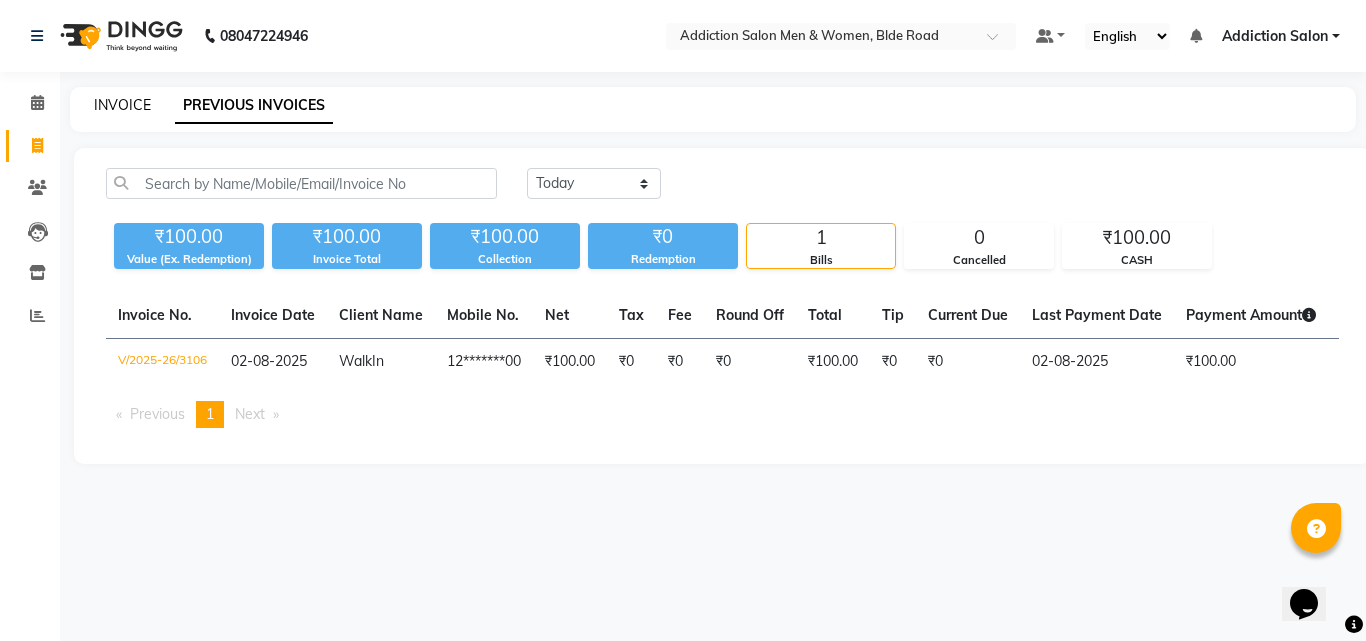 click on "INVOICE" 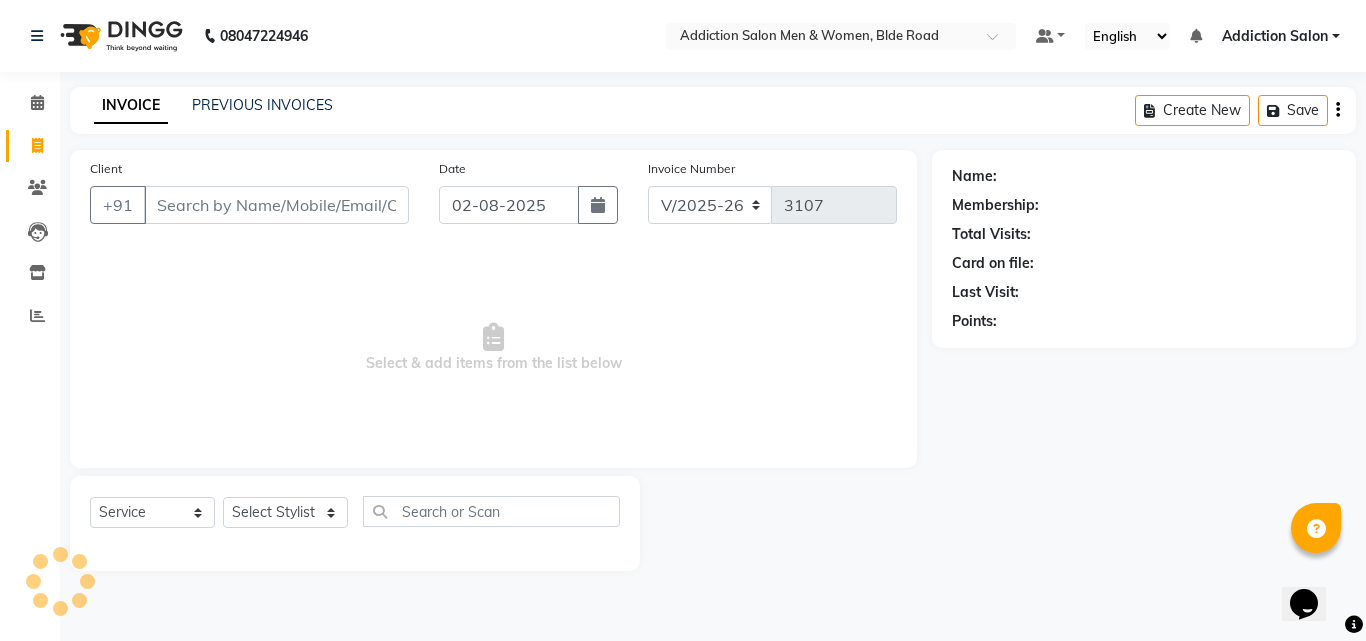 click on "Client" at bounding box center [276, 205] 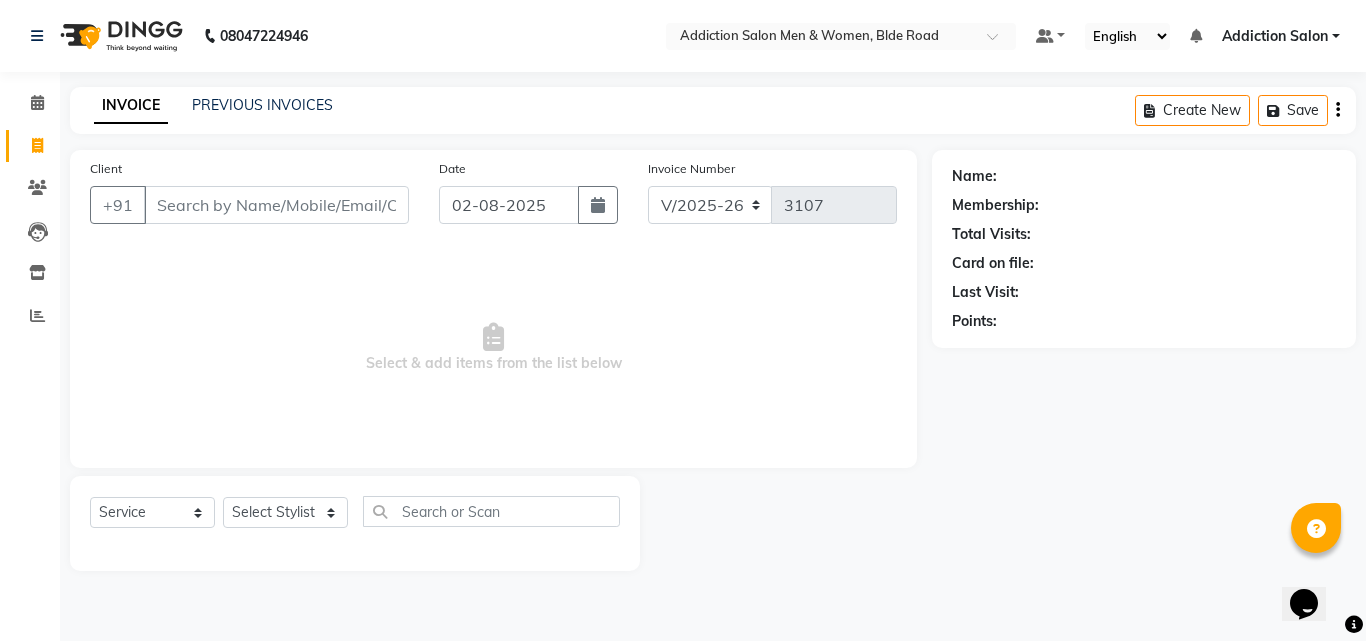 click on "Client" at bounding box center [276, 205] 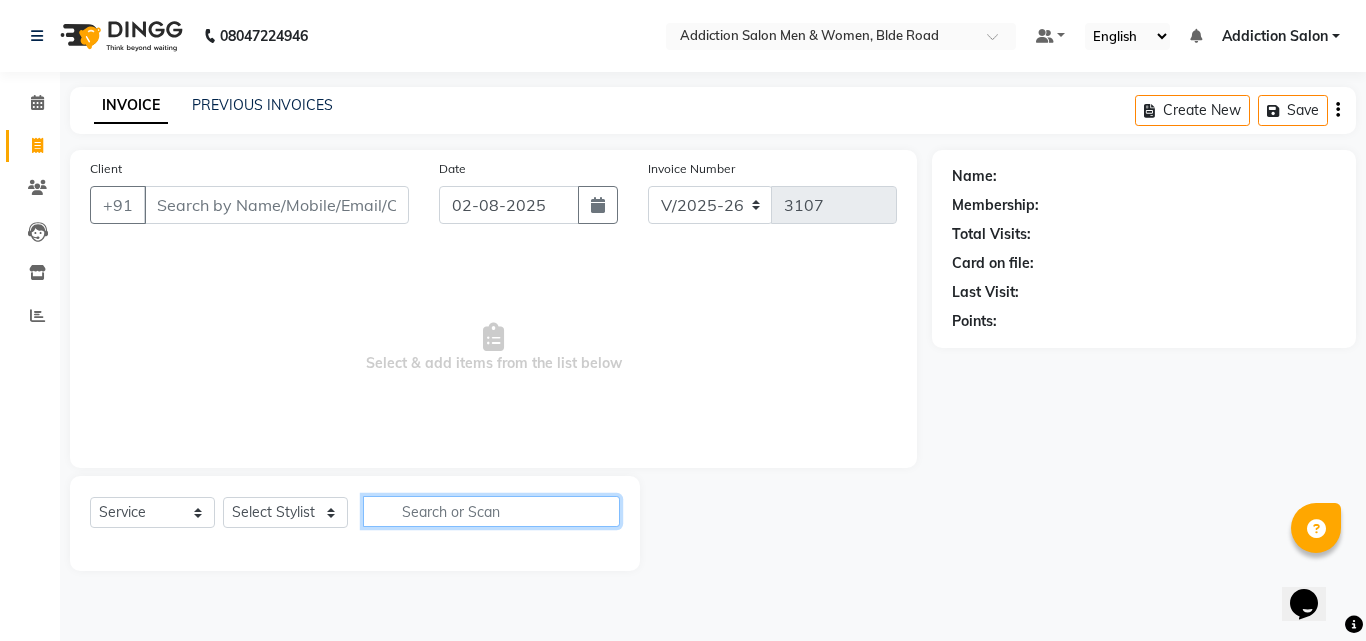 click 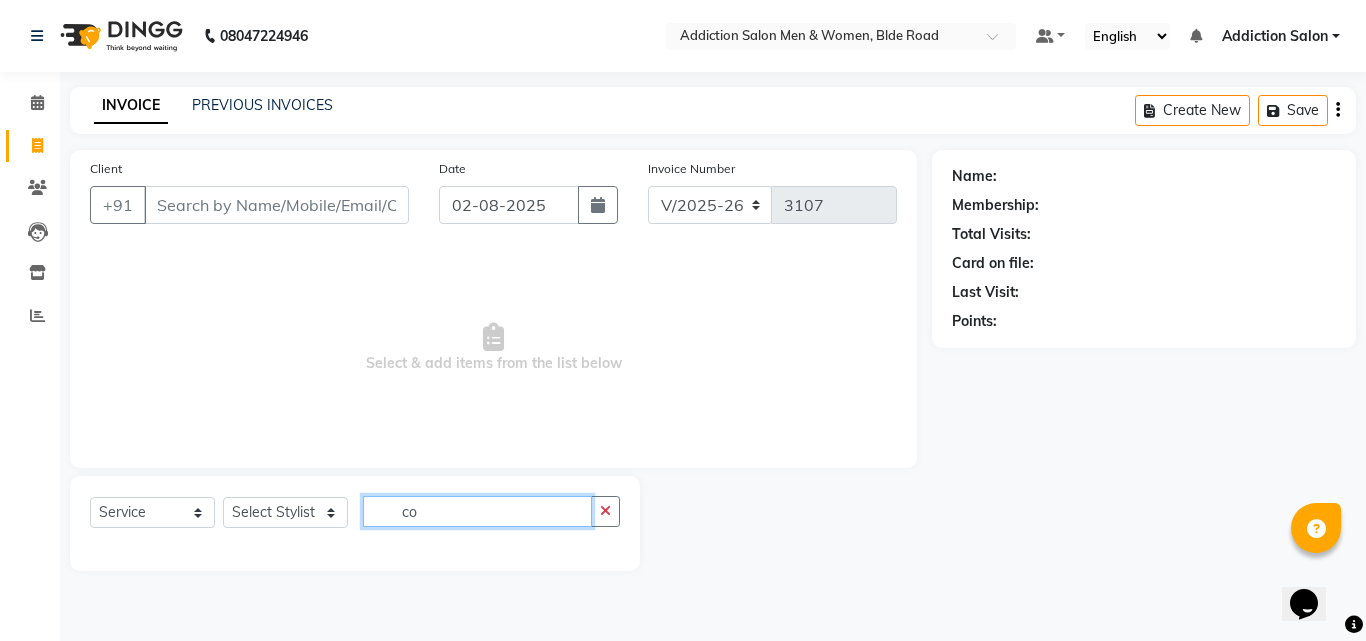 click on "co" 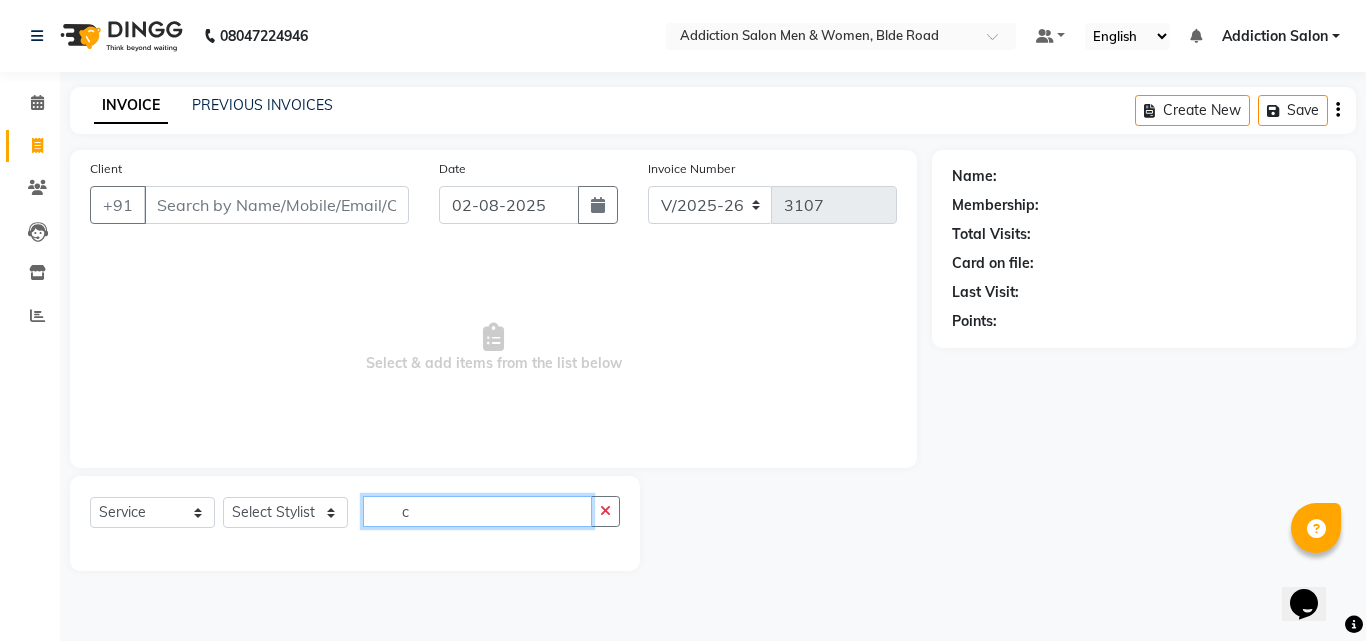 type 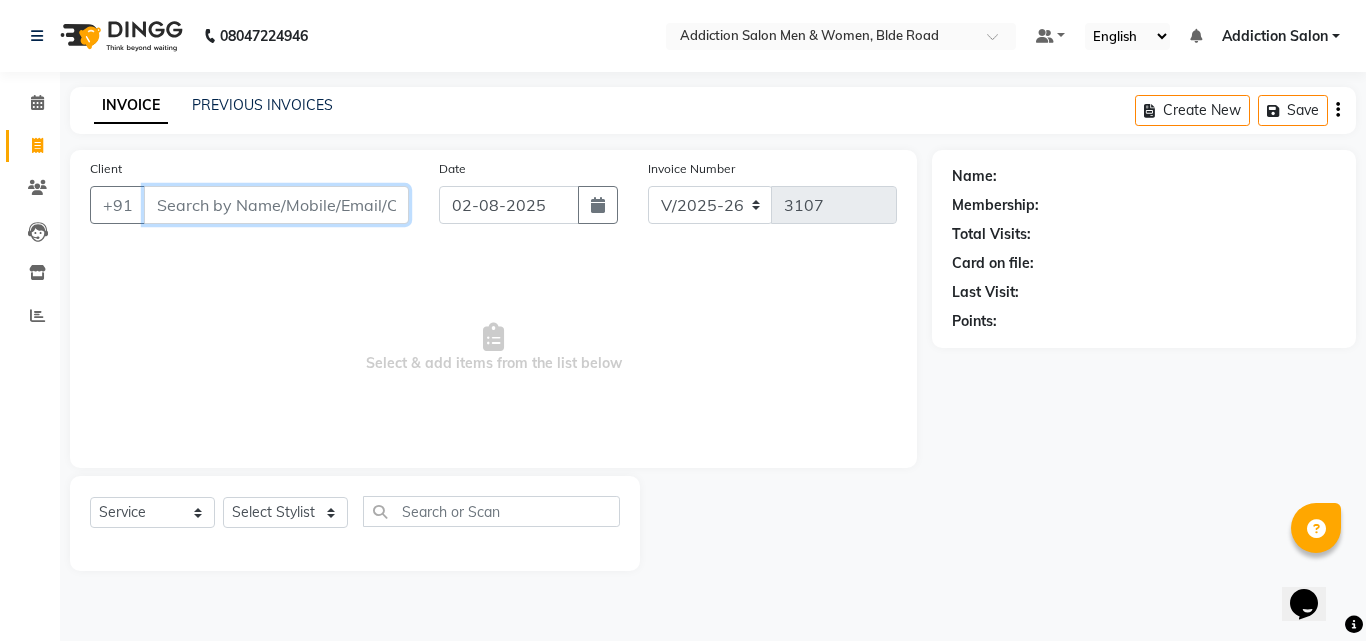 click on "Client" at bounding box center (276, 205) 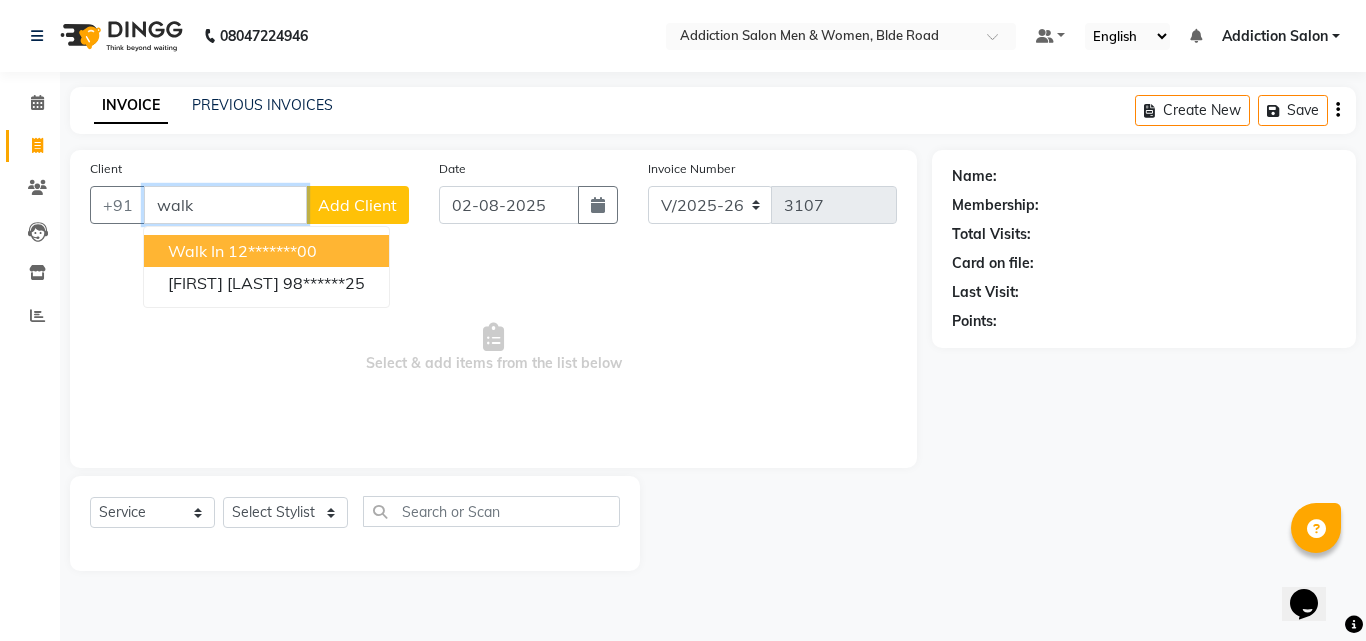 click on "12*******00" at bounding box center [272, 251] 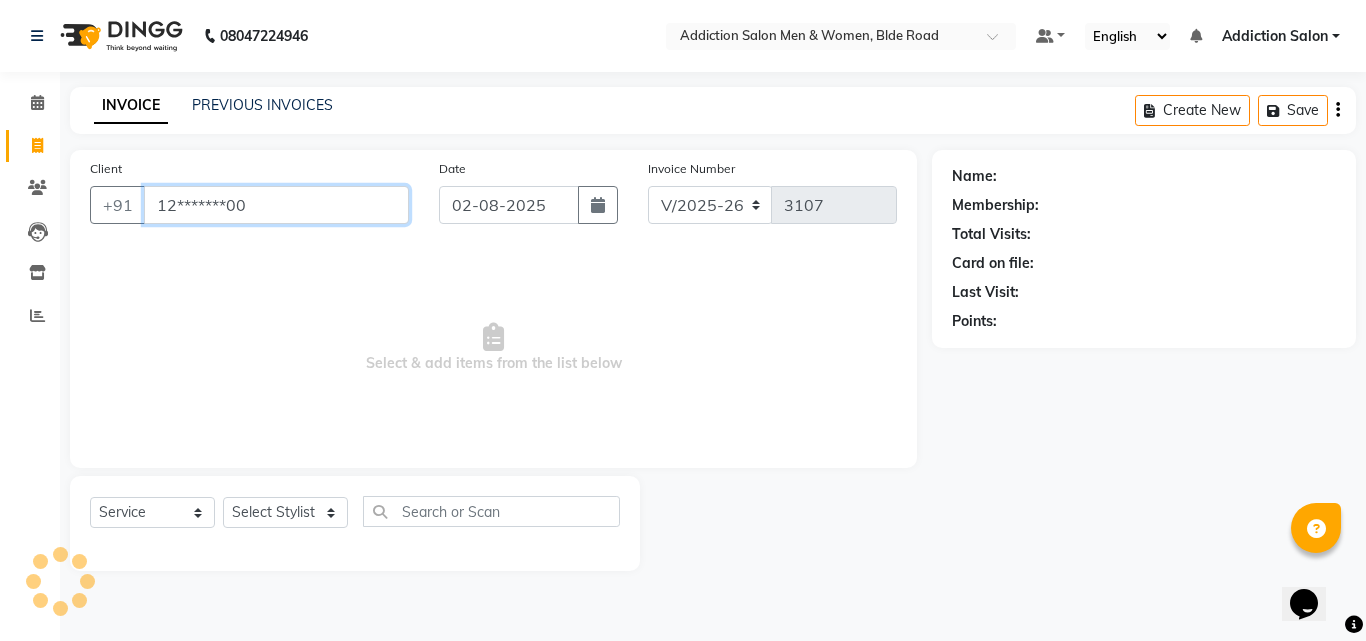 type on "12*******00" 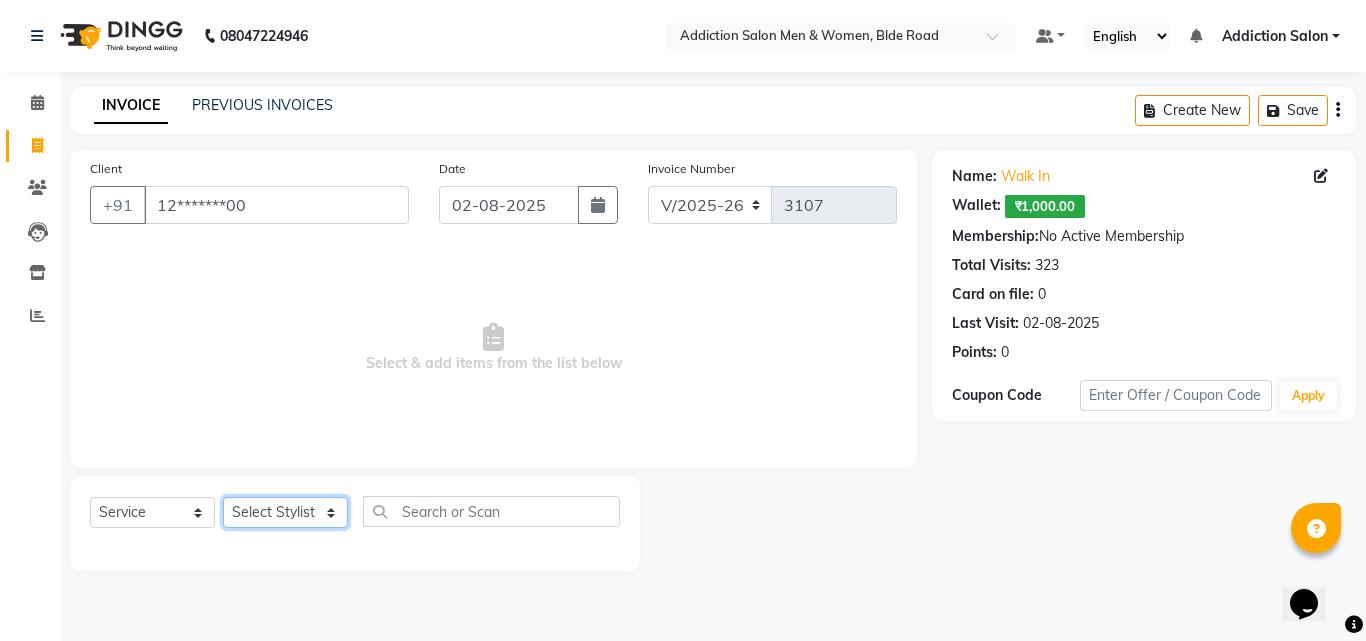click on "Select Stylist Addiction Salon ANJALI BANSIKA Kamal KARAN KOUSHIK Nikhil Nilesh  pal Pranav REKHA RATHOD SHARDA" 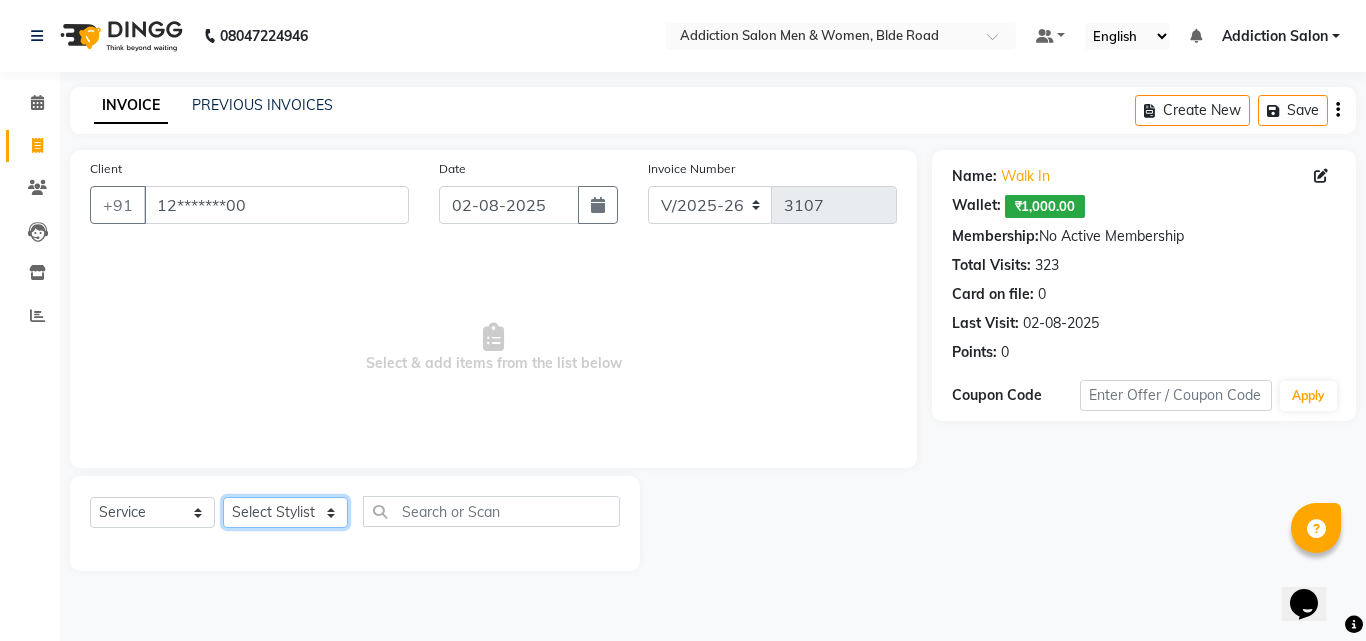 select on "50849" 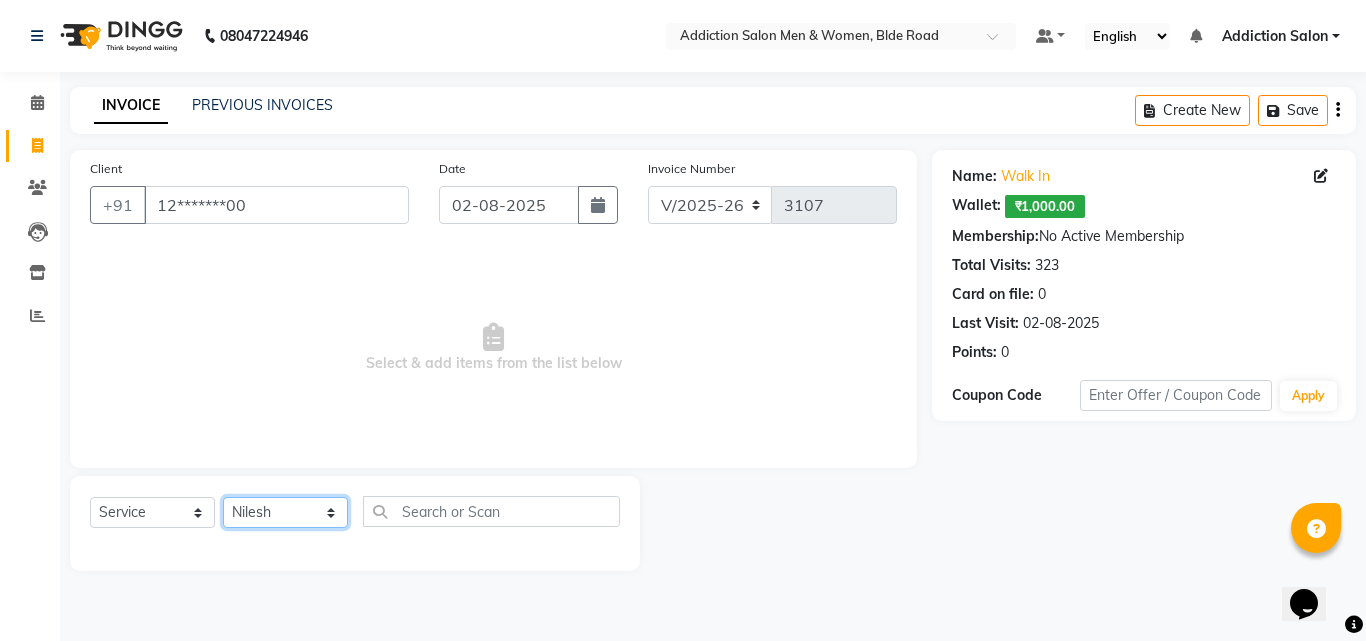 click on "Select Stylist Addiction Salon ANJALI BANSIKA Kamal KARAN KOUSHIK Nikhil Nilesh  pal Pranav REKHA RATHOD SHARDA" 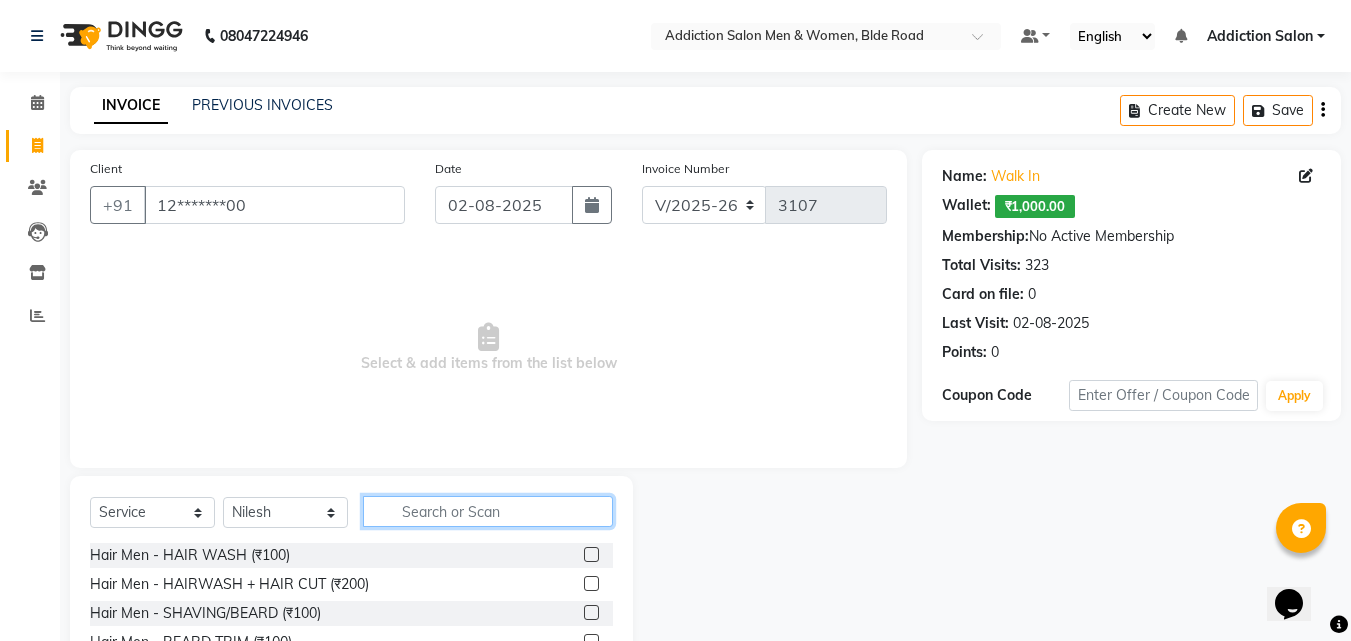 click 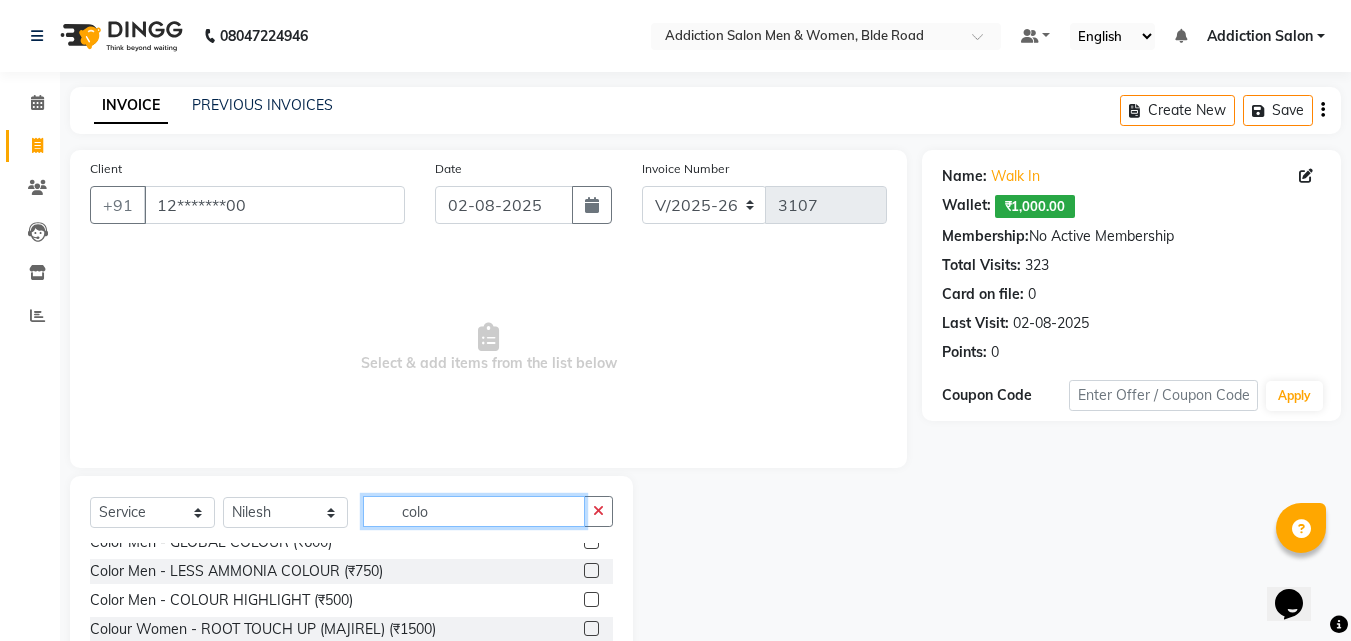 scroll, scrollTop: 0, scrollLeft: 0, axis: both 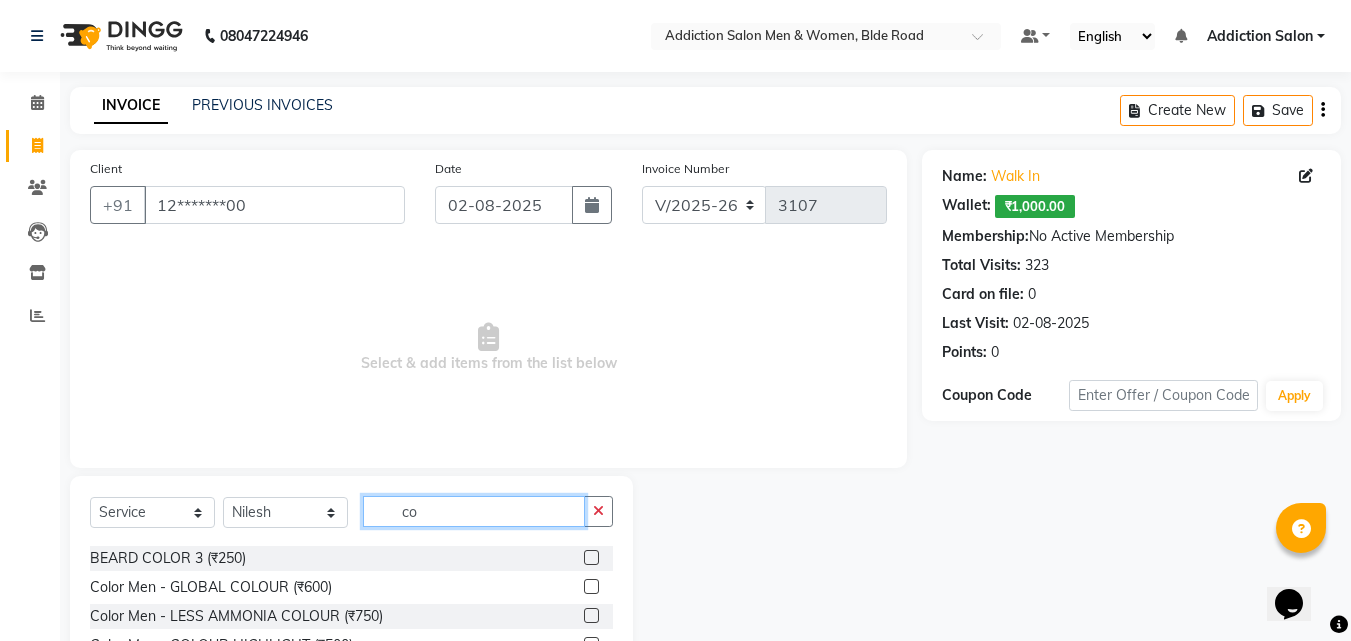 type on "c" 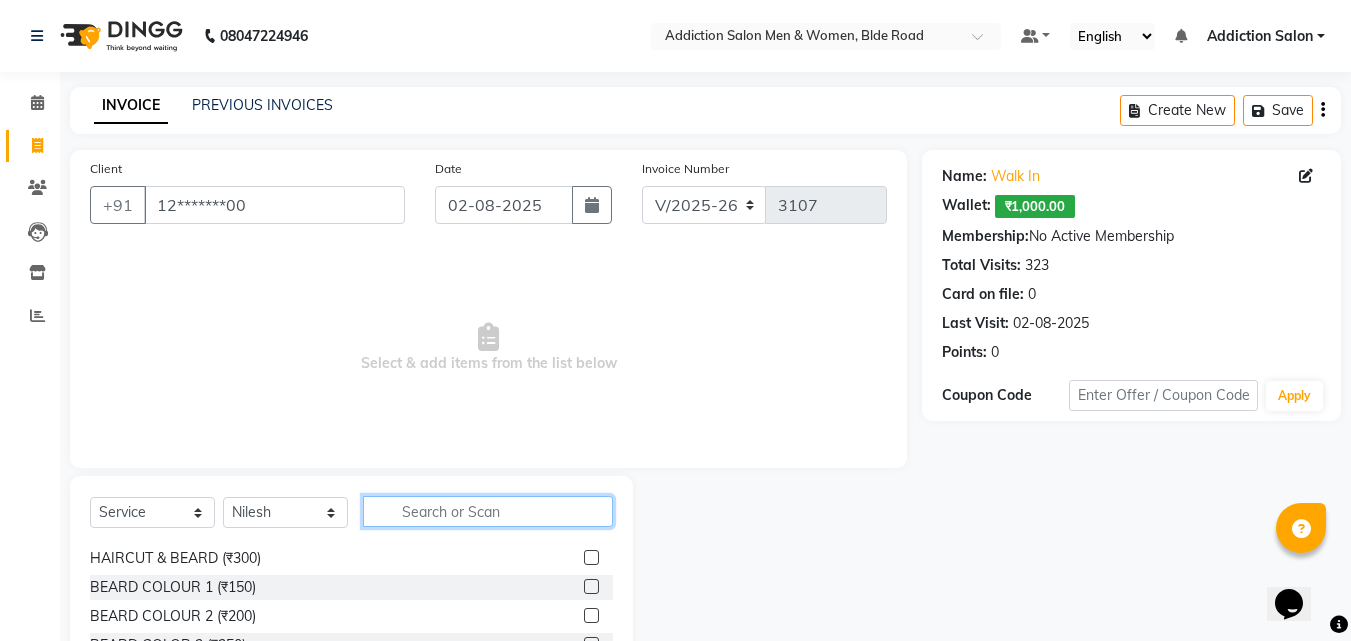 scroll, scrollTop: 229, scrollLeft: 0, axis: vertical 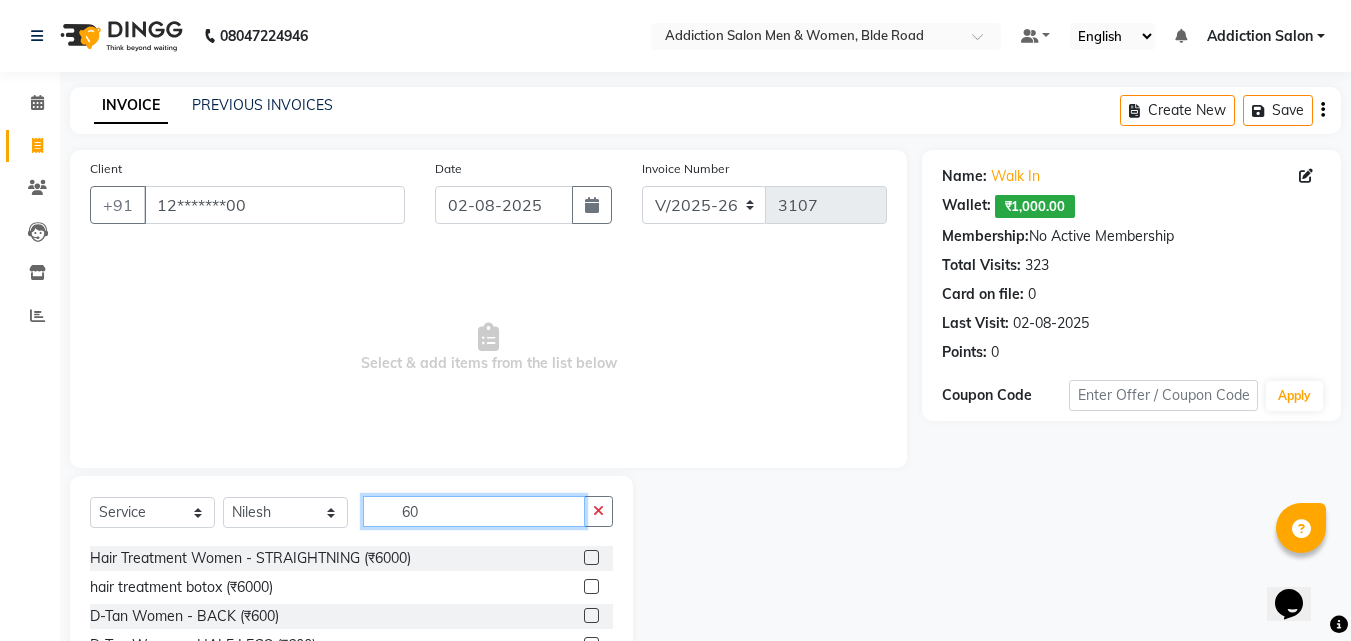 type on "600" 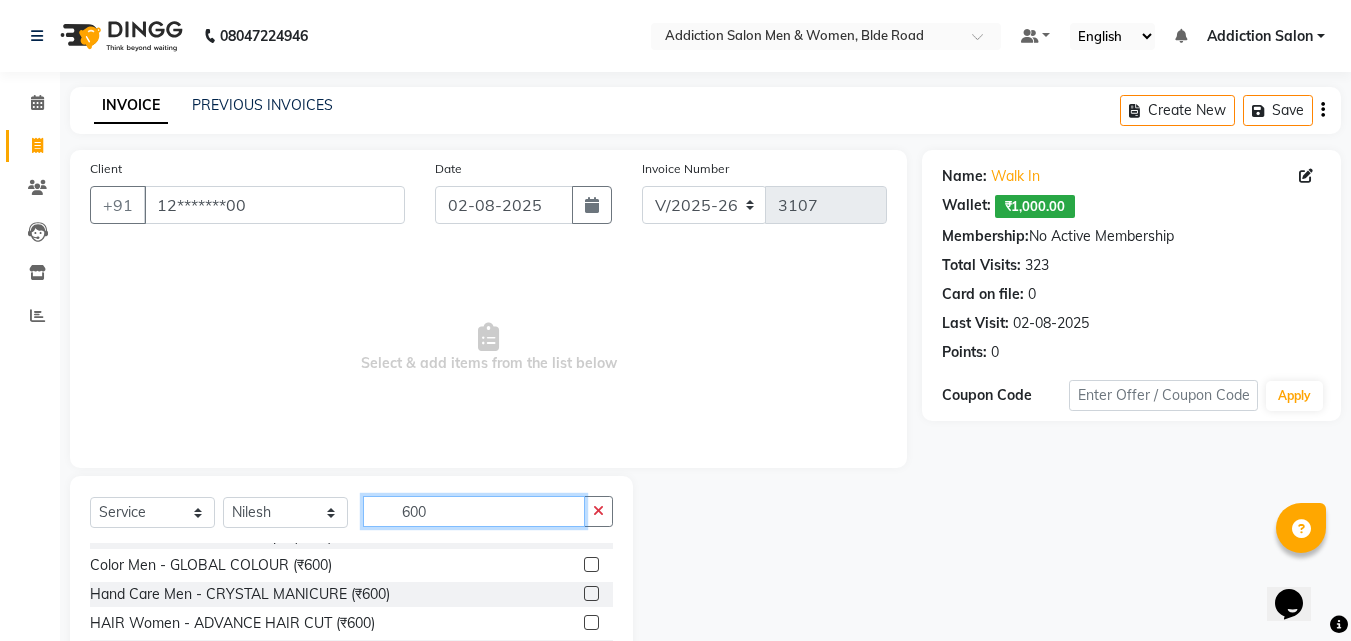 scroll, scrollTop: 0, scrollLeft: 0, axis: both 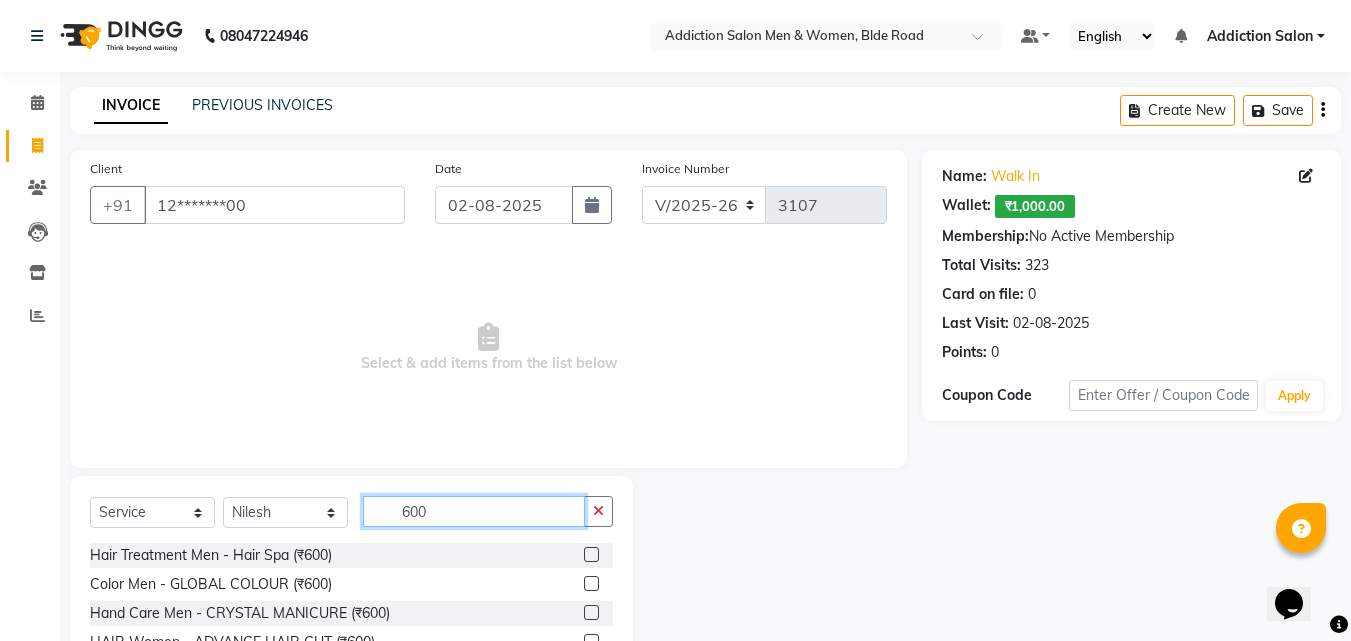click on "600" 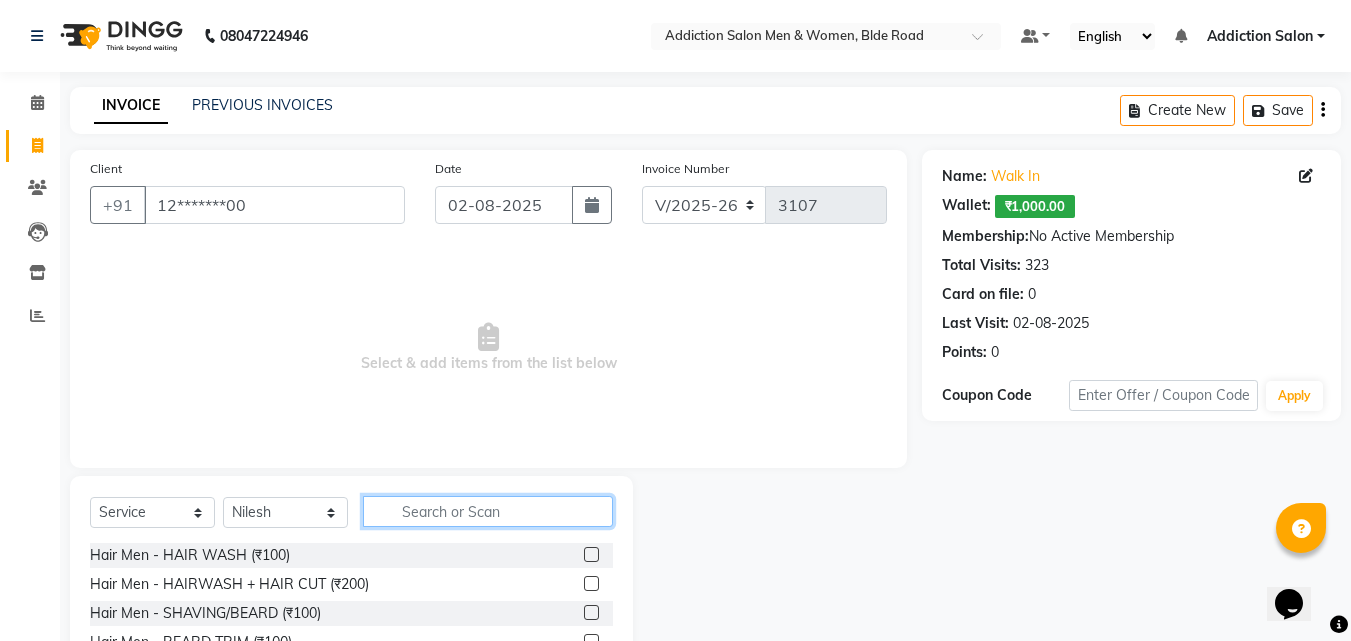 click 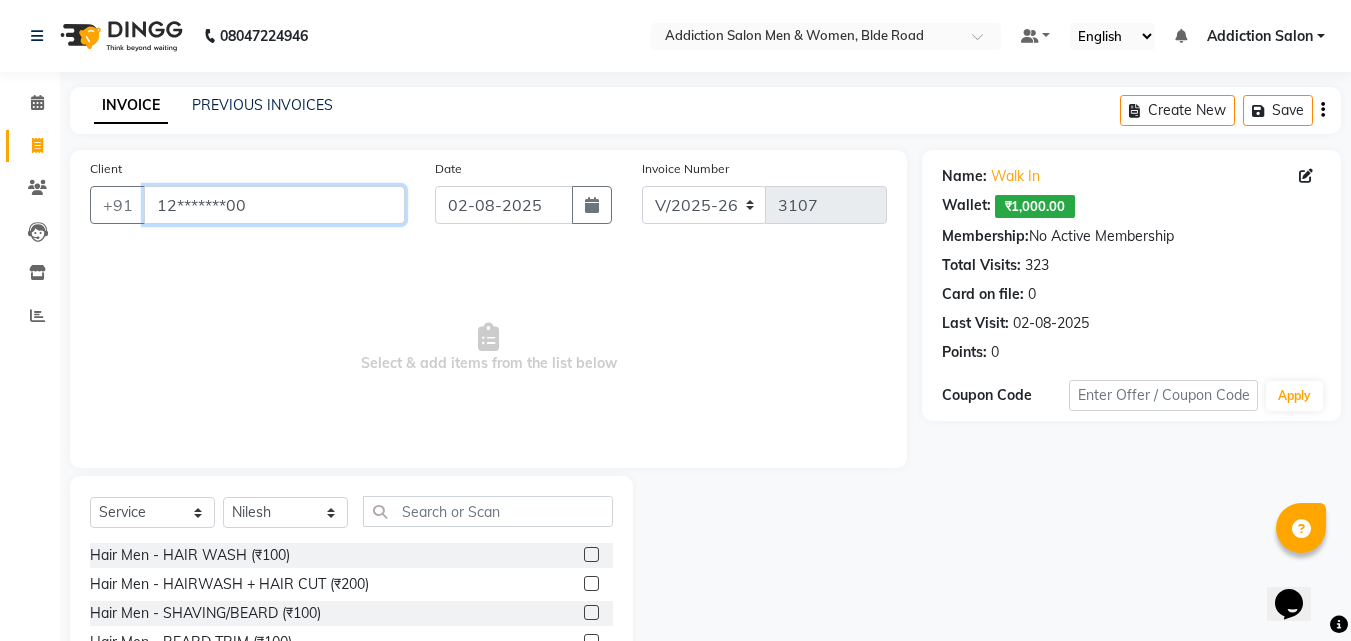 click on "12*******00" at bounding box center (274, 205) 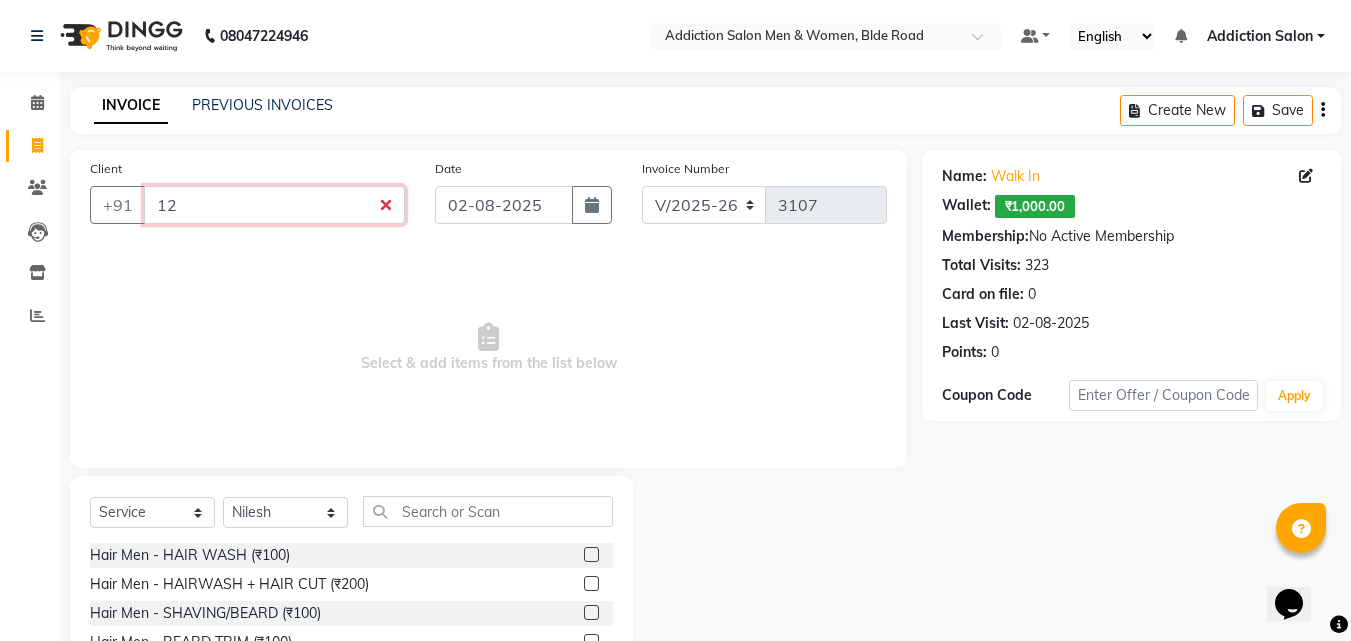 type on "1" 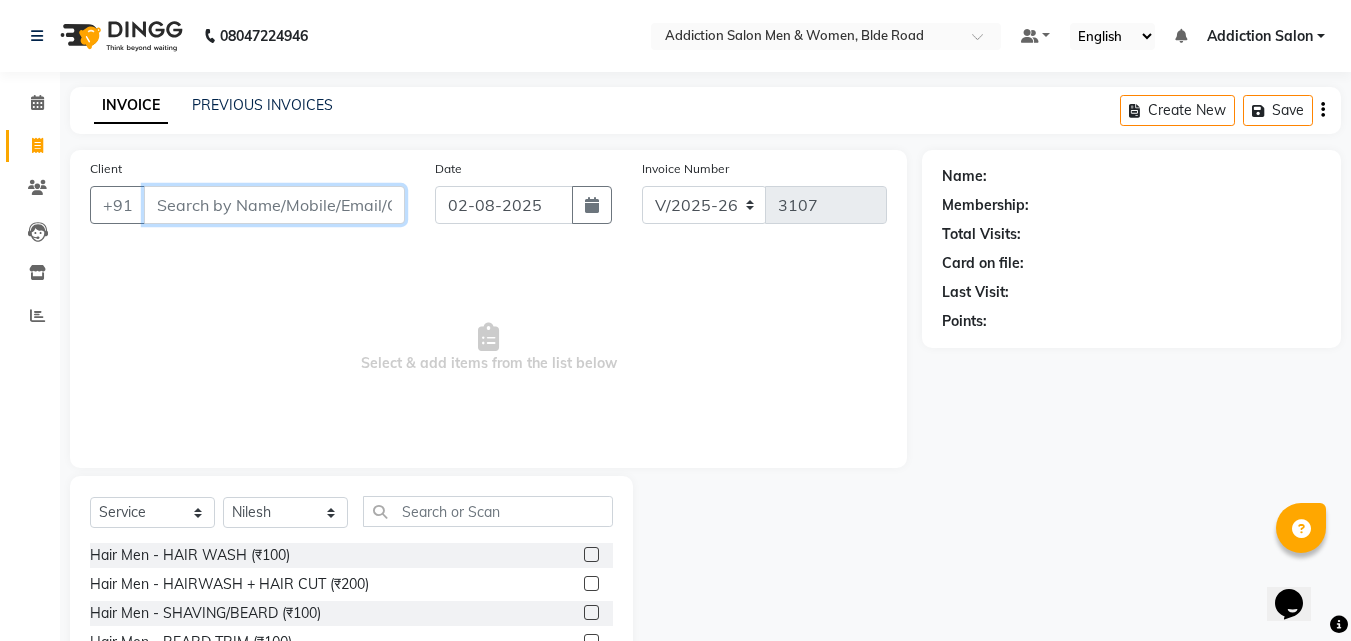 click on "Client" at bounding box center [274, 205] 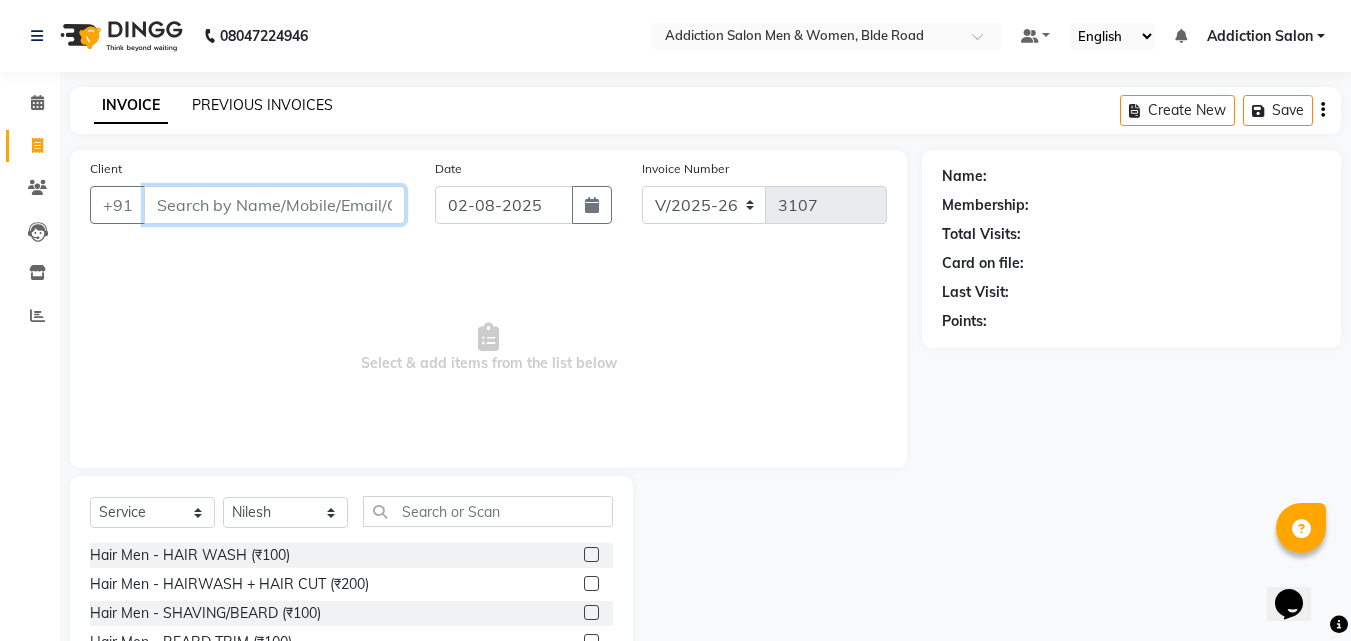 type 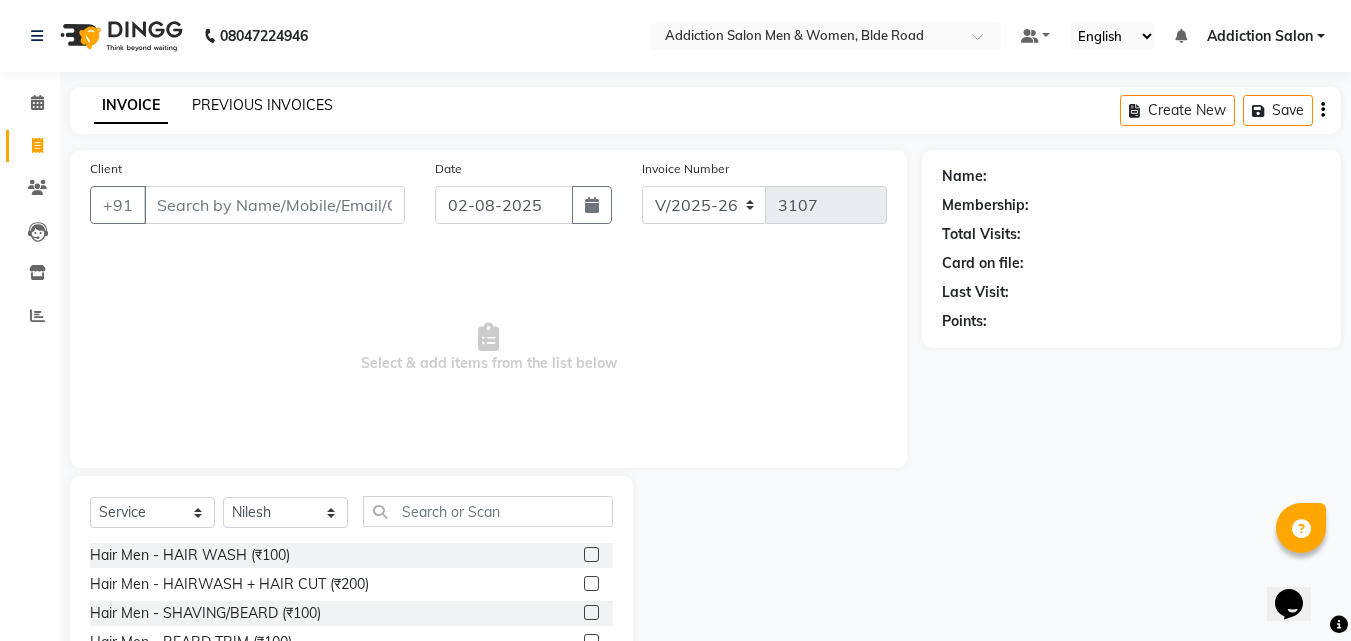 click on "PREVIOUS INVOICES" 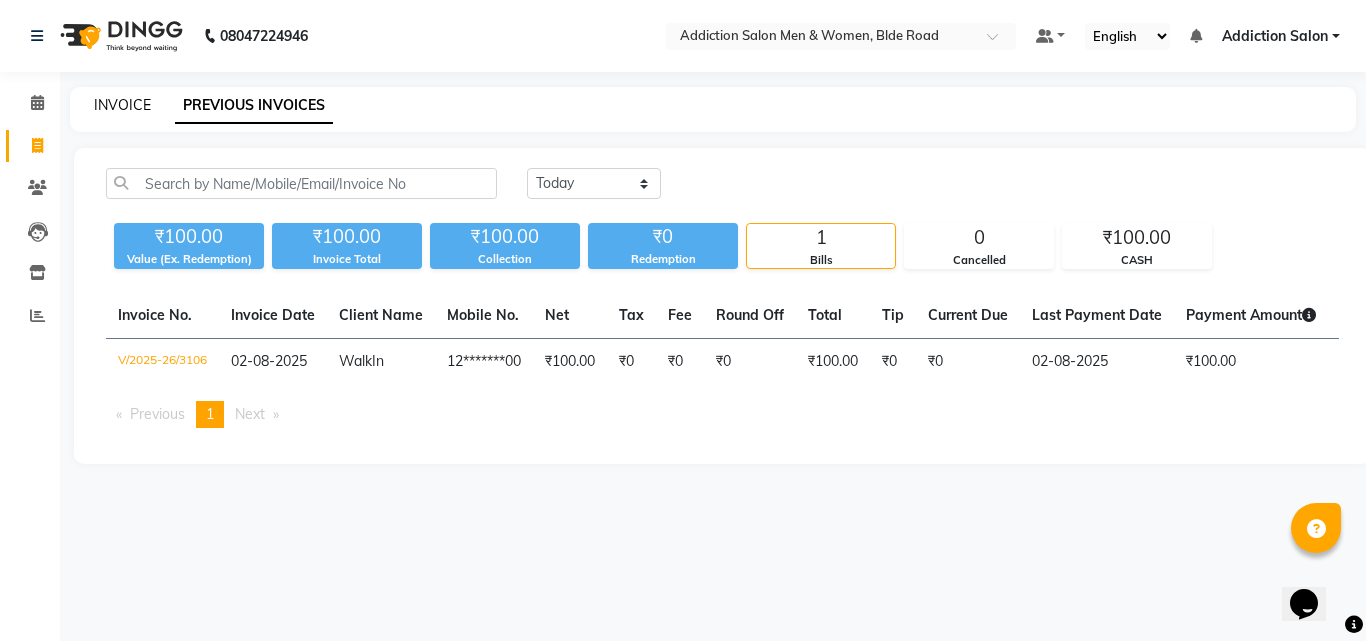 click on "INVOICE" 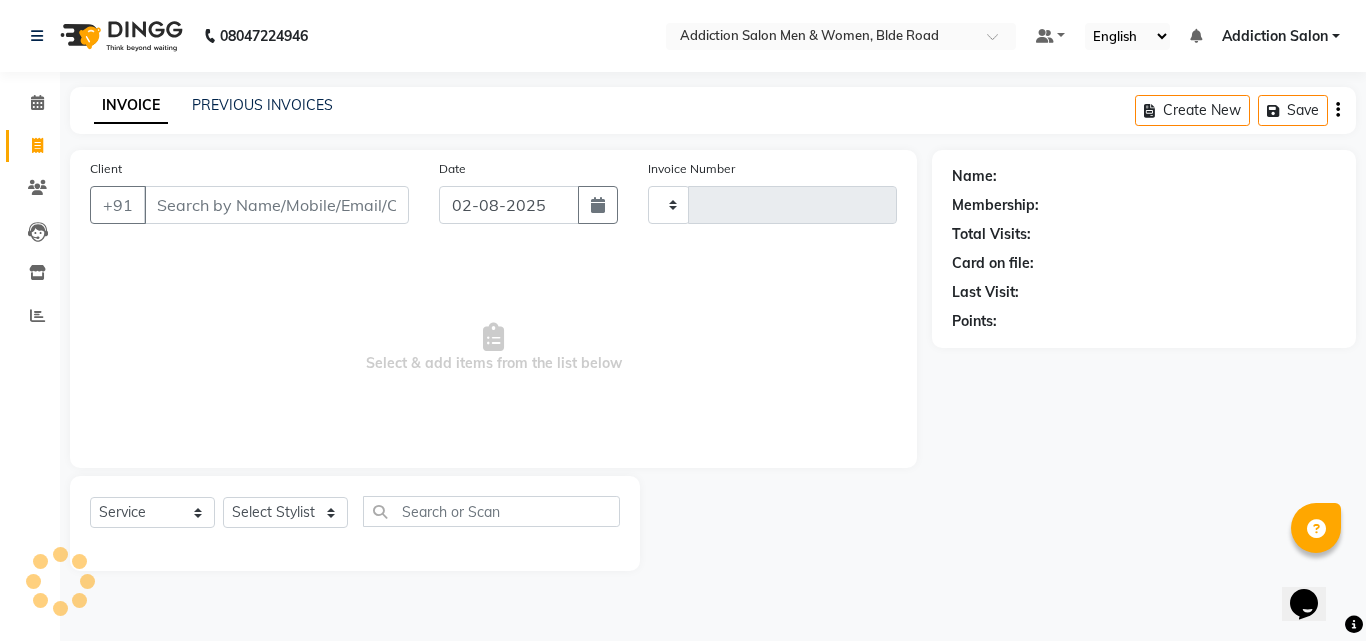 type on "3107" 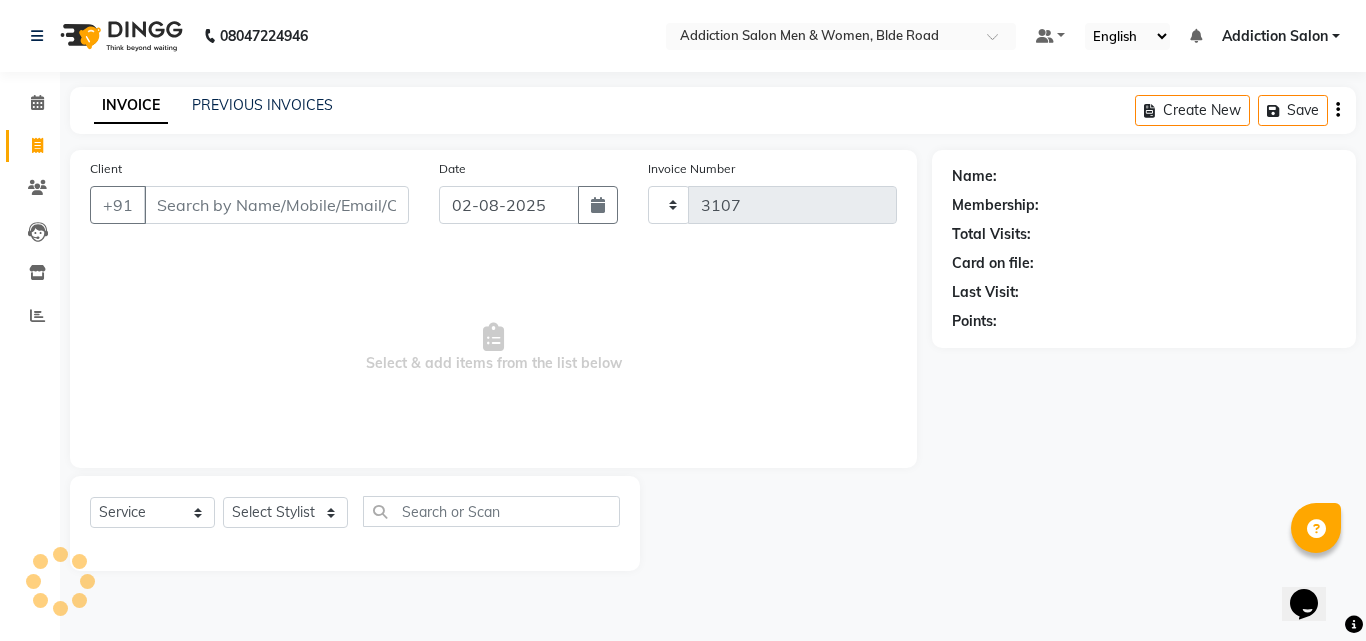 select on "6595" 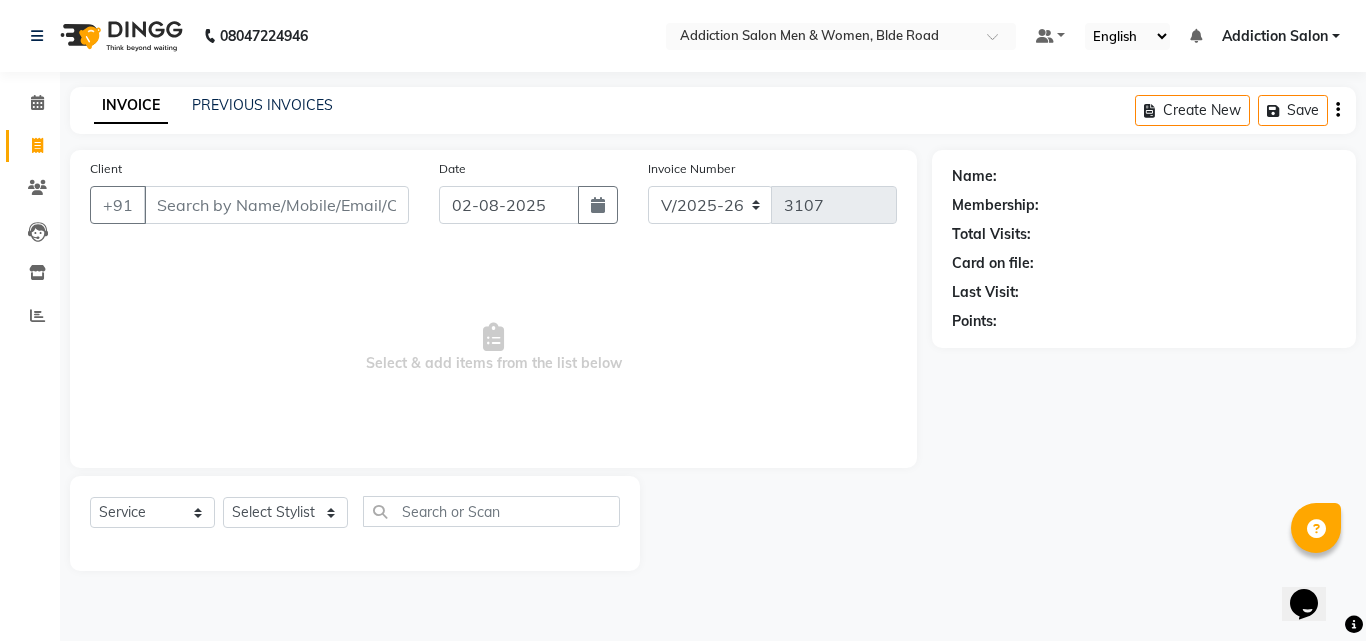 click on "Client" at bounding box center (276, 205) 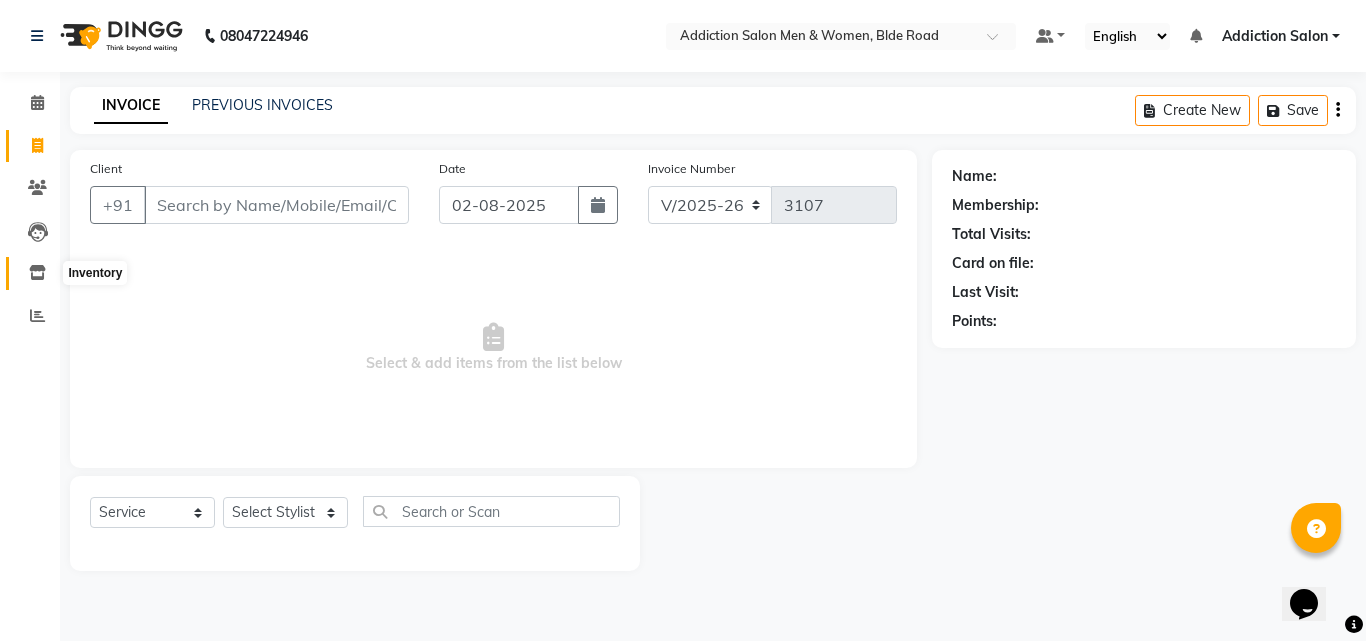 click 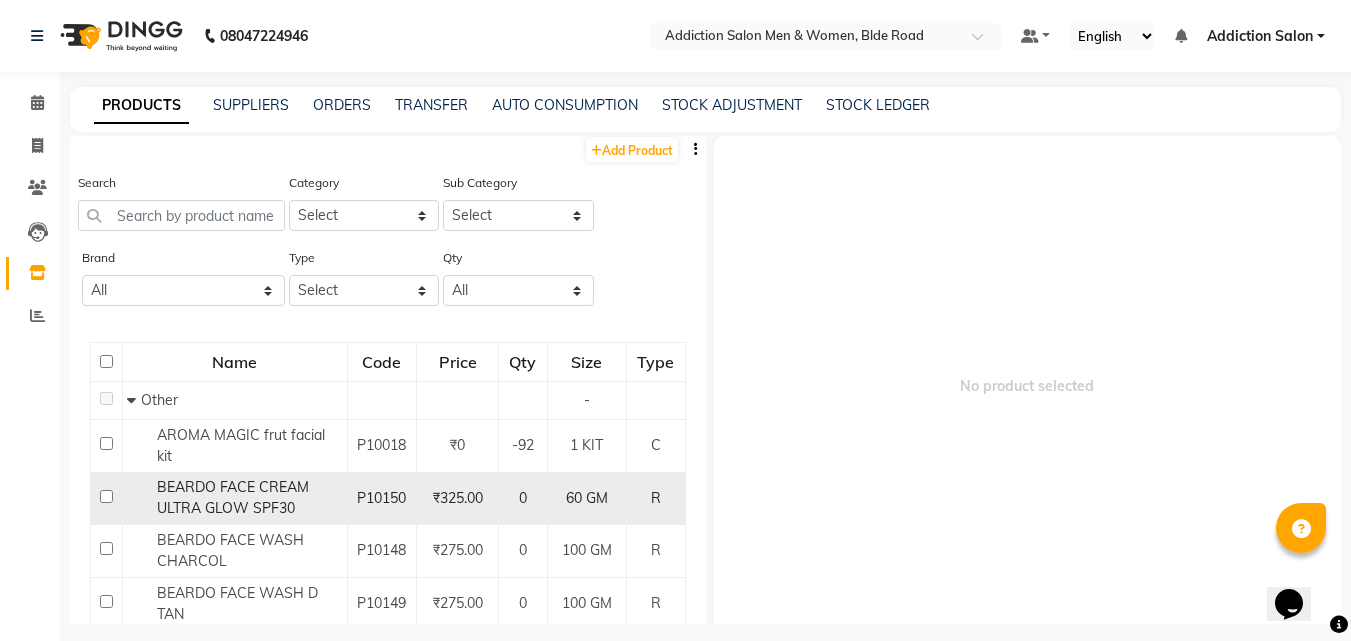 scroll, scrollTop: 0, scrollLeft: 0, axis: both 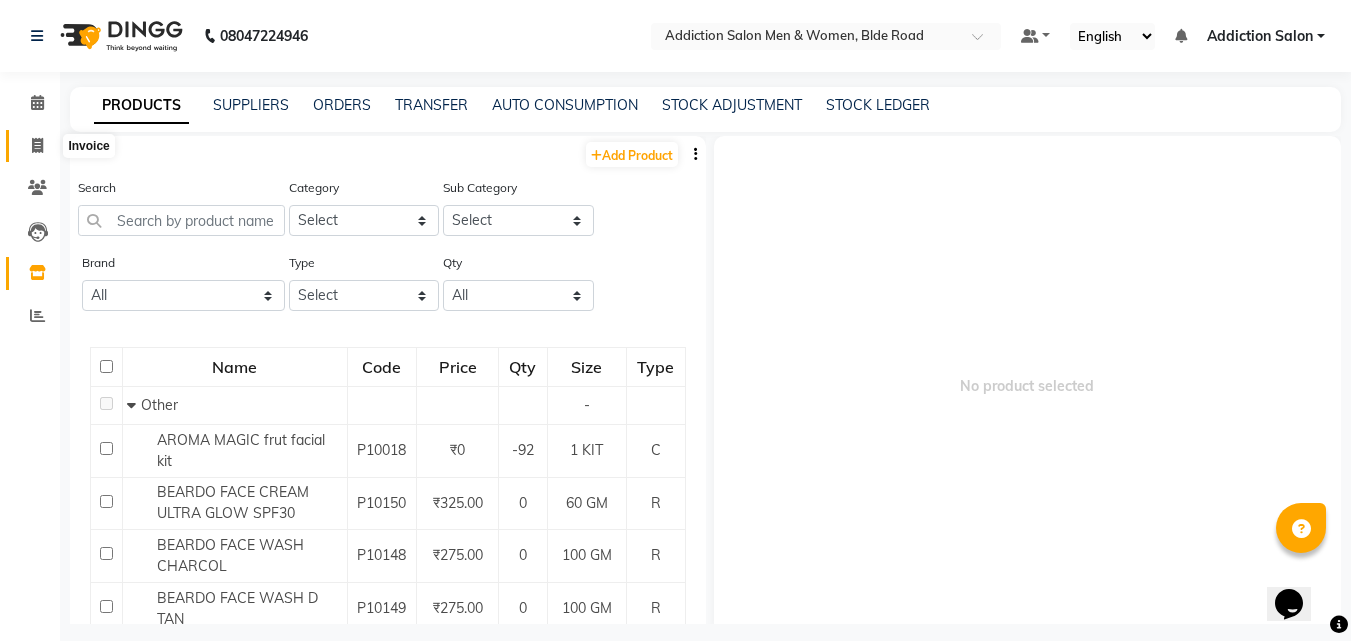 click 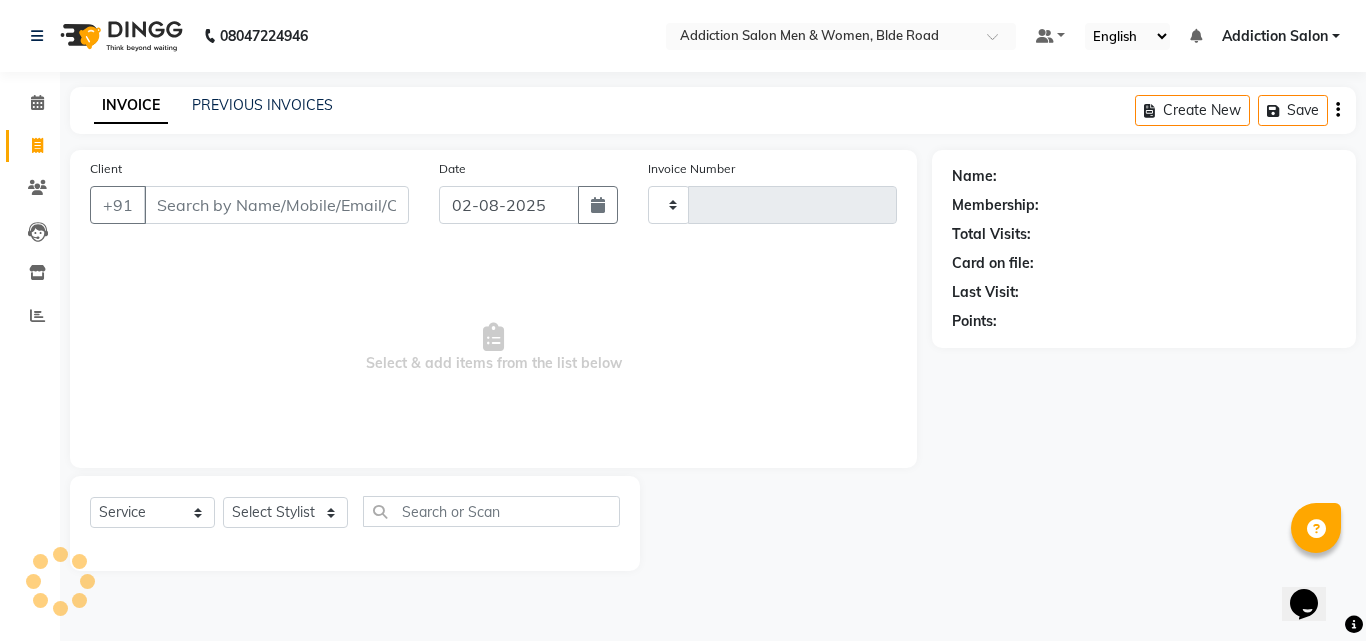 type on "3107" 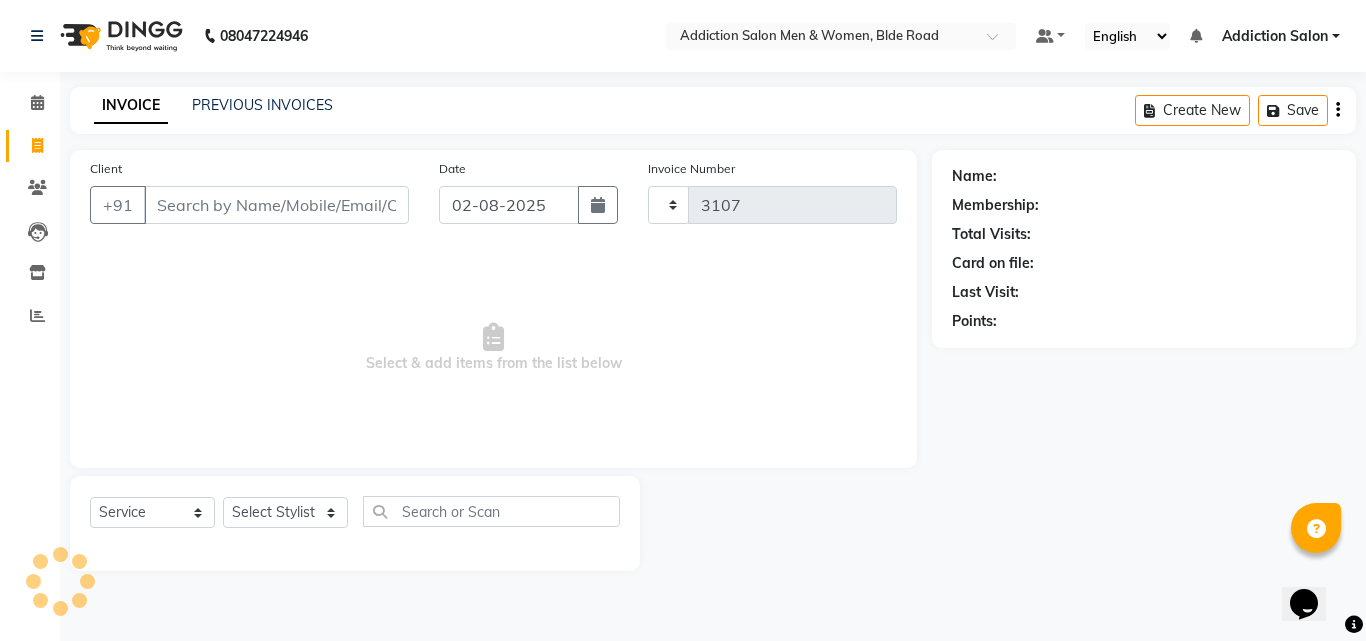 select on "6595" 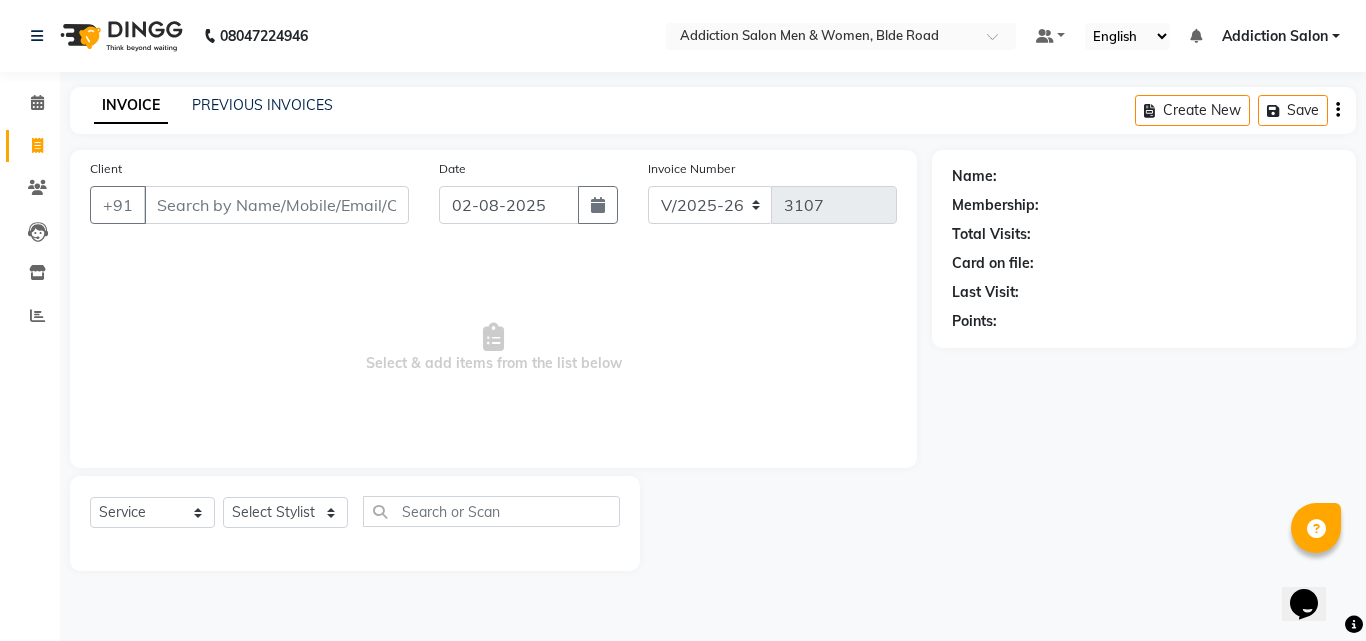click on "Client" at bounding box center (276, 205) 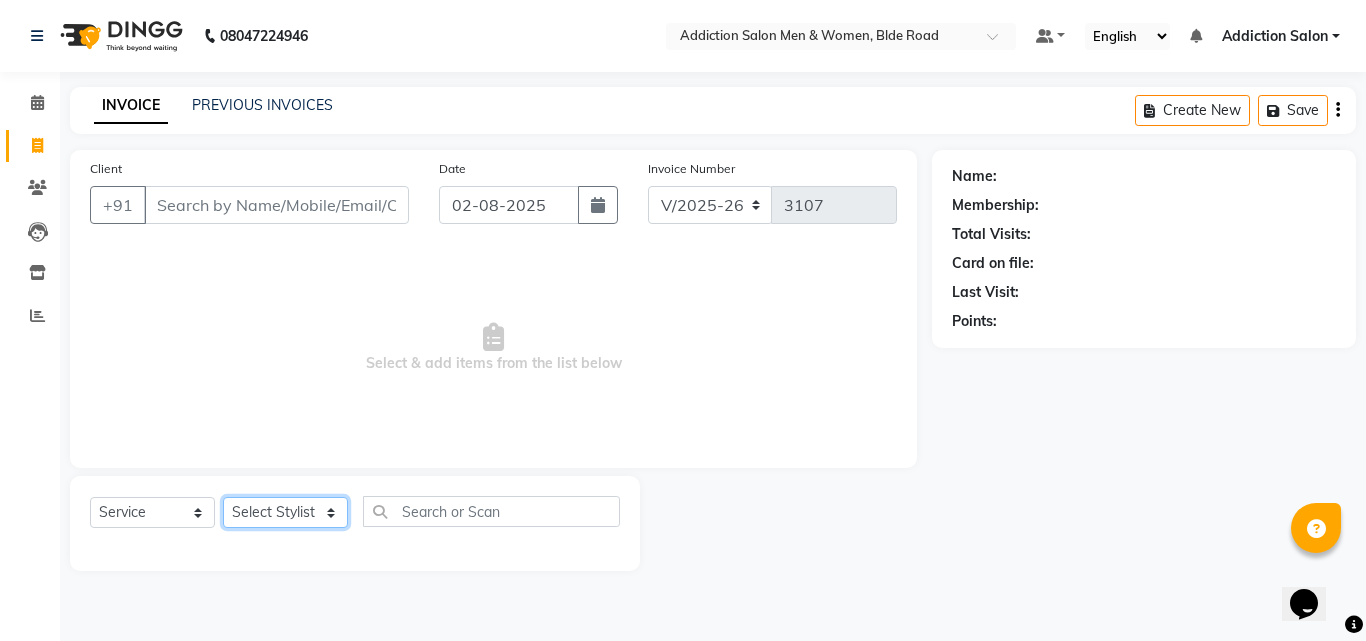 click on "Select Stylist Addiction Salon ANJALI BANSIKA Kamal KARAN KOUSHIK Nikhil Nilesh  pal Pranav REKHA RATHOD SHARDA" 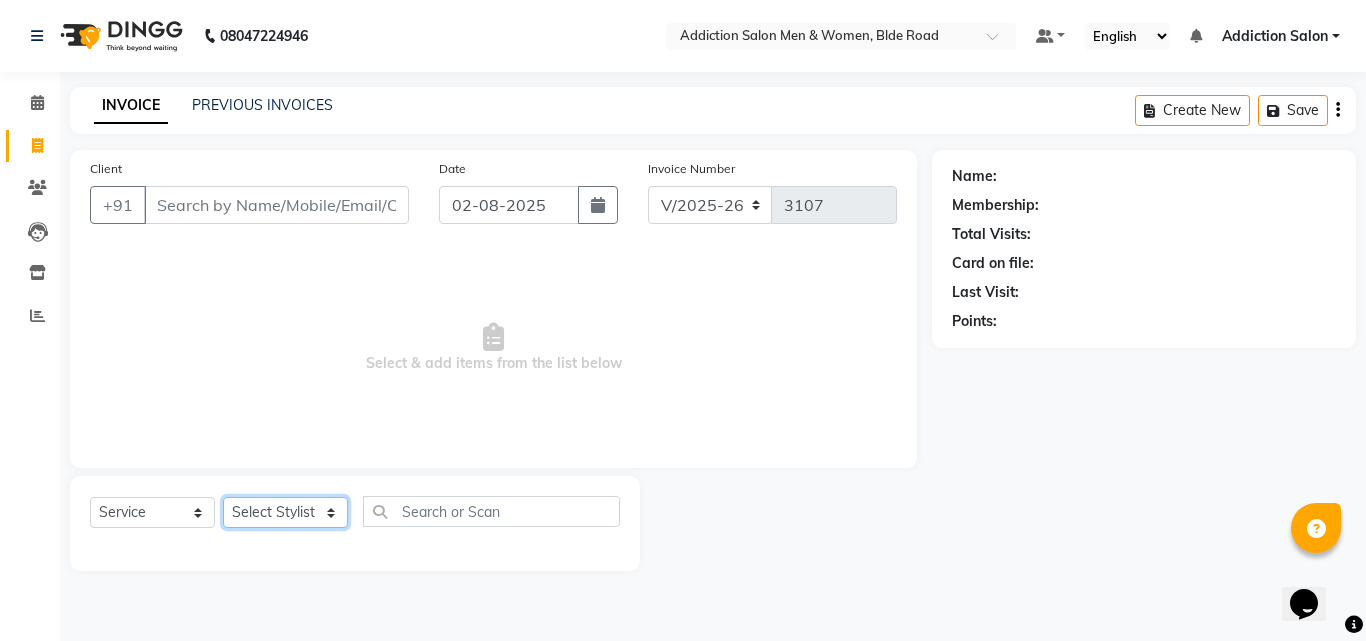 select on "67107" 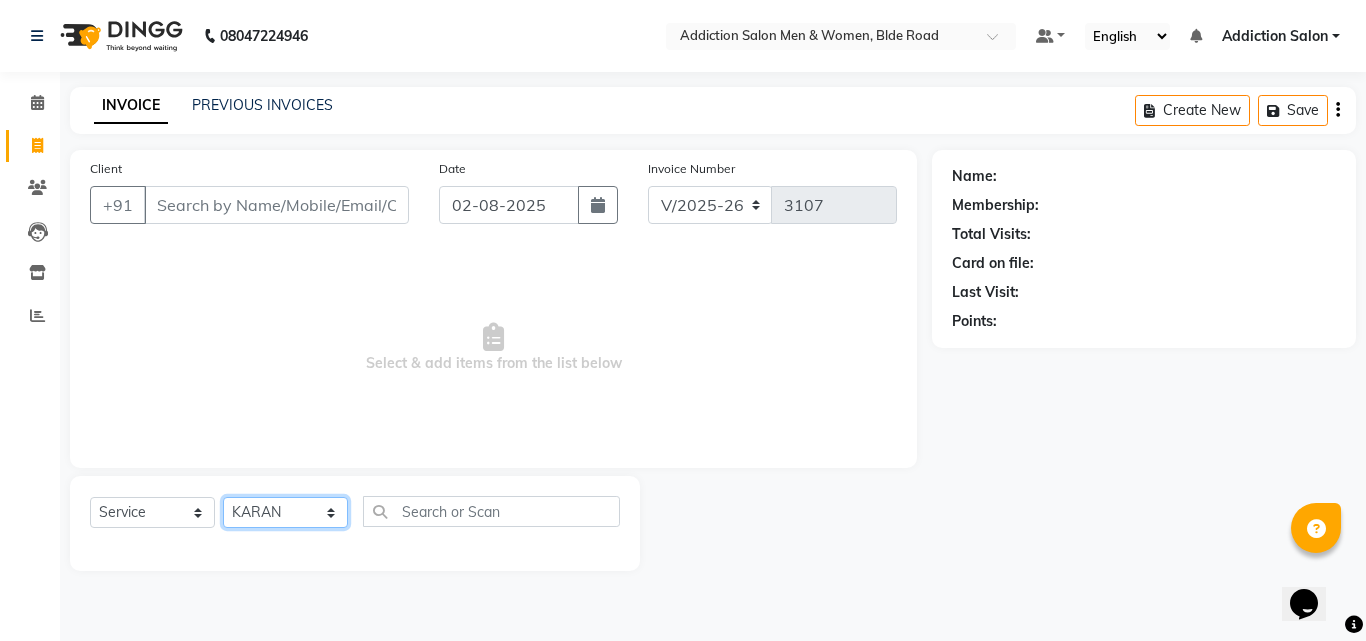 click on "Select Stylist Addiction Salon ANJALI BANSIKA Kamal KARAN KOUSHIK Nikhil Nilesh  pal Pranav REKHA RATHOD SHARDA" 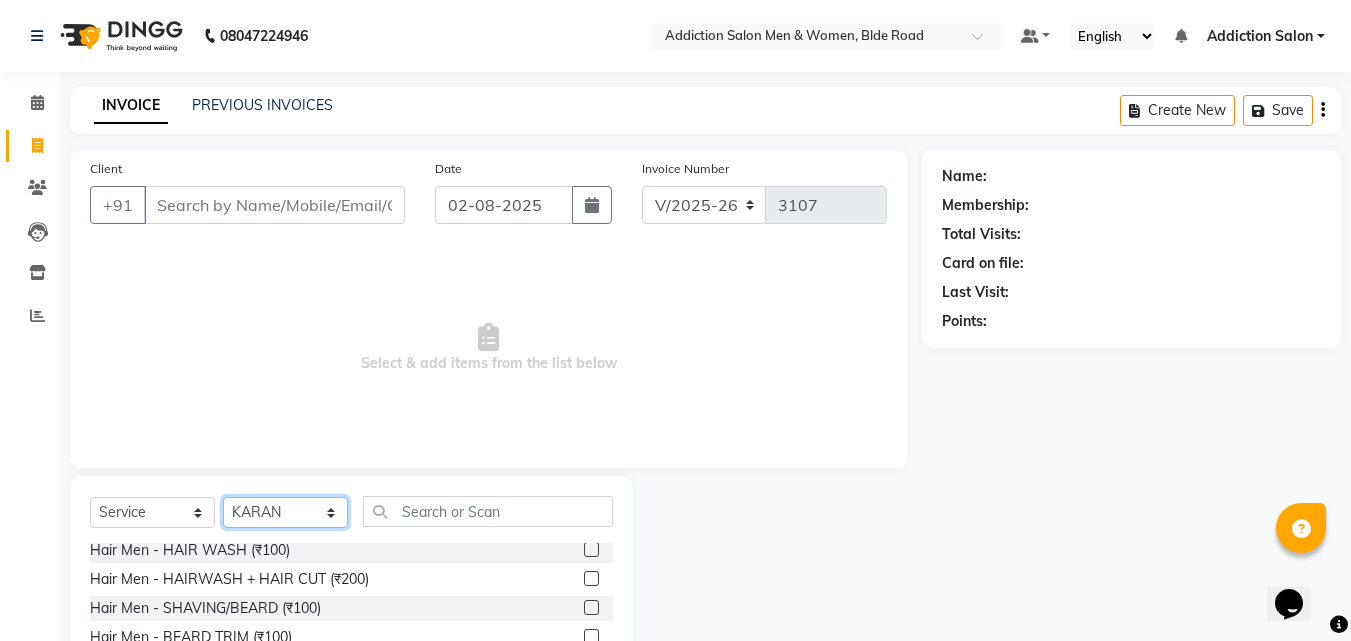 scroll, scrollTop: 0, scrollLeft: 0, axis: both 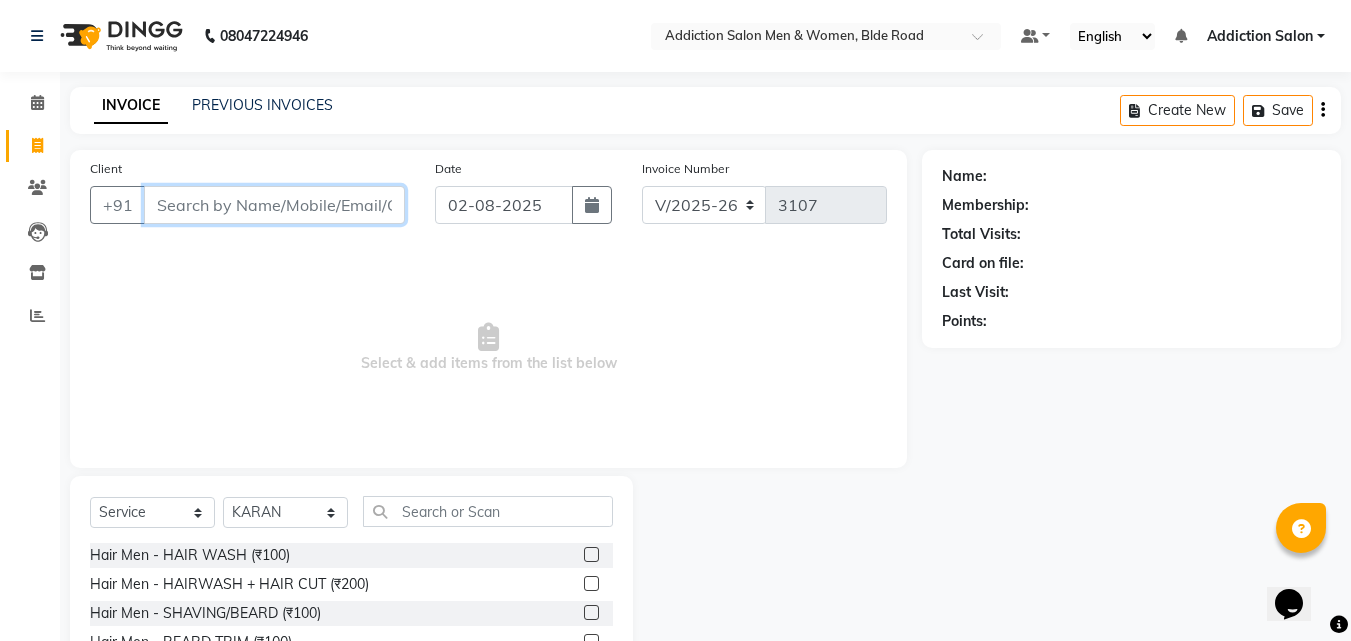 click on "Client" at bounding box center (274, 205) 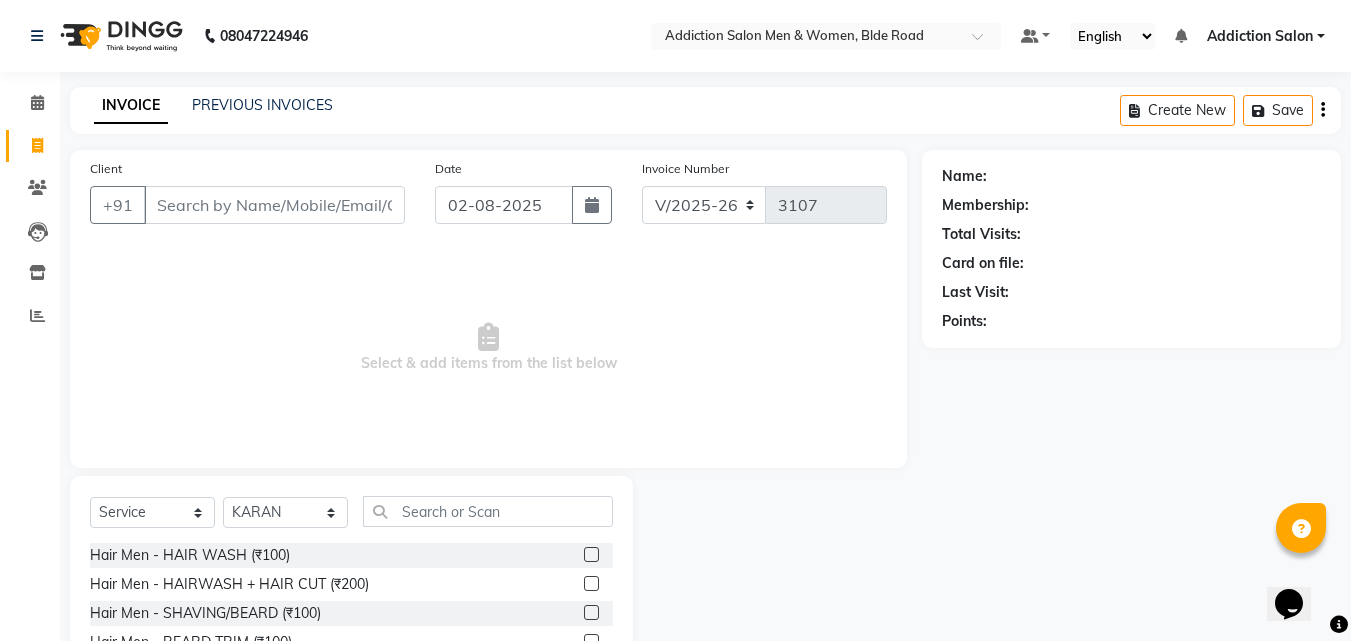 drag, startPoint x: 169, startPoint y: 200, endPoint x: 839, endPoint y: 518, distance: 741.63605 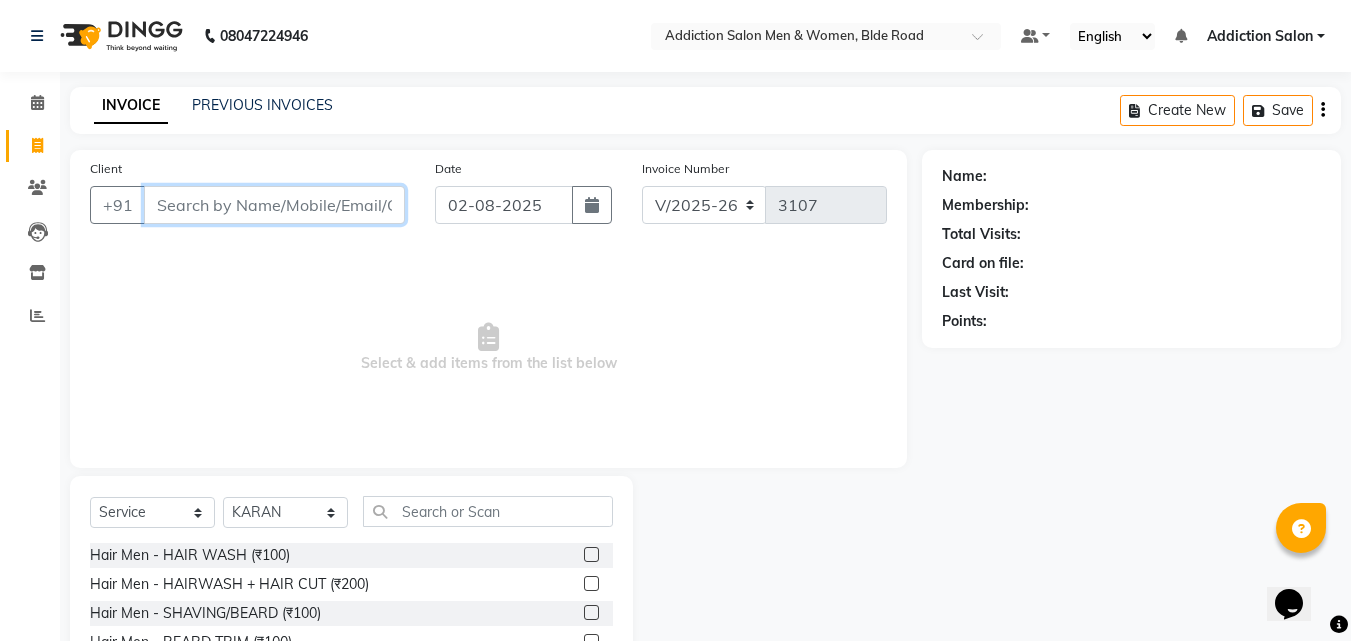 click on "Client" at bounding box center (274, 205) 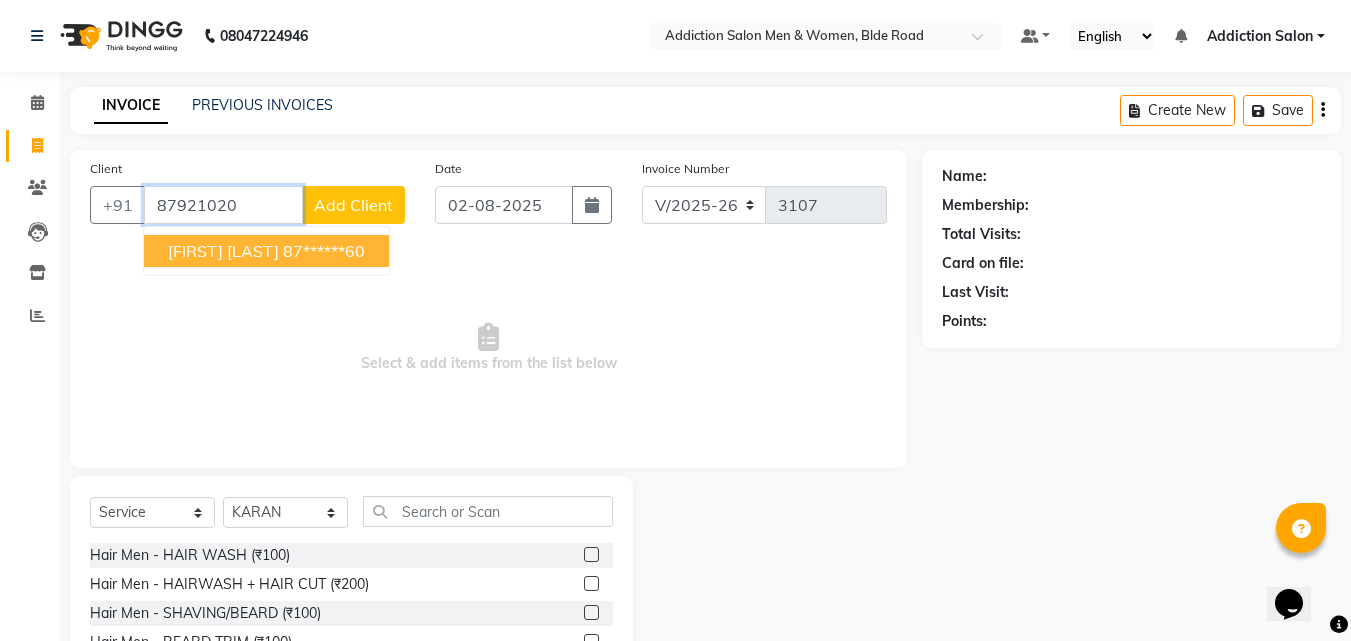 click on "87******60" at bounding box center (324, 251) 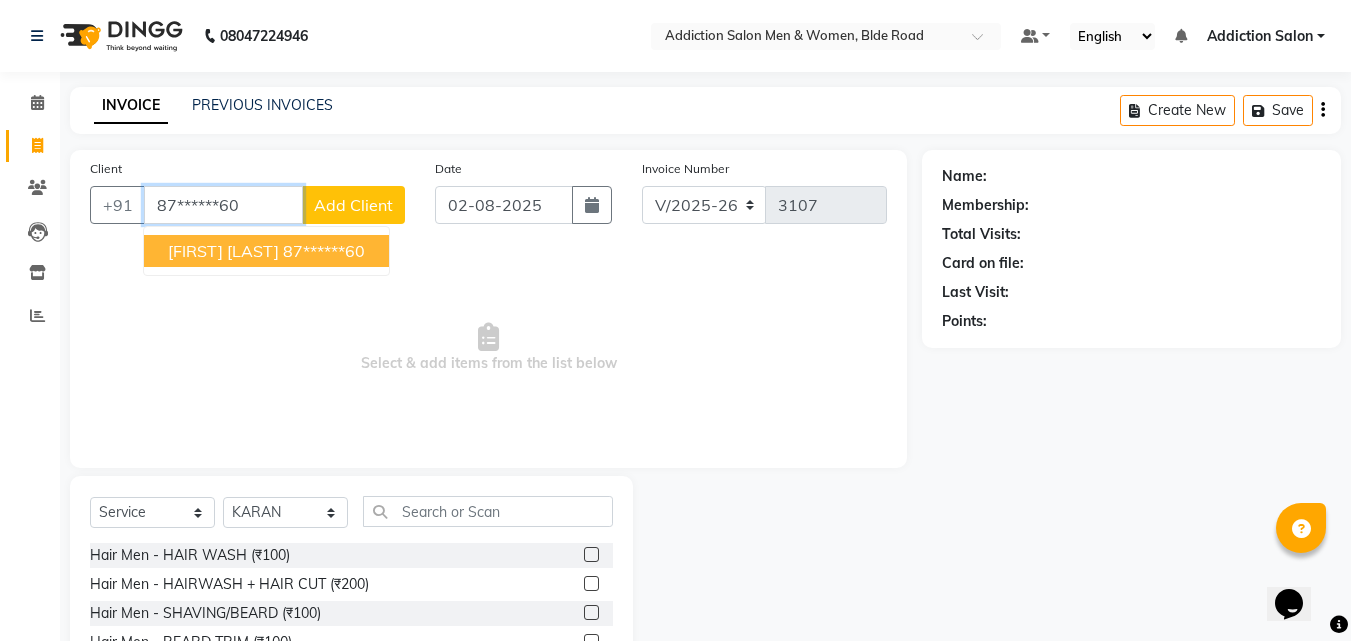 type on "87******60" 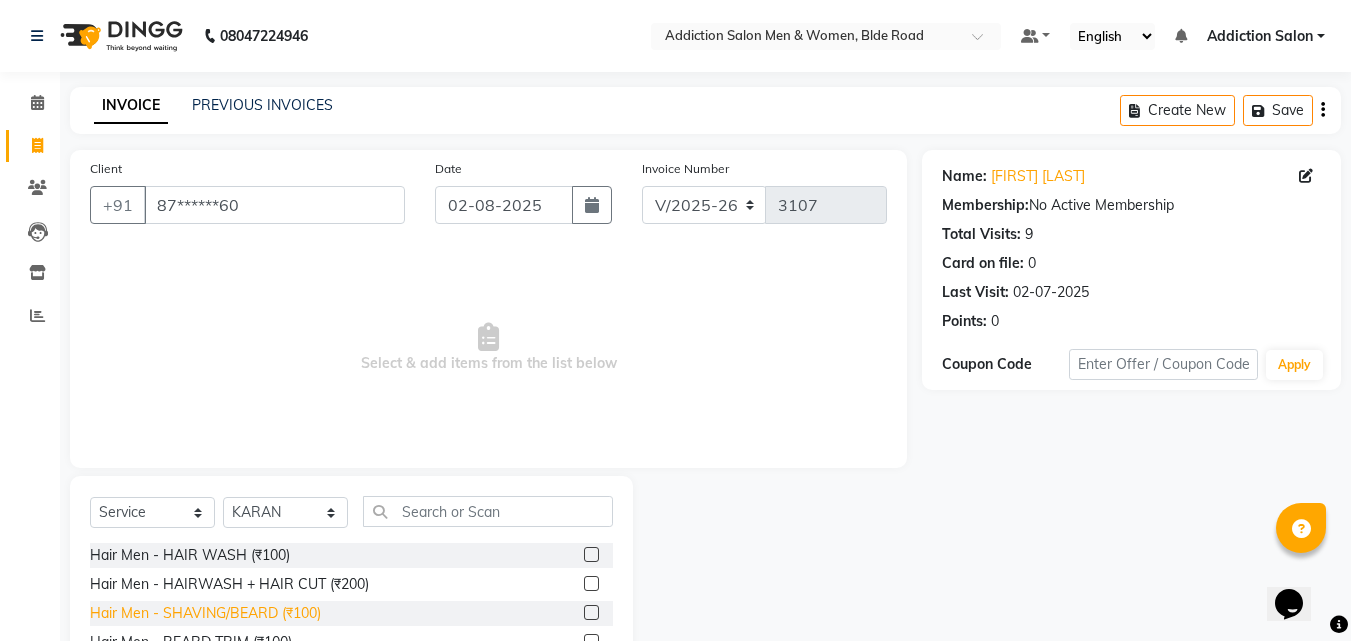 click on "Hair Men - SHAVING/BEARD (₹100)" 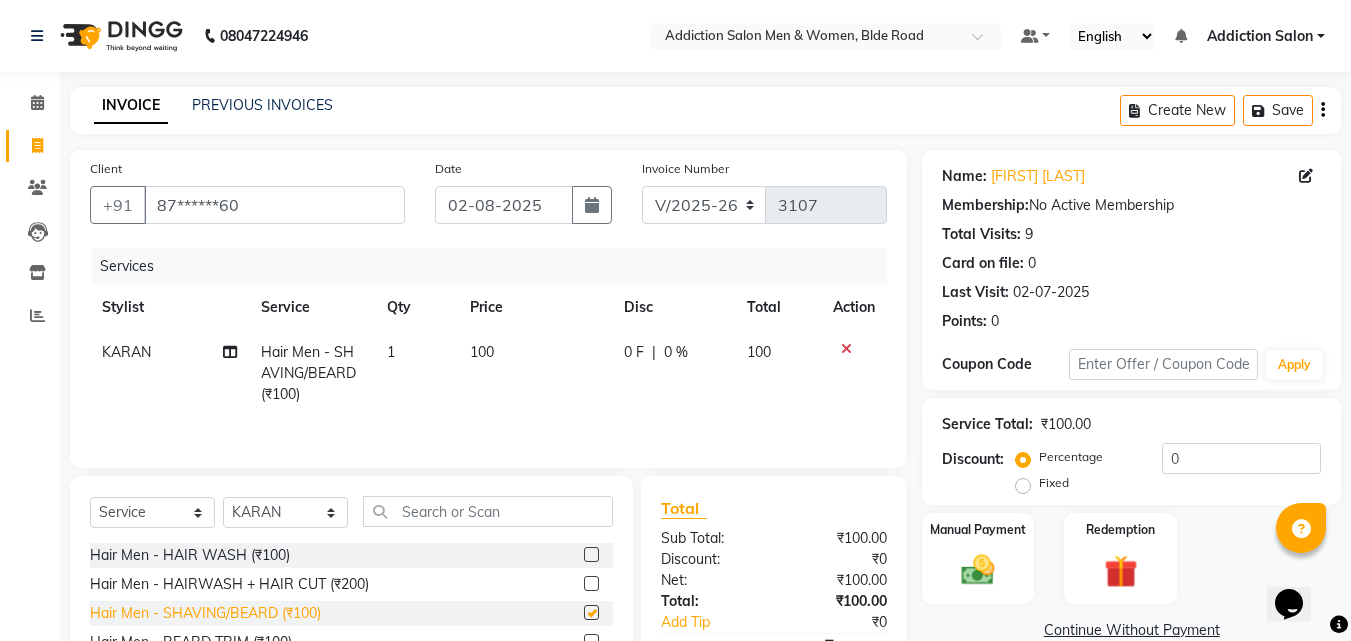 checkbox on "false" 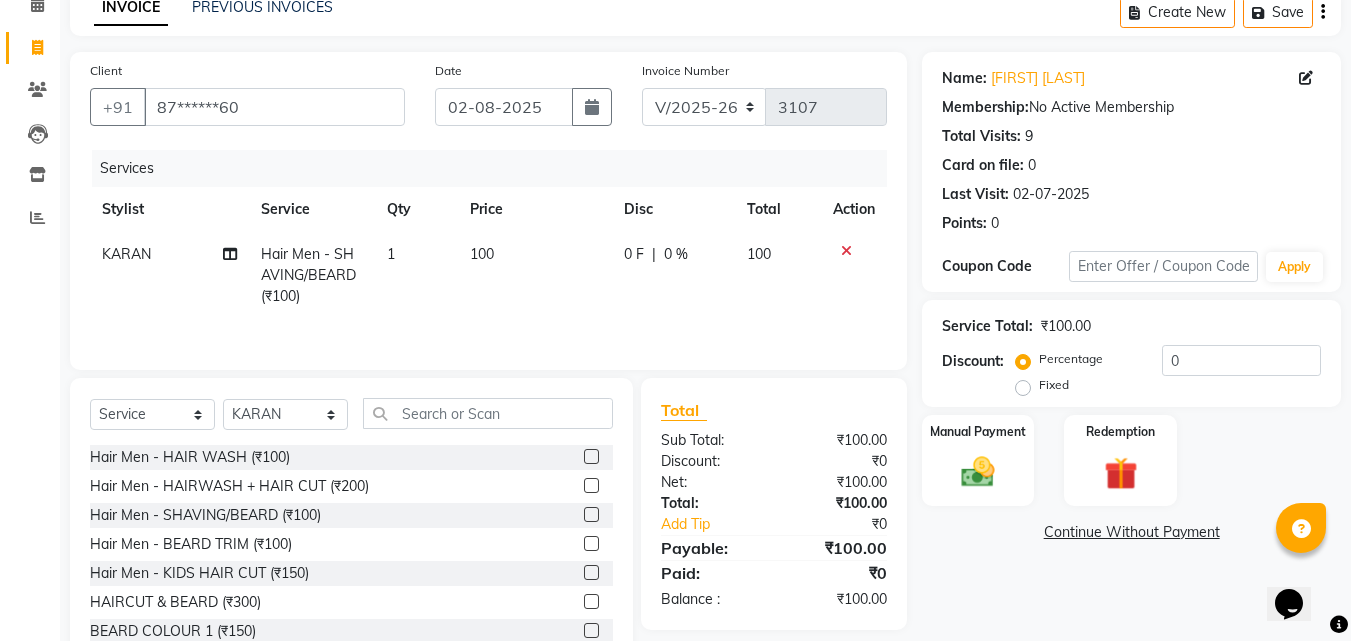 scroll, scrollTop: 100, scrollLeft: 0, axis: vertical 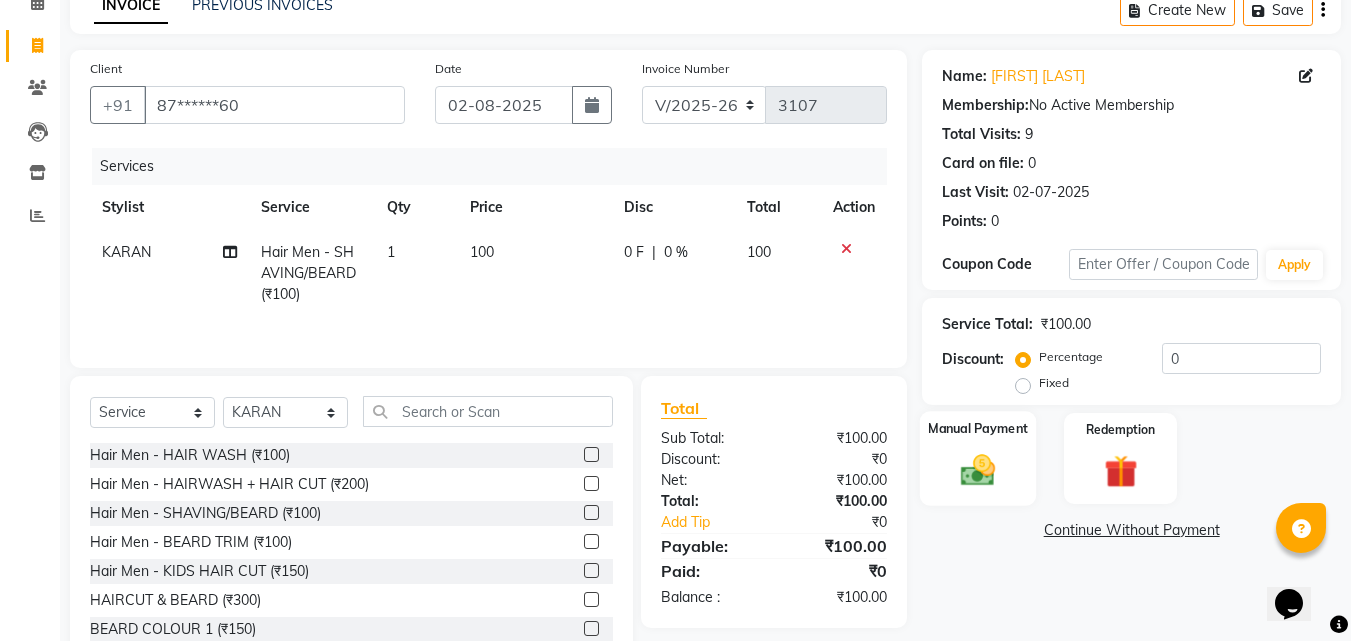 click 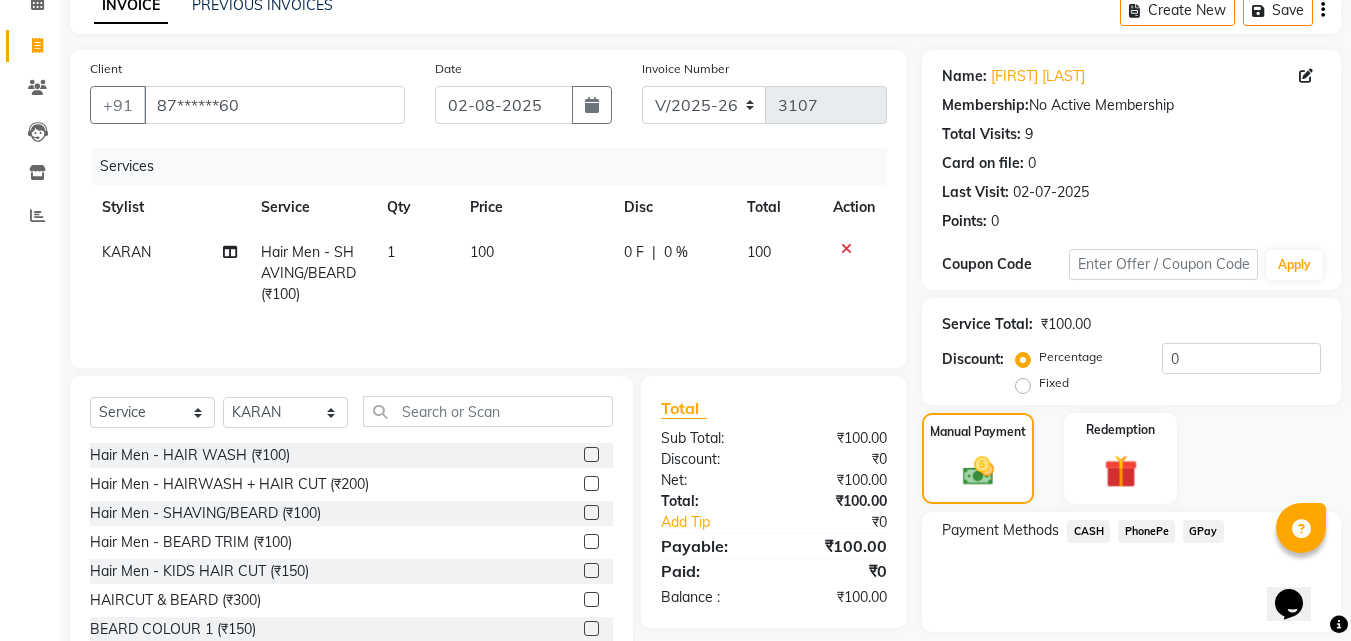 click on "PhonePe" 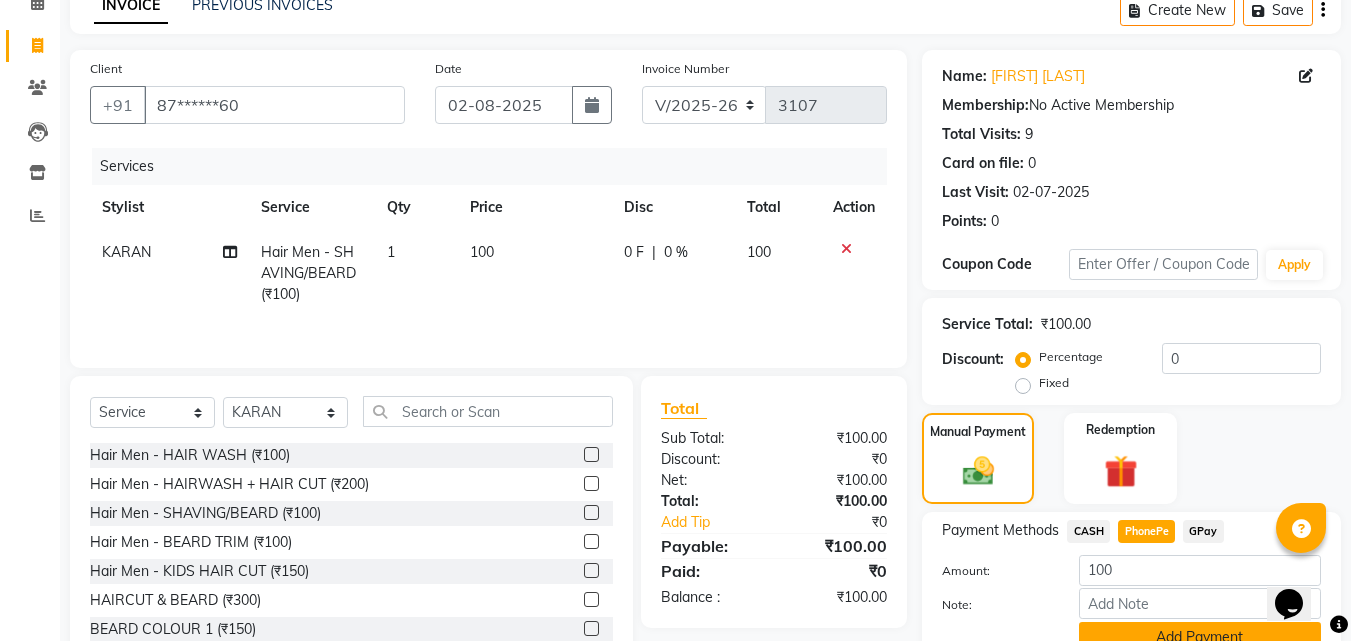 scroll, scrollTop: 191, scrollLeft: 0, axis: vertical 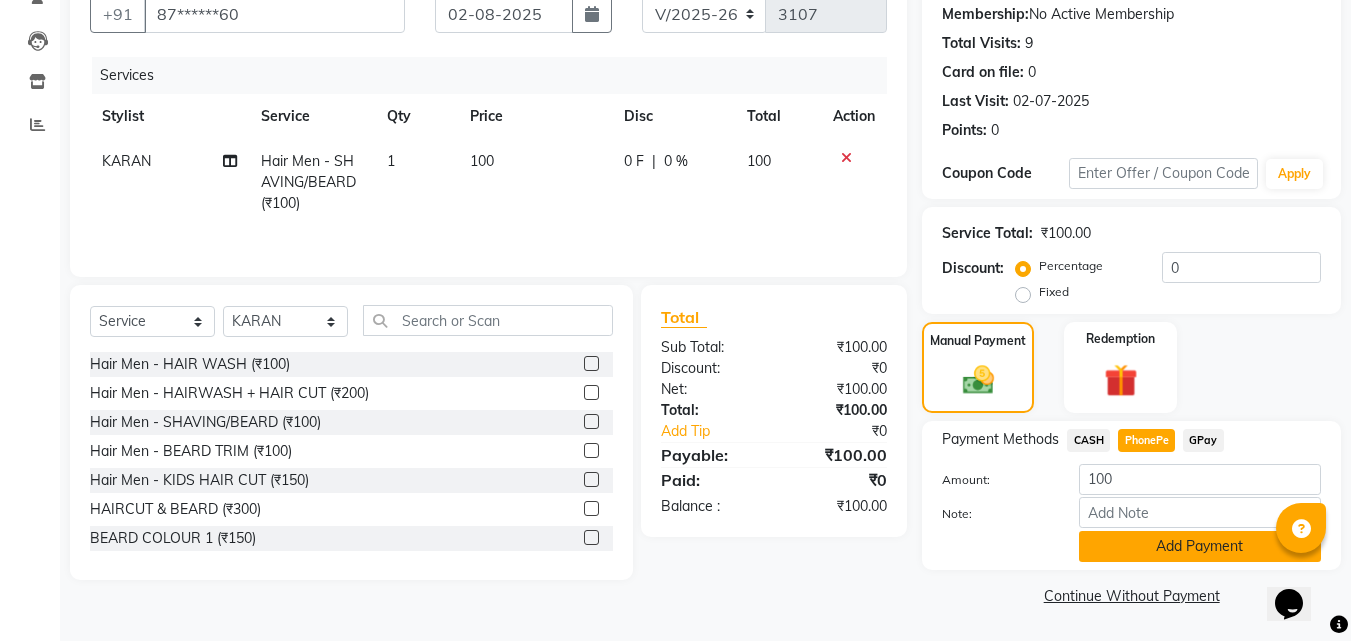 click on "Add Payment" 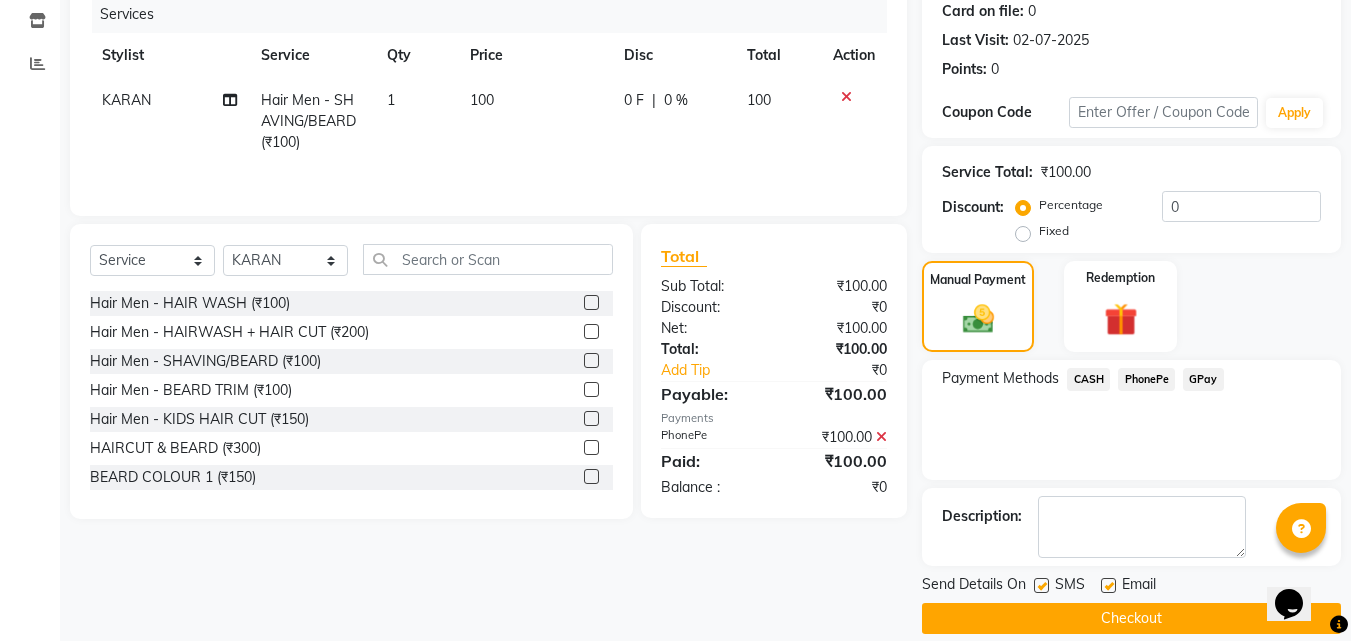 scroll, scrollTop: 275, scrollLeft: 0, axis: vertical 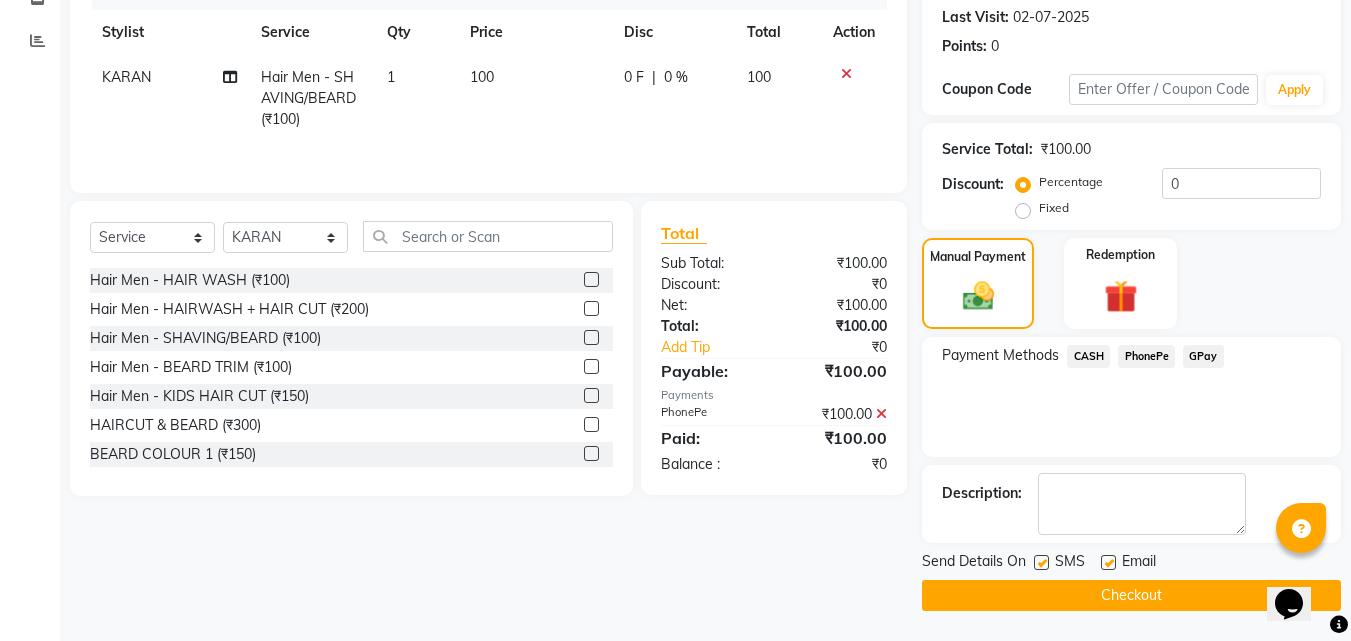 click on "Checkout" 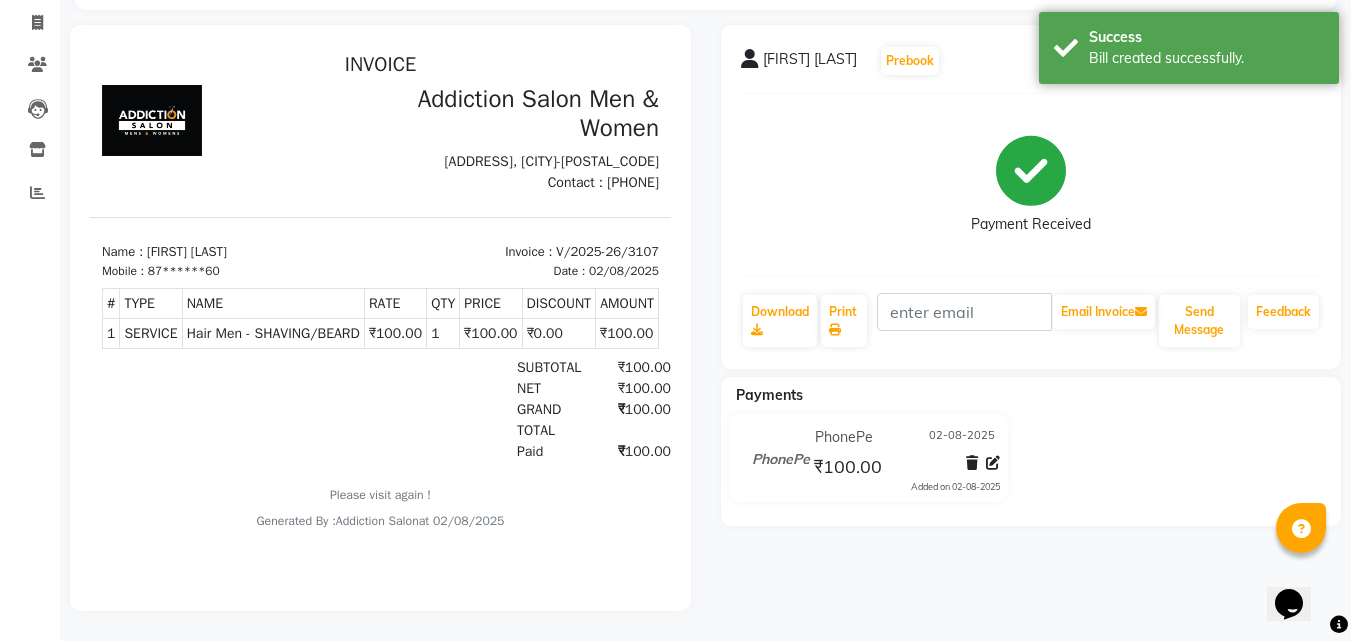 scroll, scrollTop: 0, scrollLeft: 0, axis: both 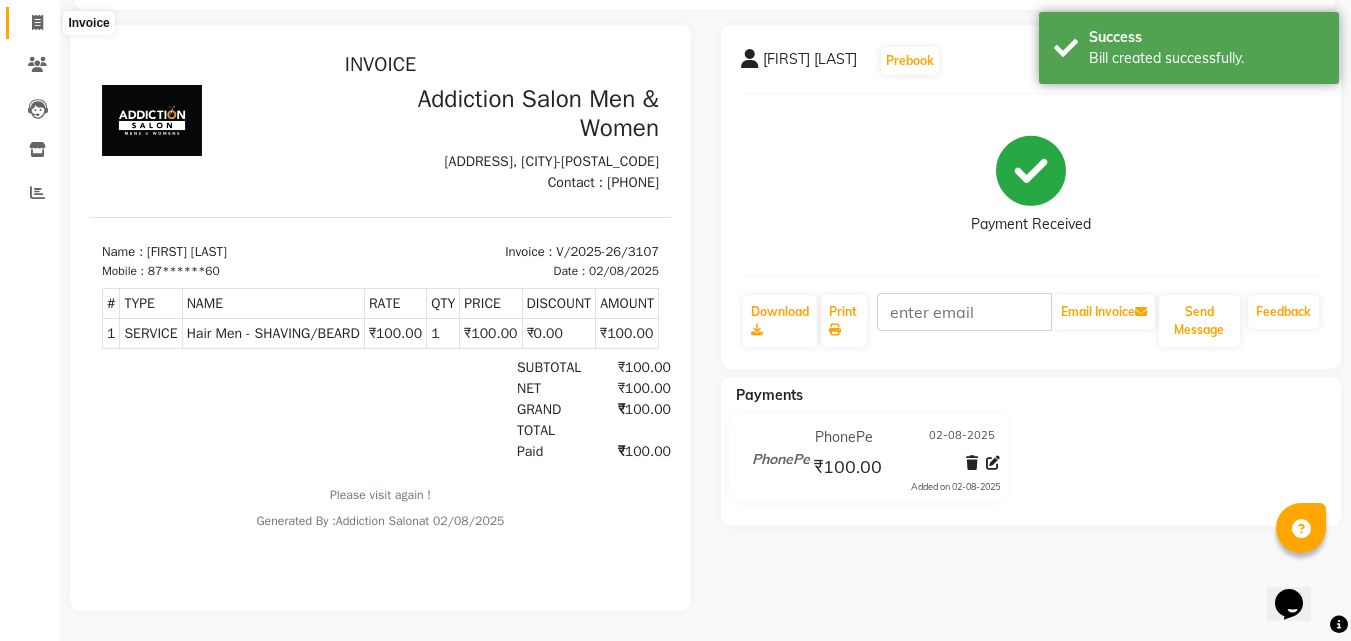 click 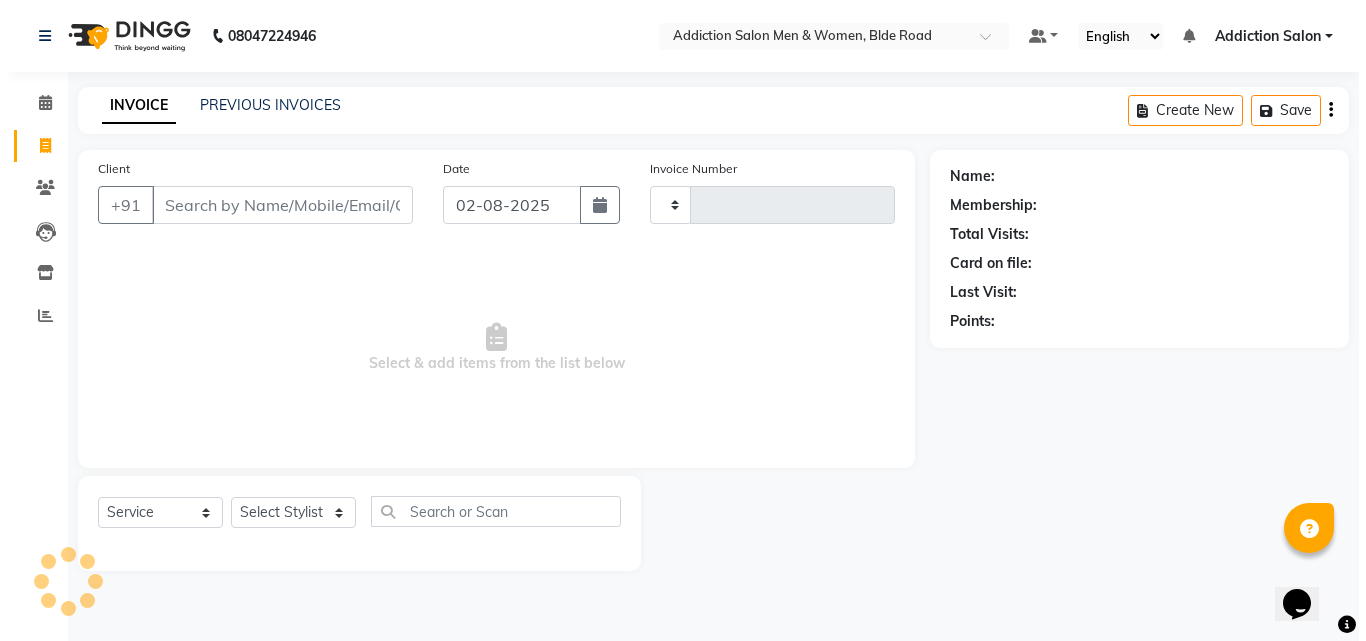 scroll, scrollTop: 0, scrollLeft: 0, axis: both 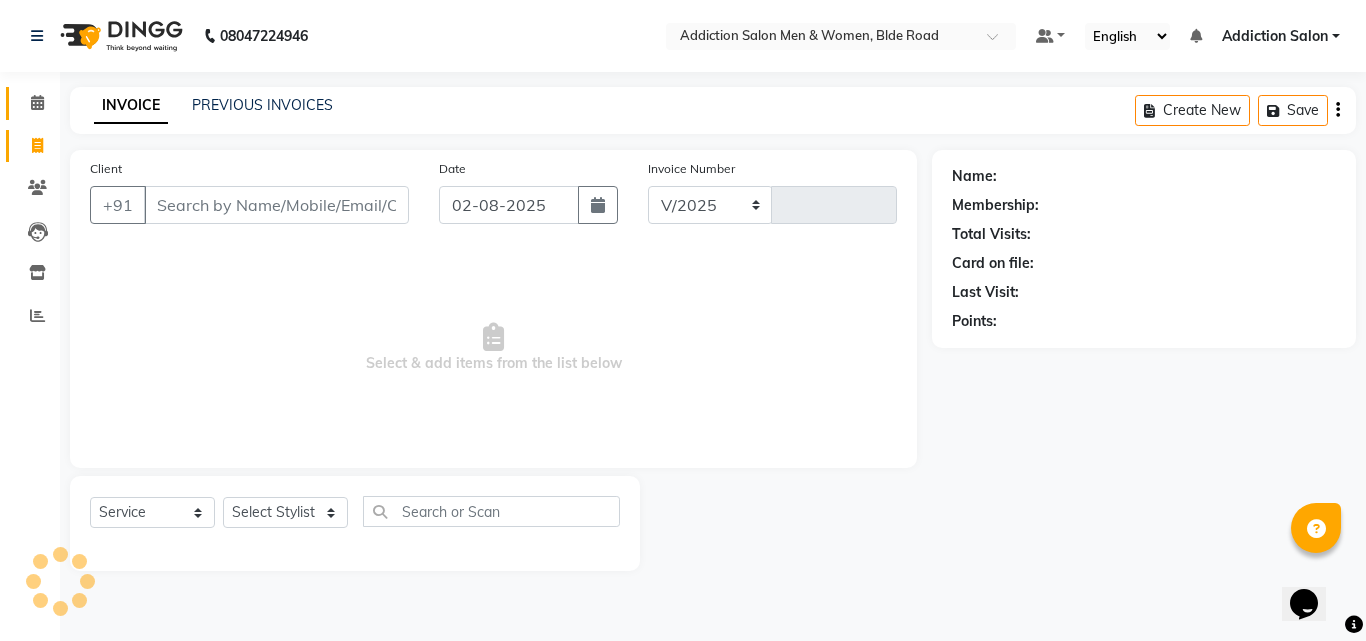 select on "6595" 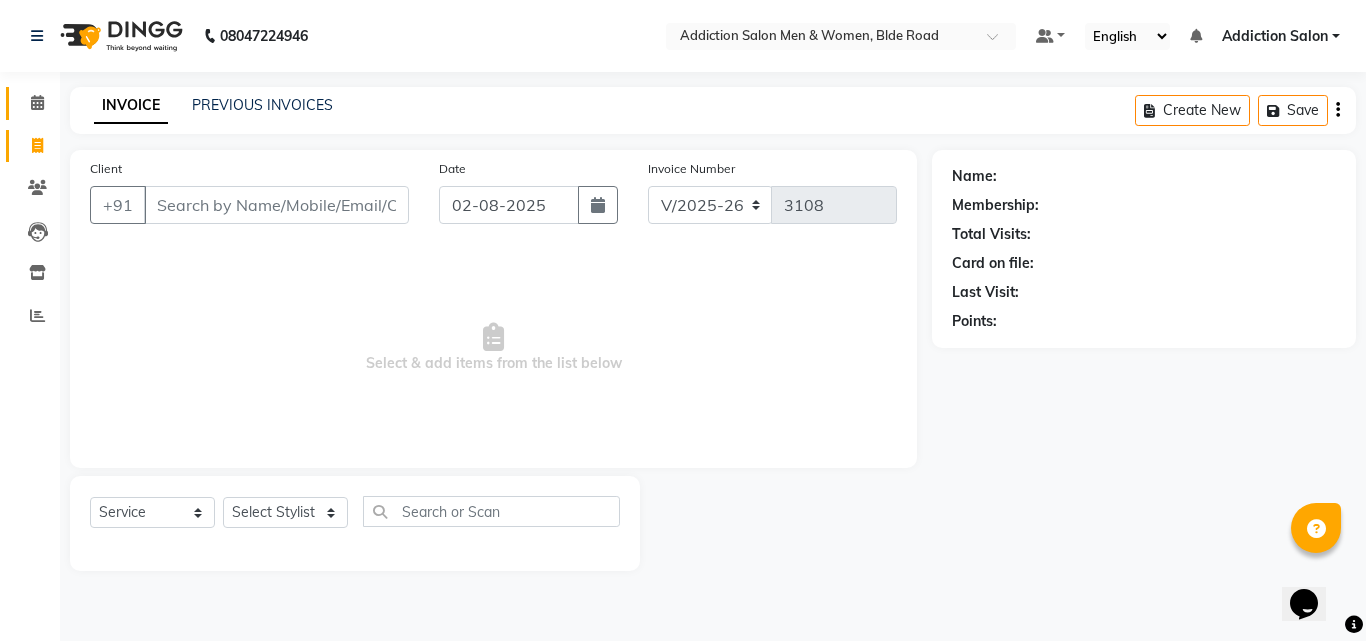 click 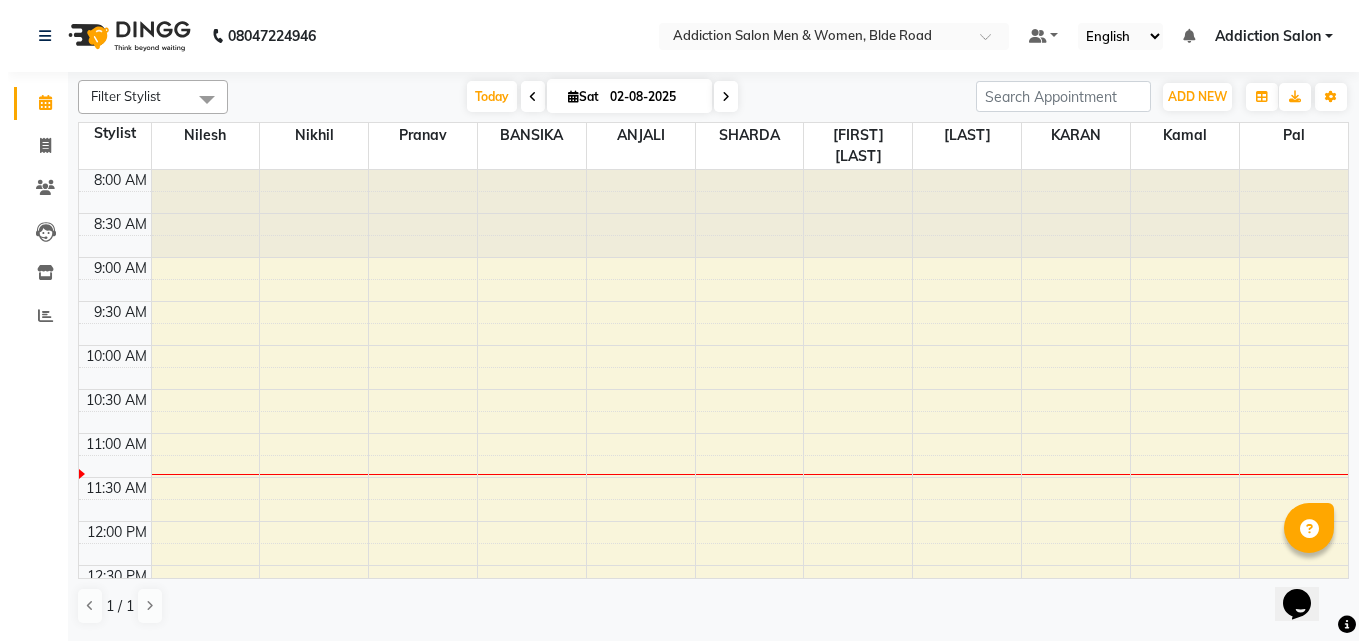 scroll, scrollTop: 0, scrollLeft: 0, axis: both 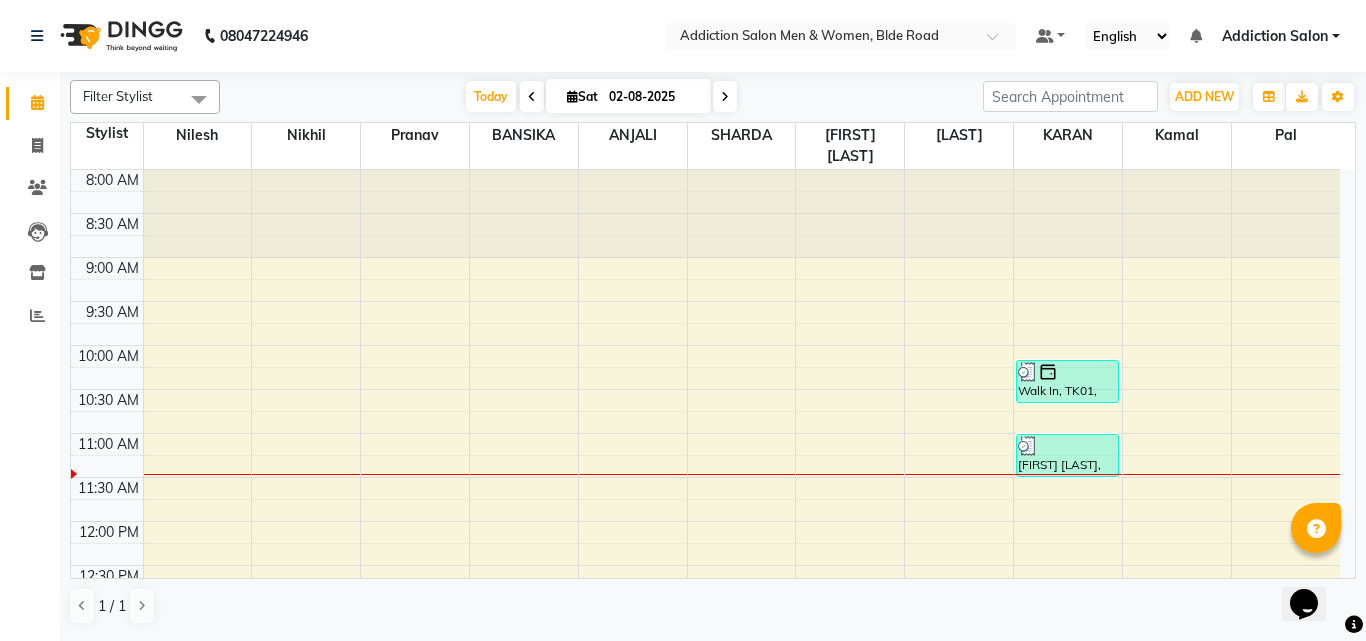 click on "Calendar" 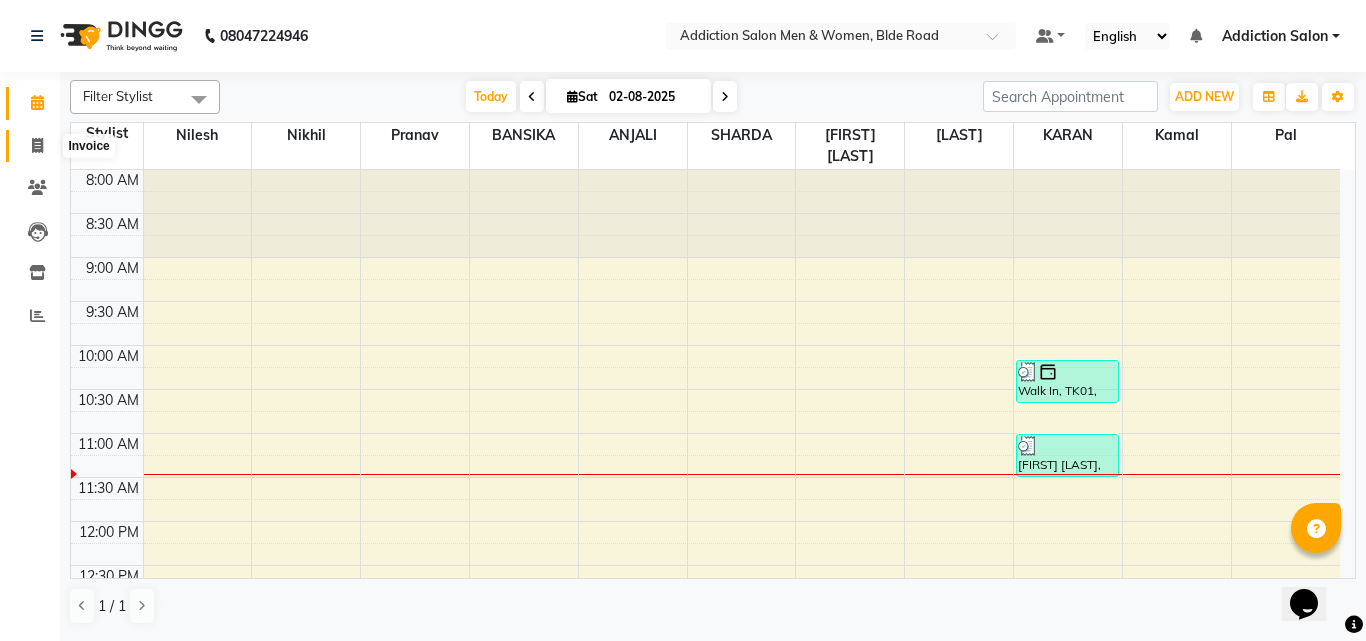 click 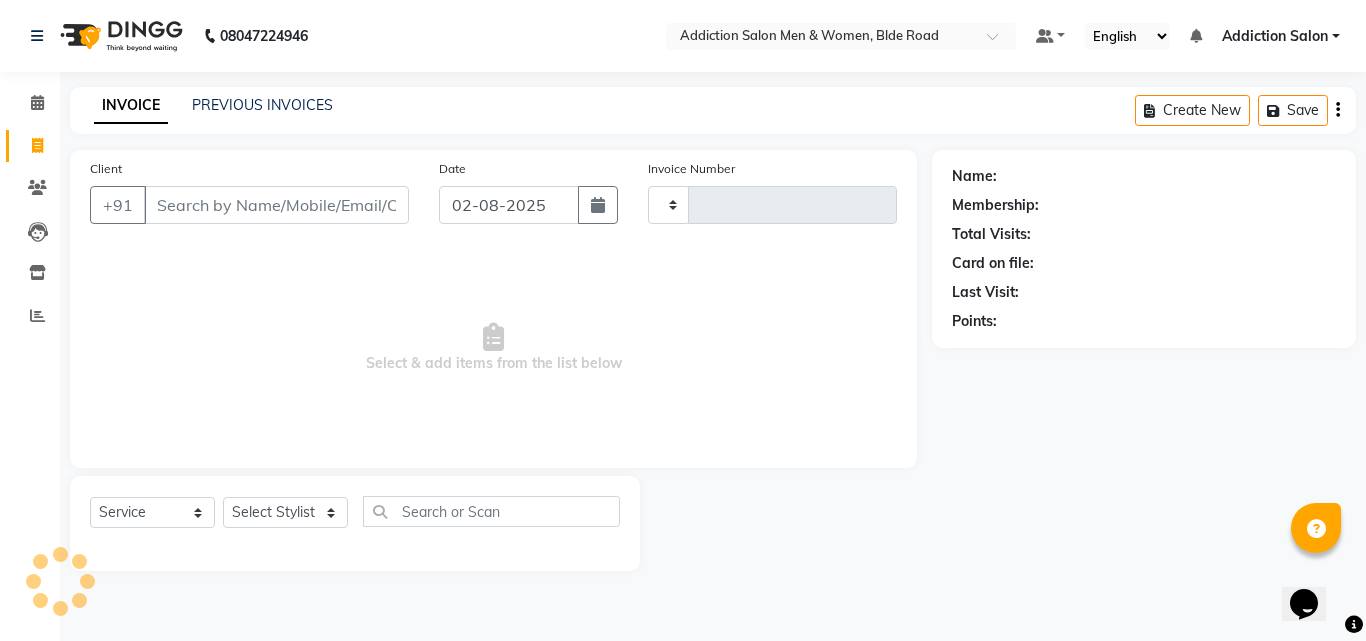 type on "3108" 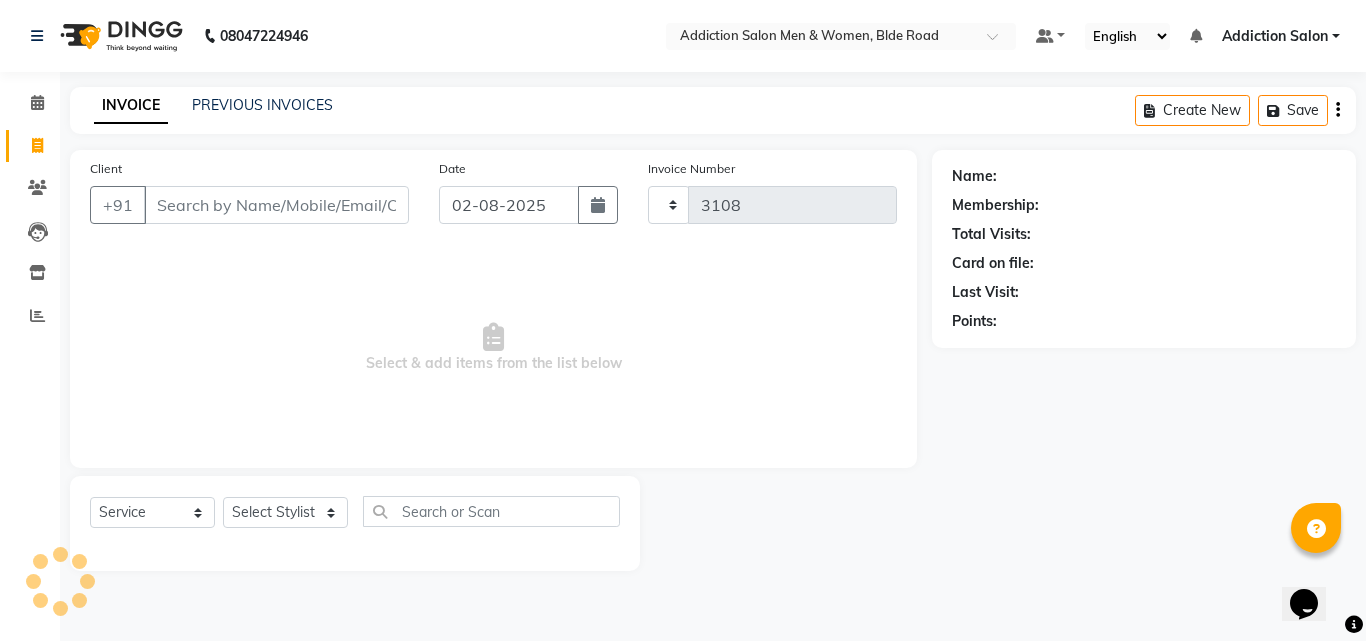 select on "6595" 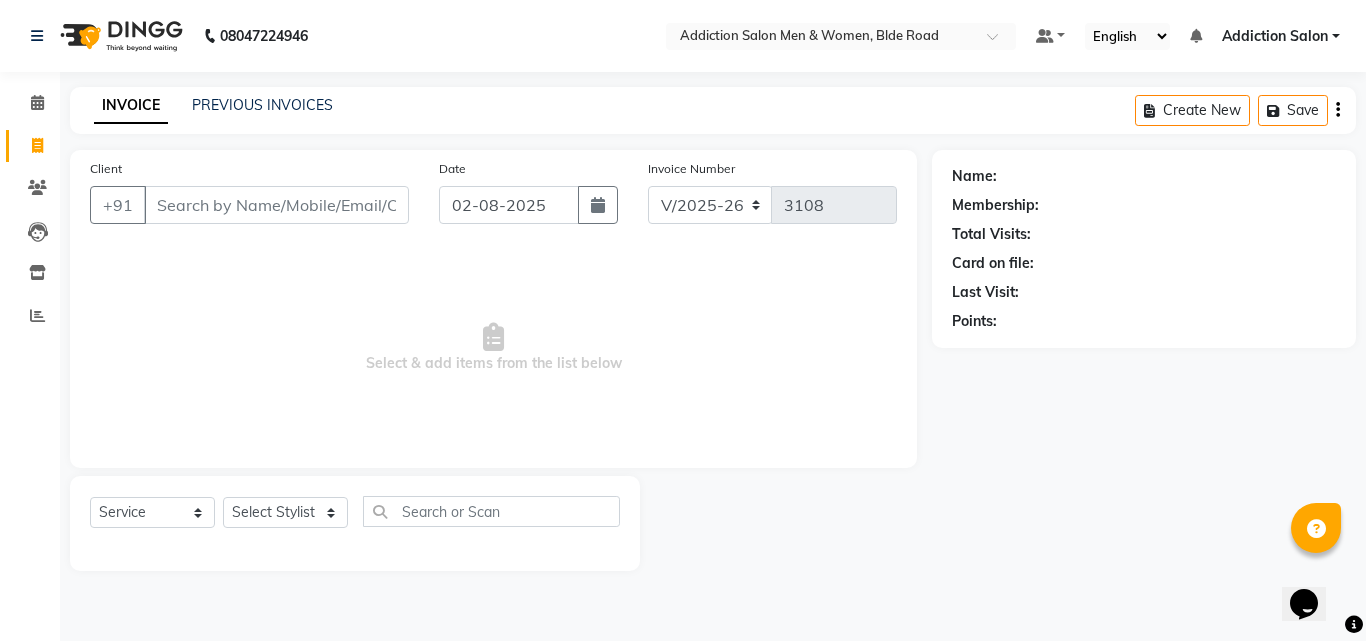 click on "INVOICE PREVIOUS INVOICES Create New   Save" 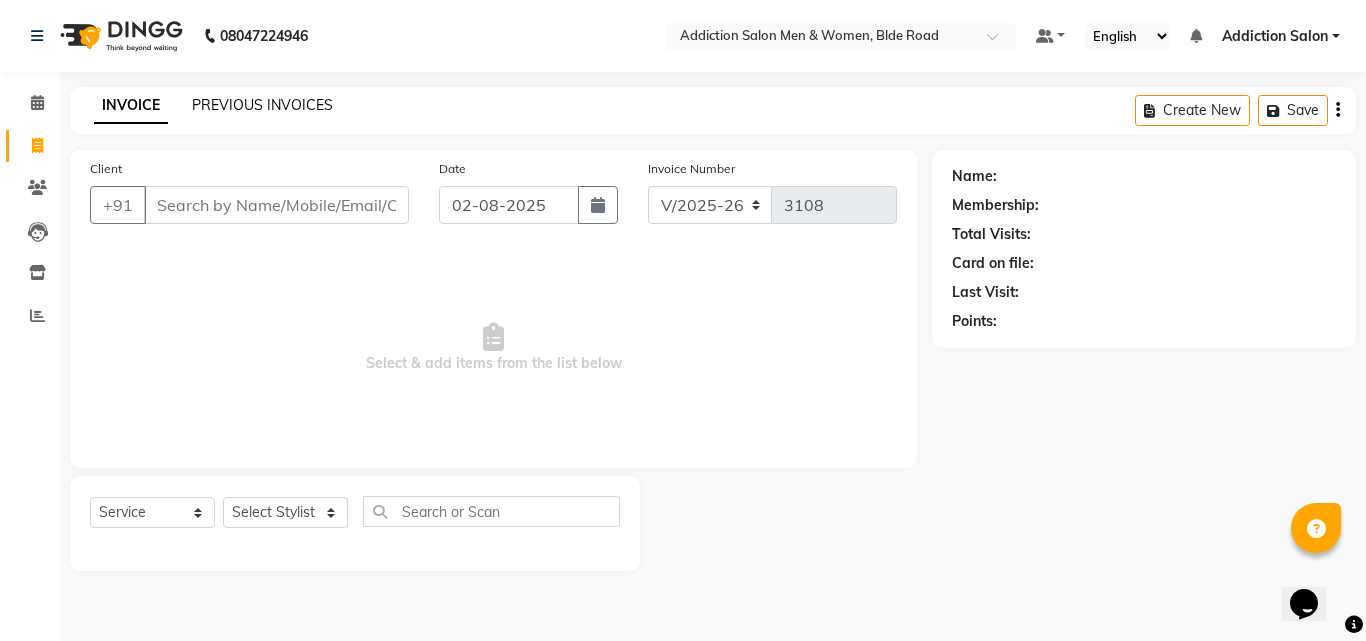 click on "PREVIOUS INVOICES" 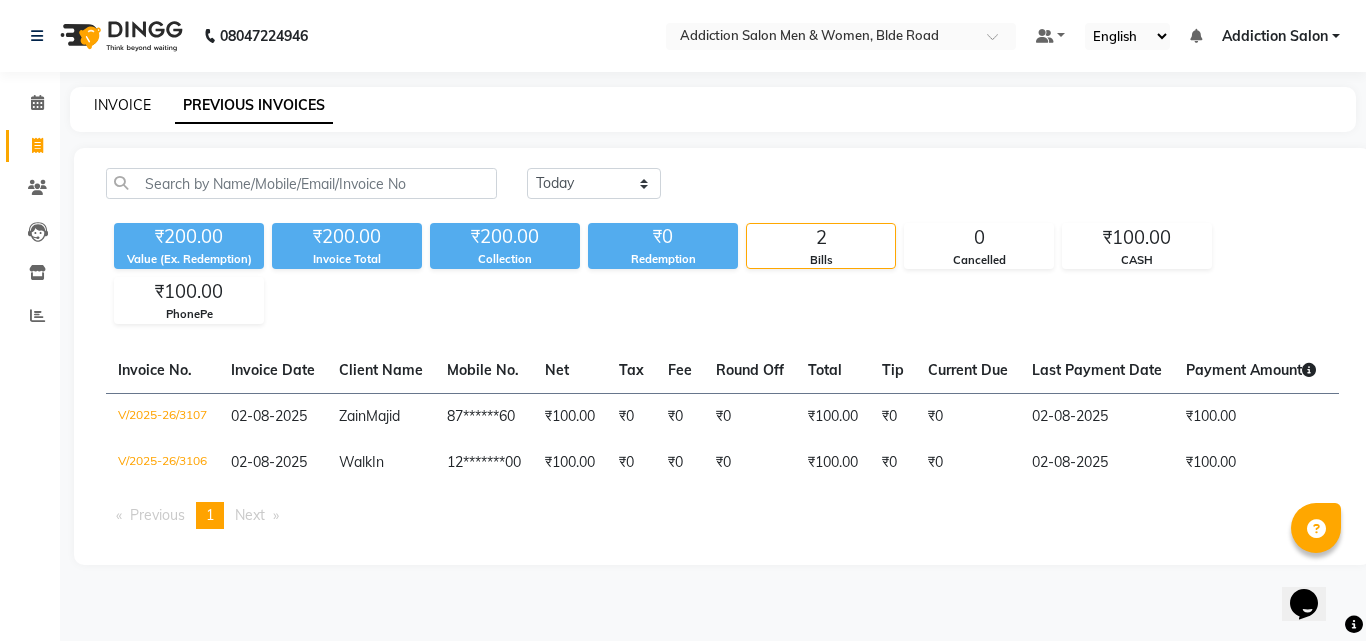 click on "INVOICE" 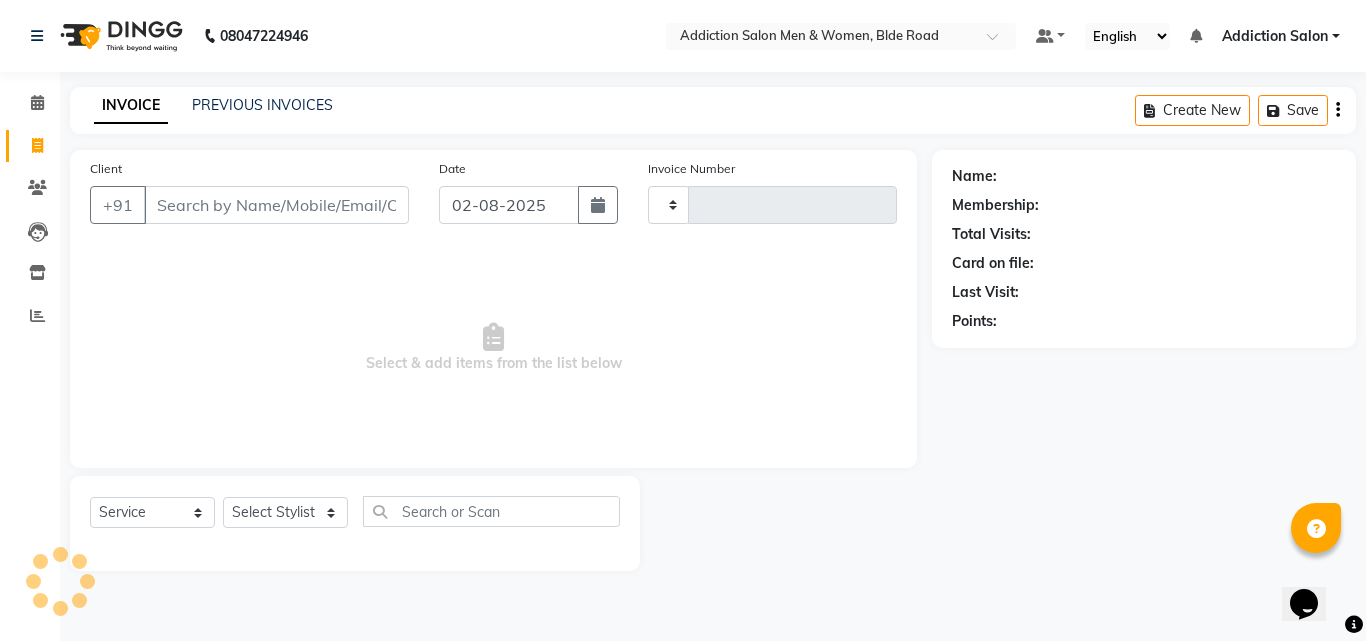 type on "3108" 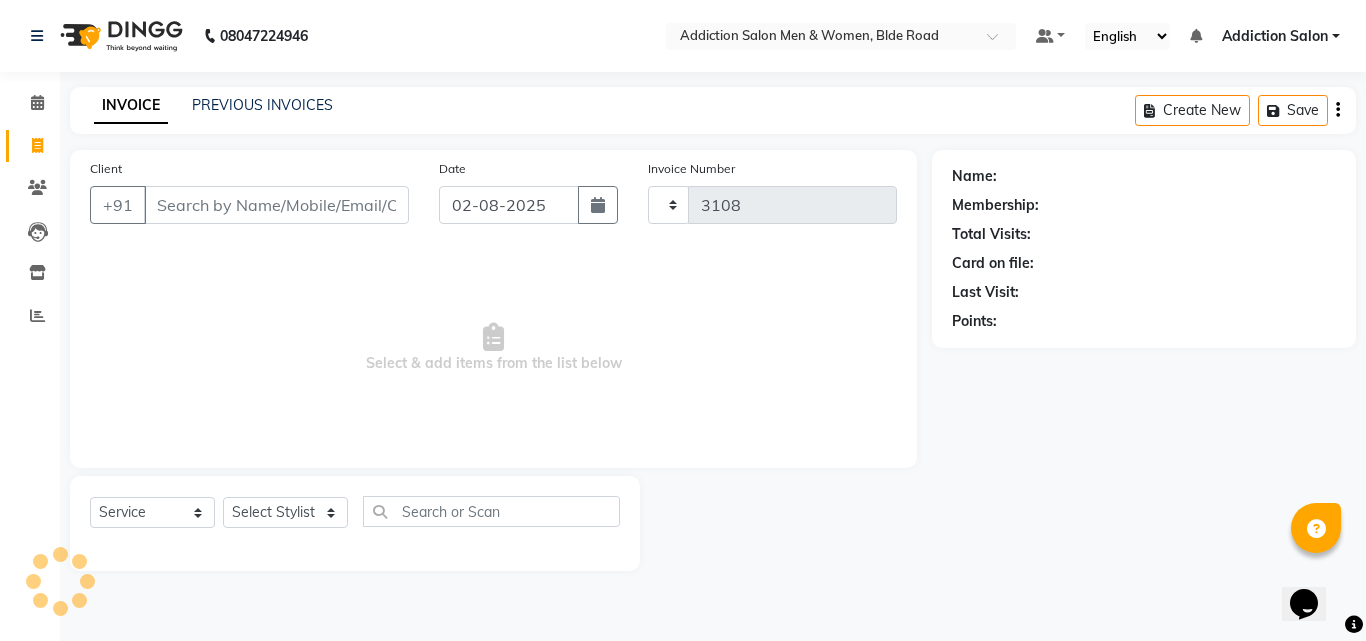 select on "6595" 